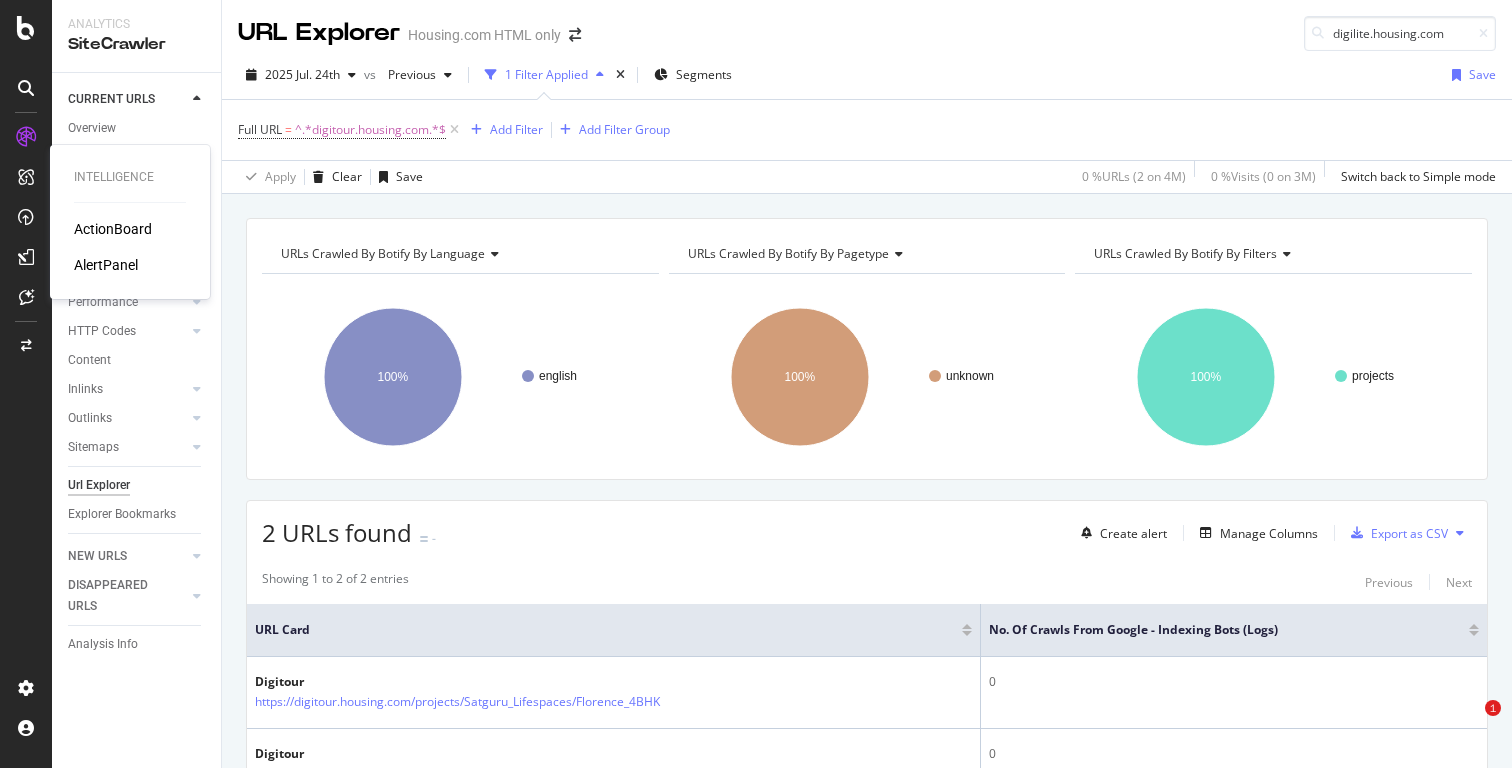 scroll, scrollTop: 0, scrollLeft: 0, axis: both 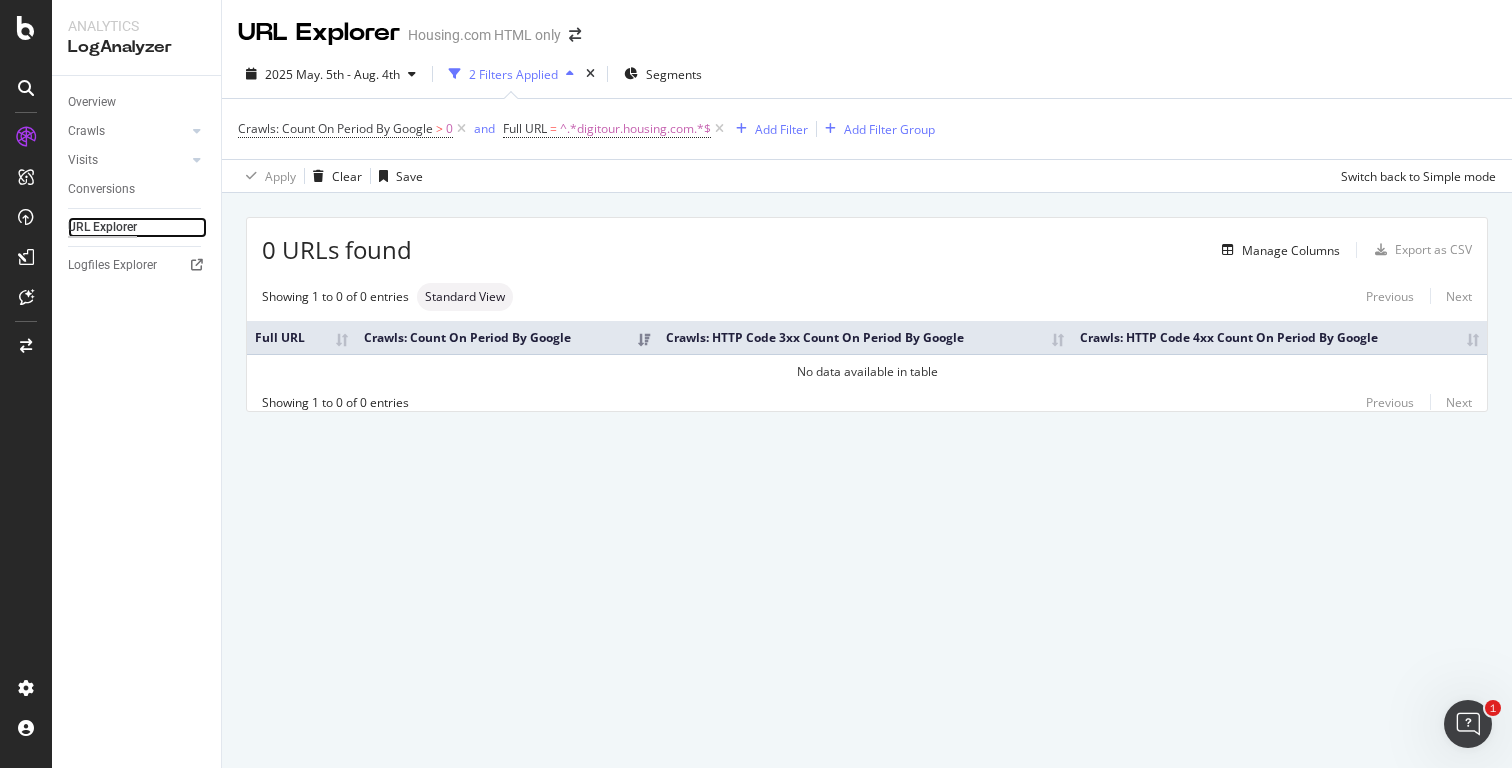 click on "URL Explorer" at bounding box center [102, 227] 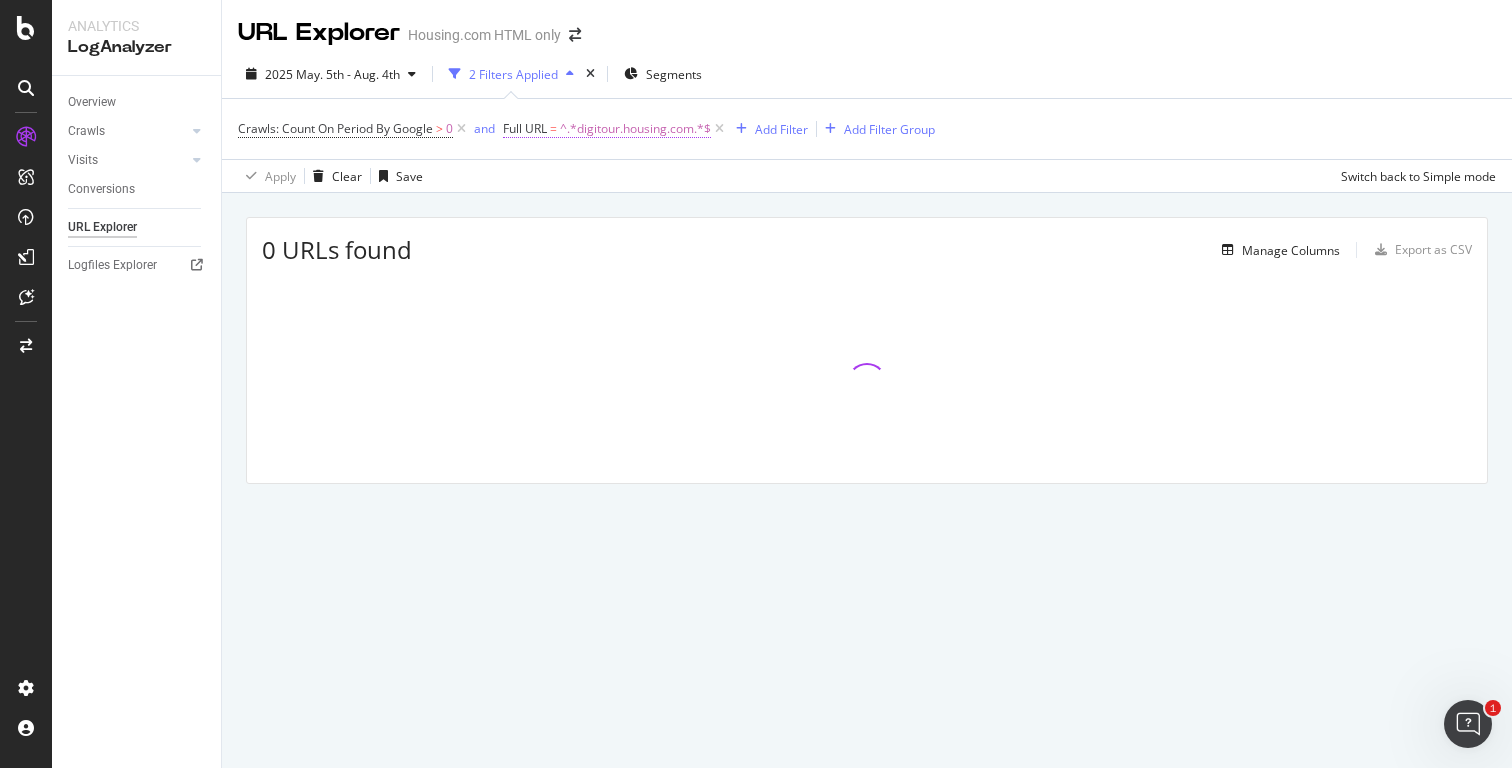 click on "^.*digitour.housing.com.*$" at bounding box center (635, 129) 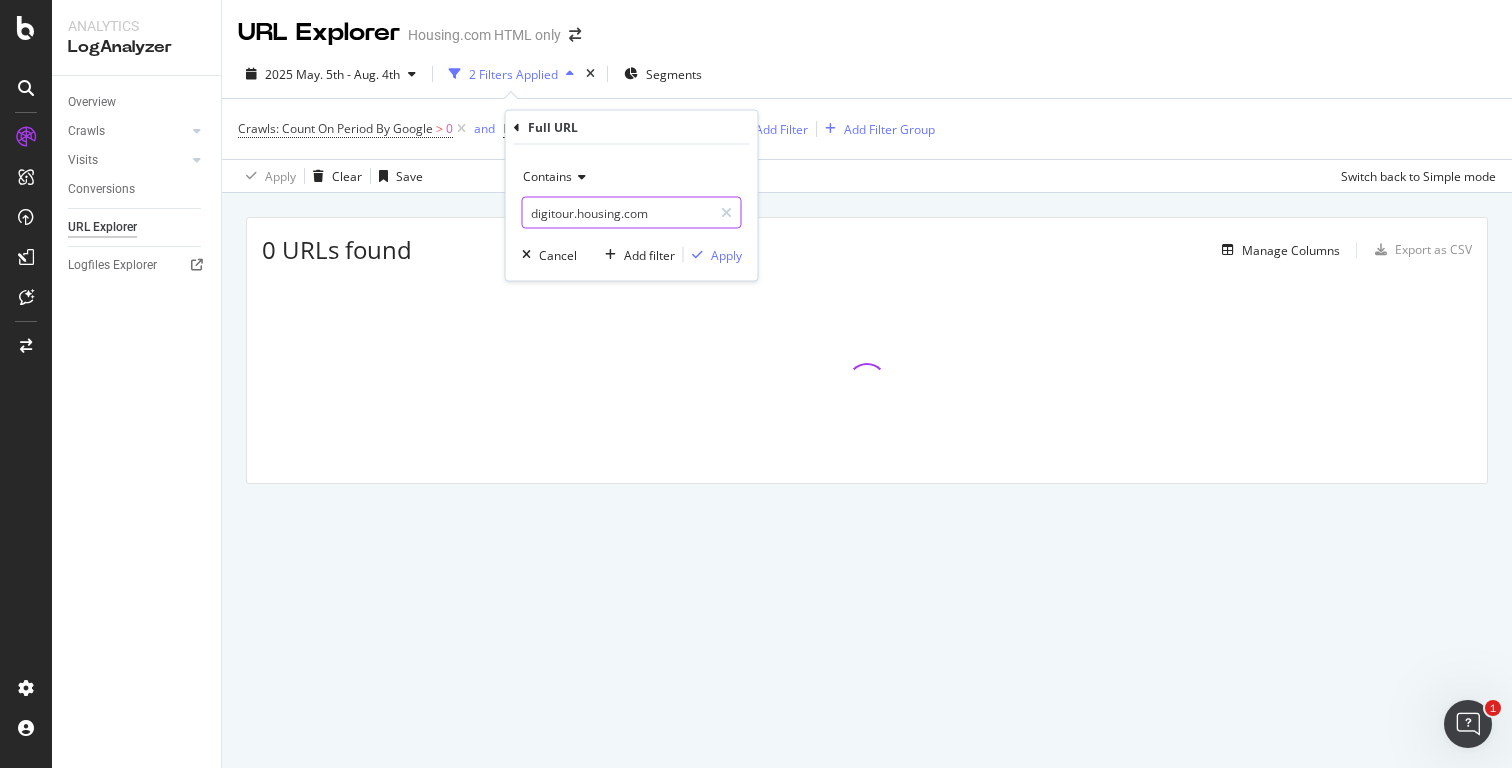 click on "digitour.housing.com" at bounding box center (617, 213) 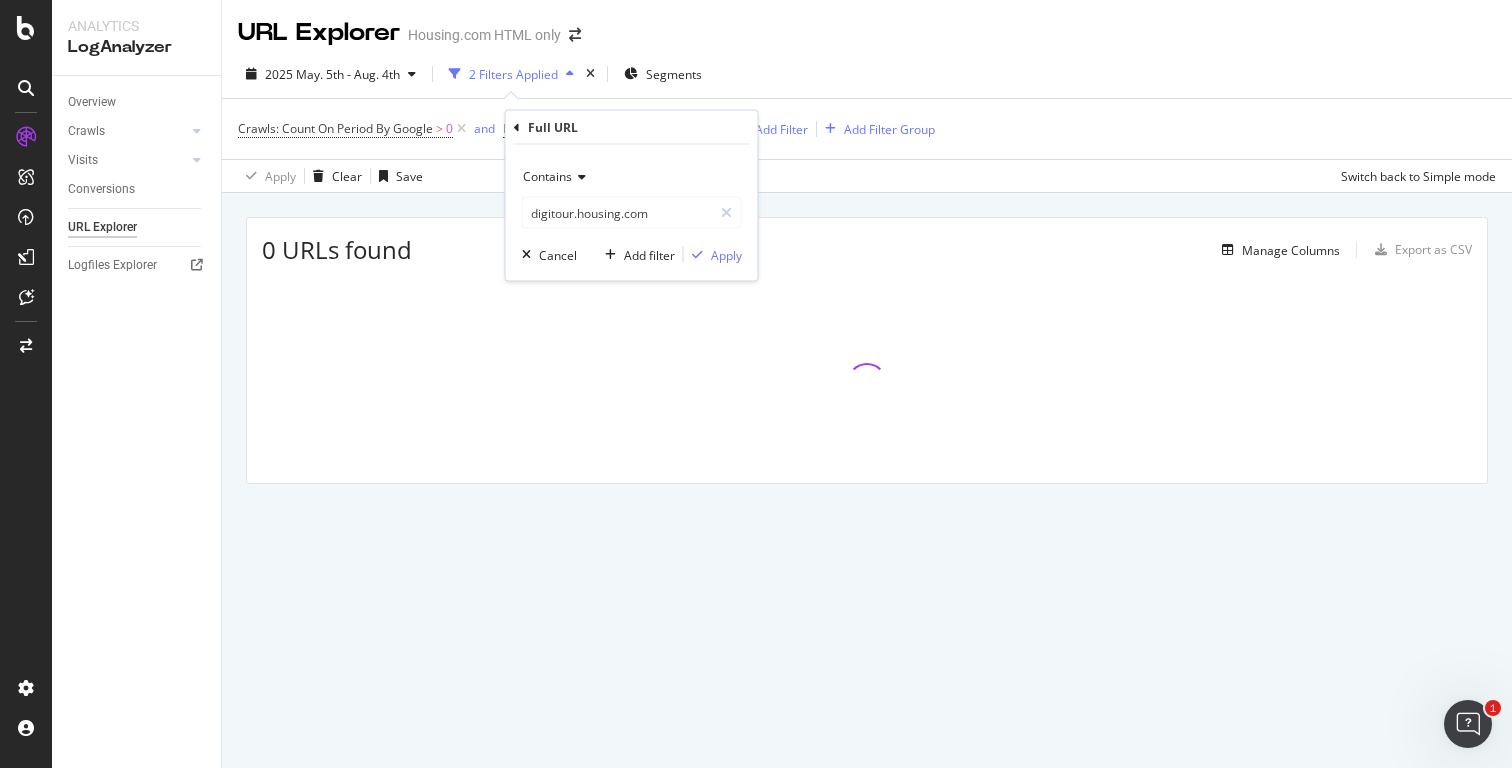 click on "URL Explorer Housing.com HTML only" at bounding box center (867, 25) 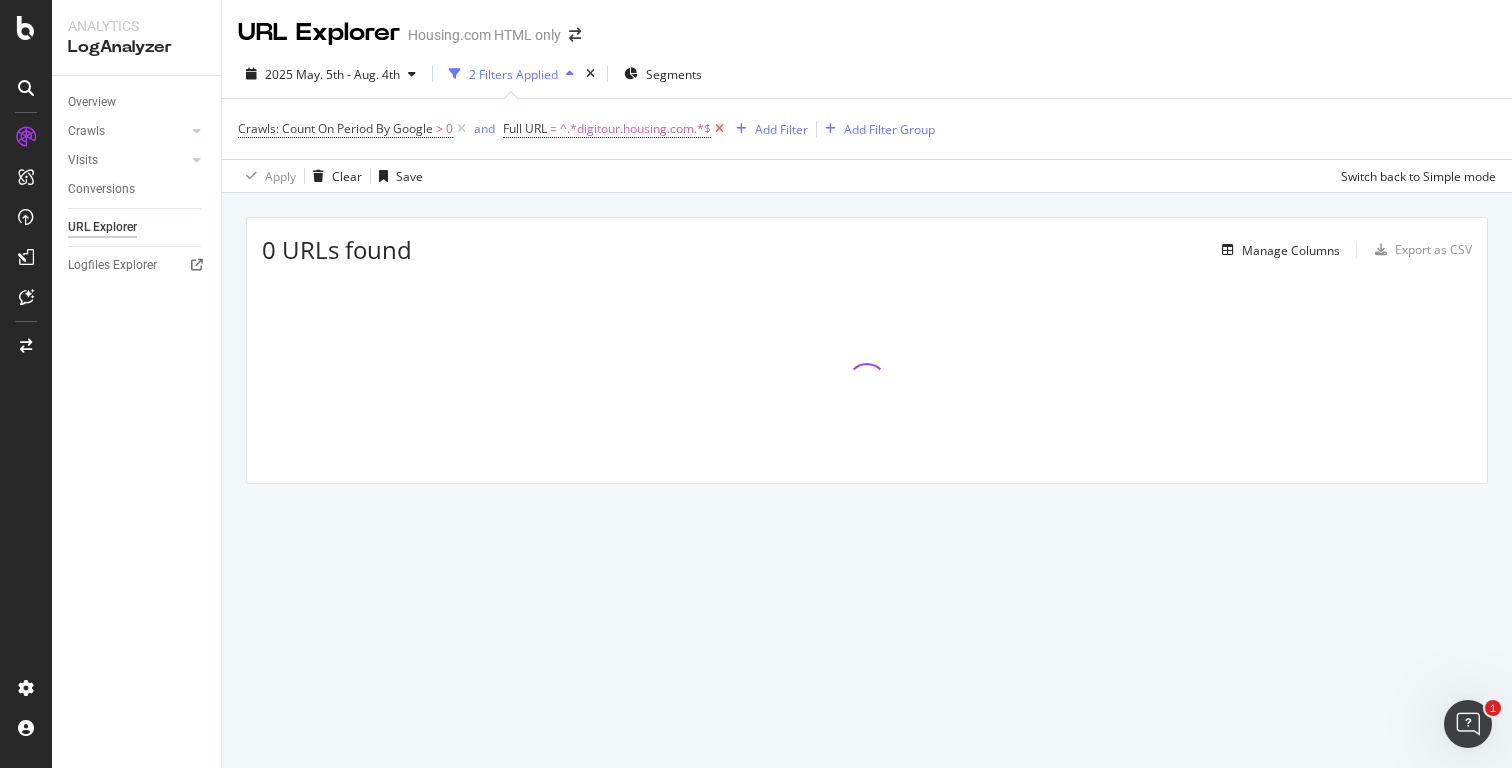 click at bounding box center (719, 129) 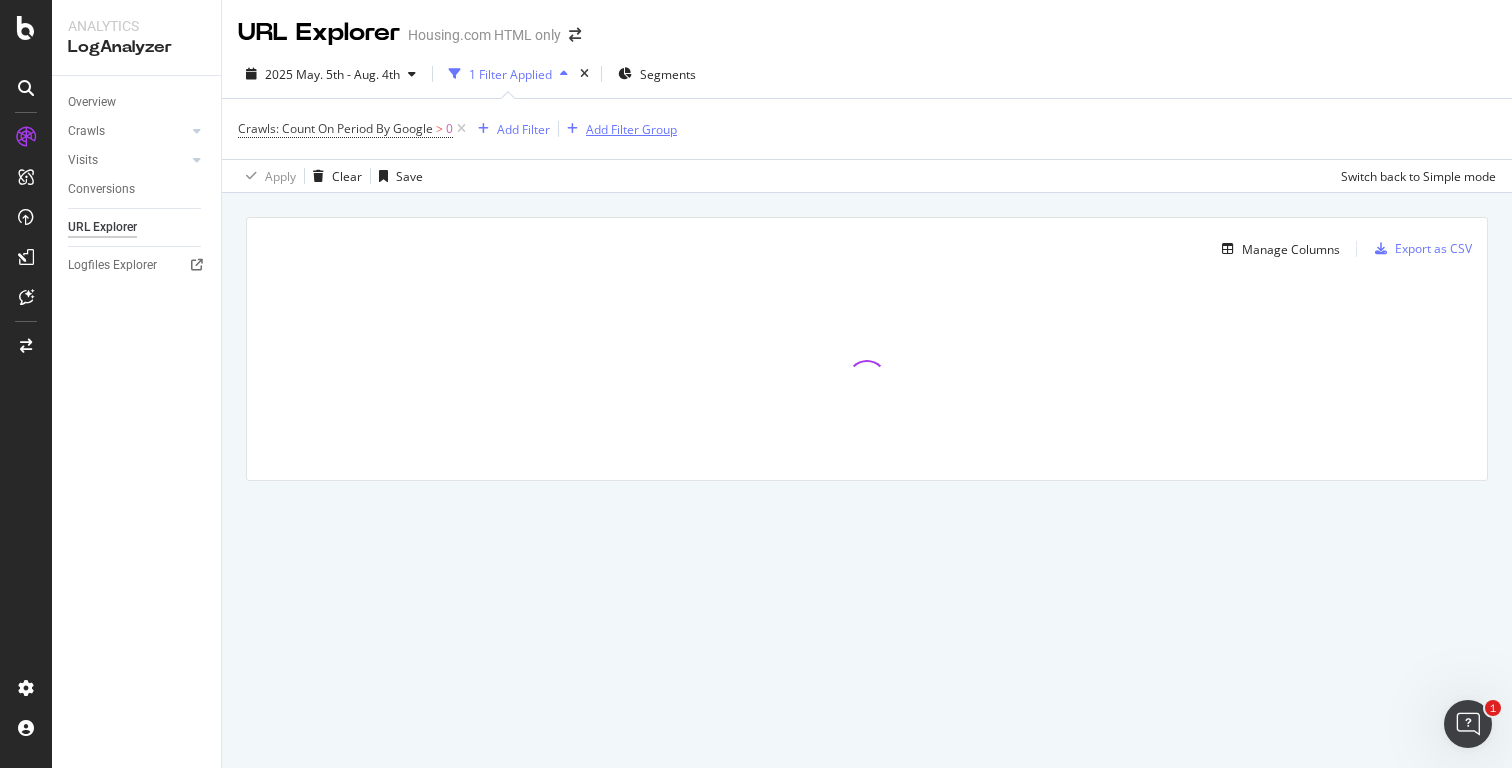 click on "Add Filter Group" at bounding box center [631, 129] 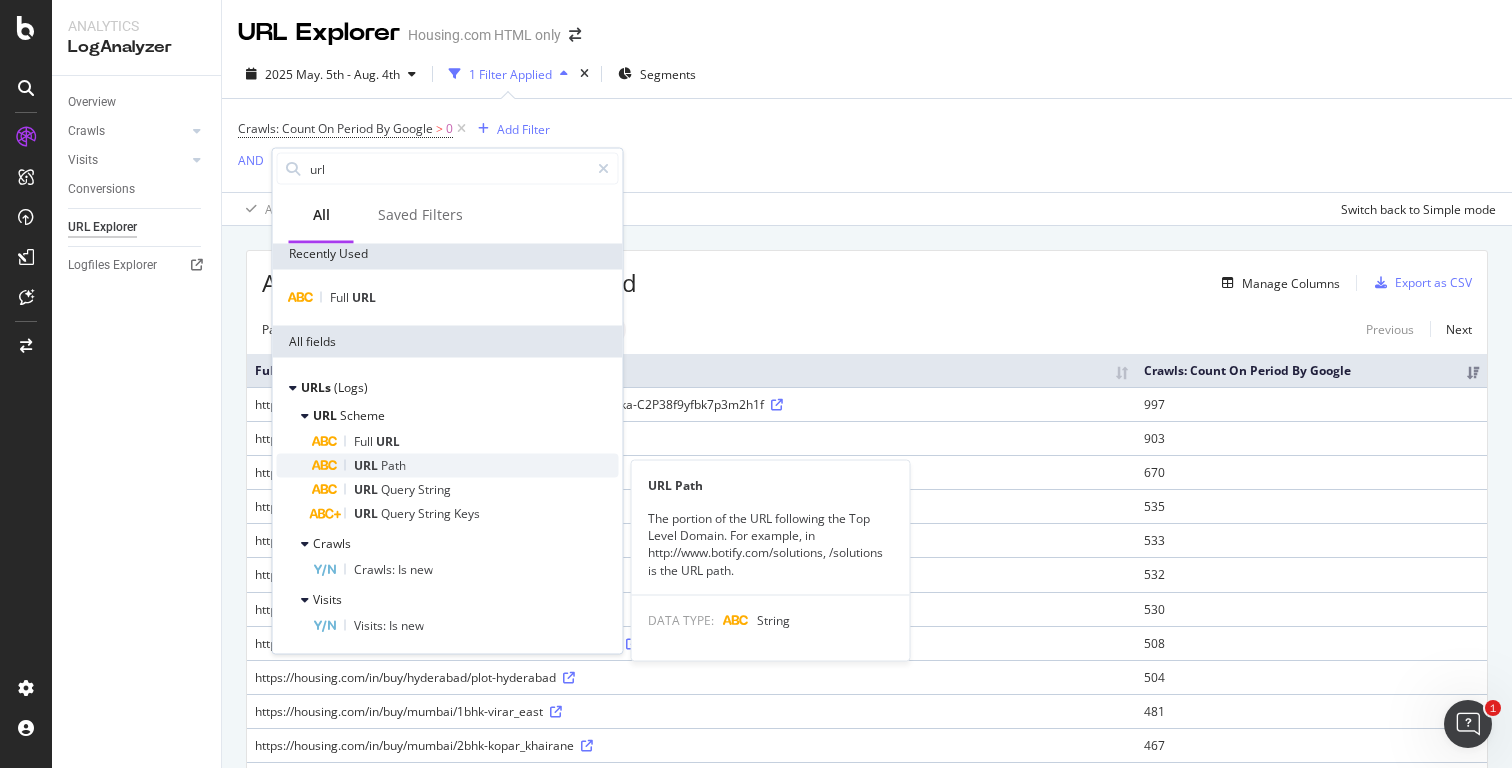 scroll, scrollTop: 0, scrollLeft: 0, axis: both 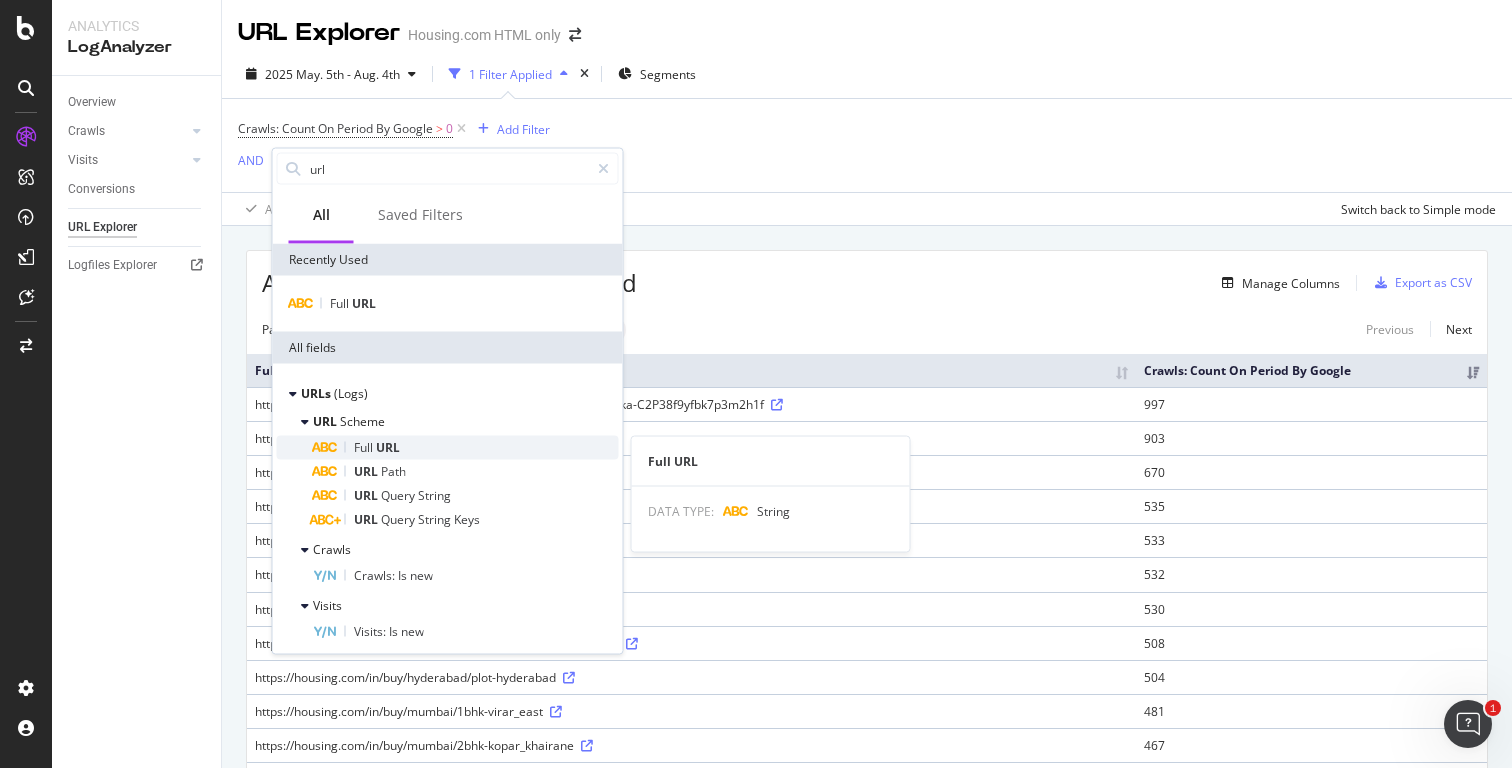 type on "url" 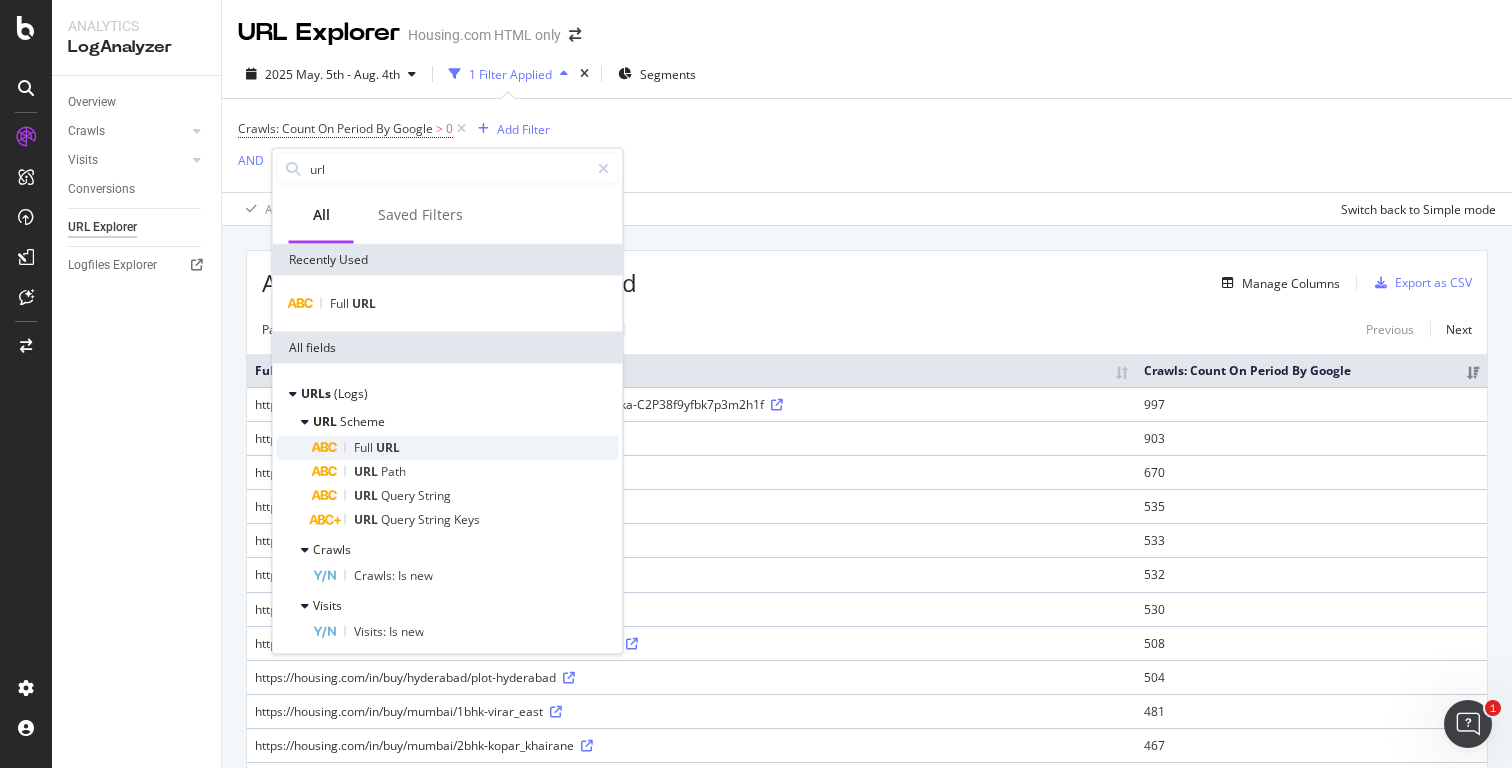 click on "Full   URL" at bounding box center [466, 448] 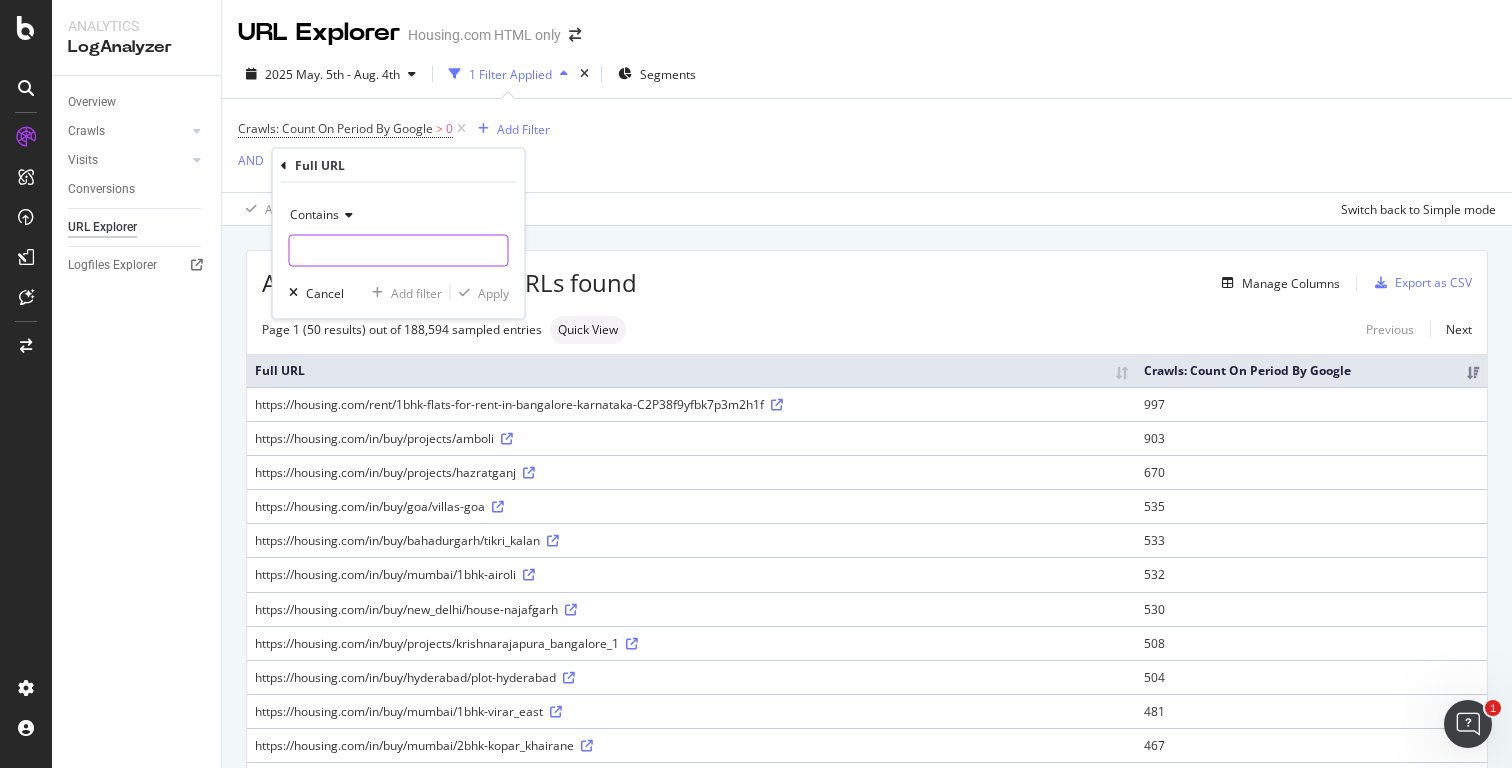 click at bounding box center [399, 251] 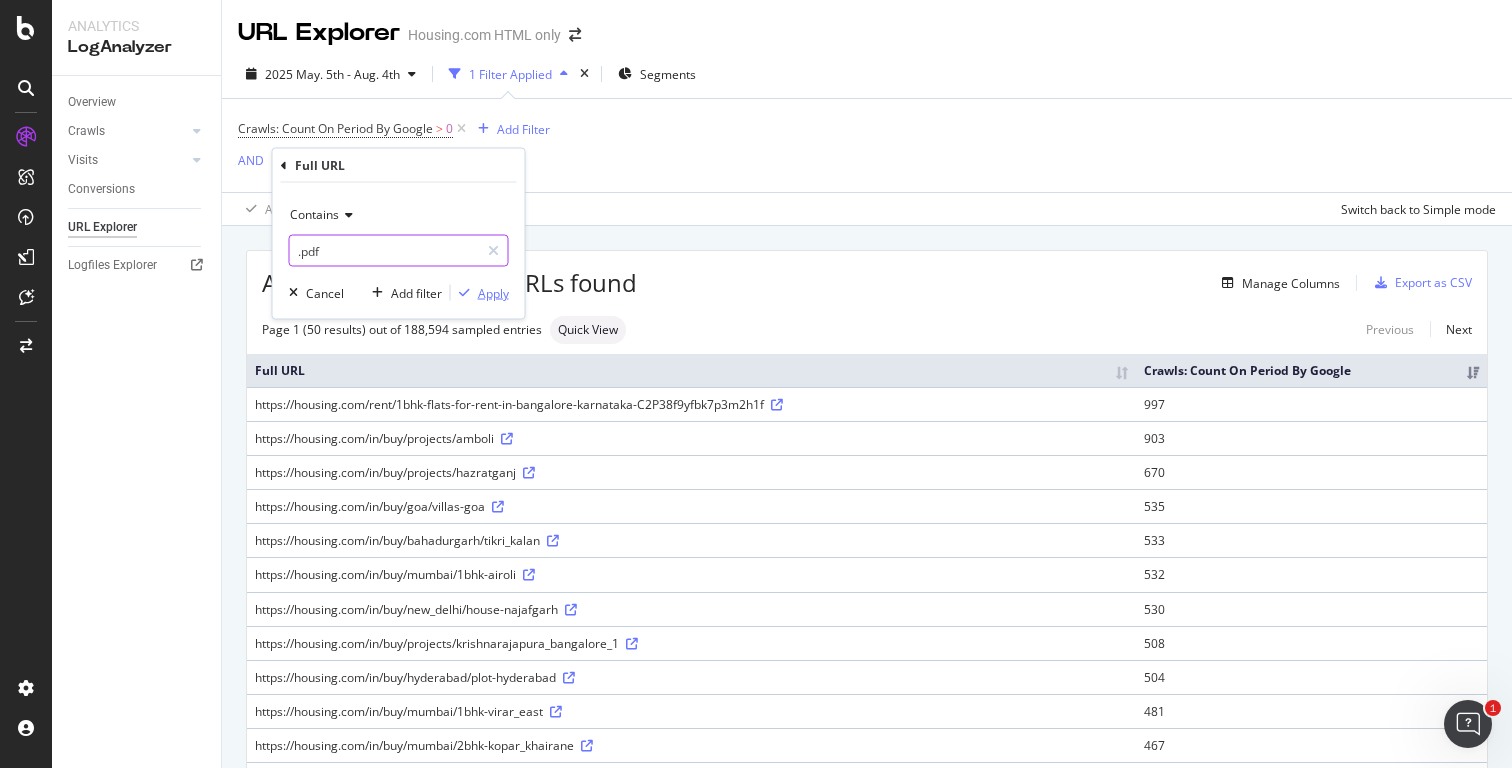 type on ".pdf" 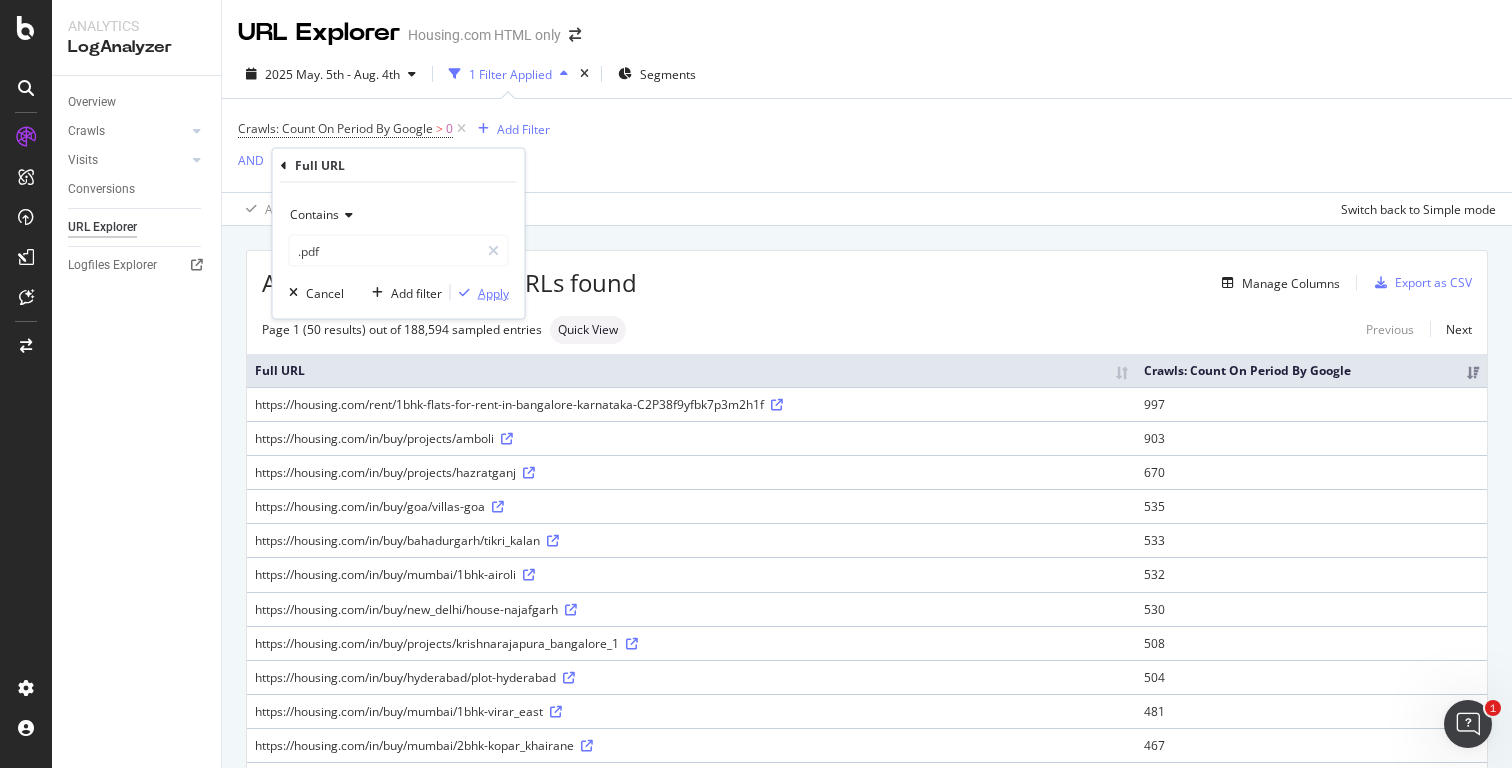 click on "Apply" at bounding box center (493, 292) 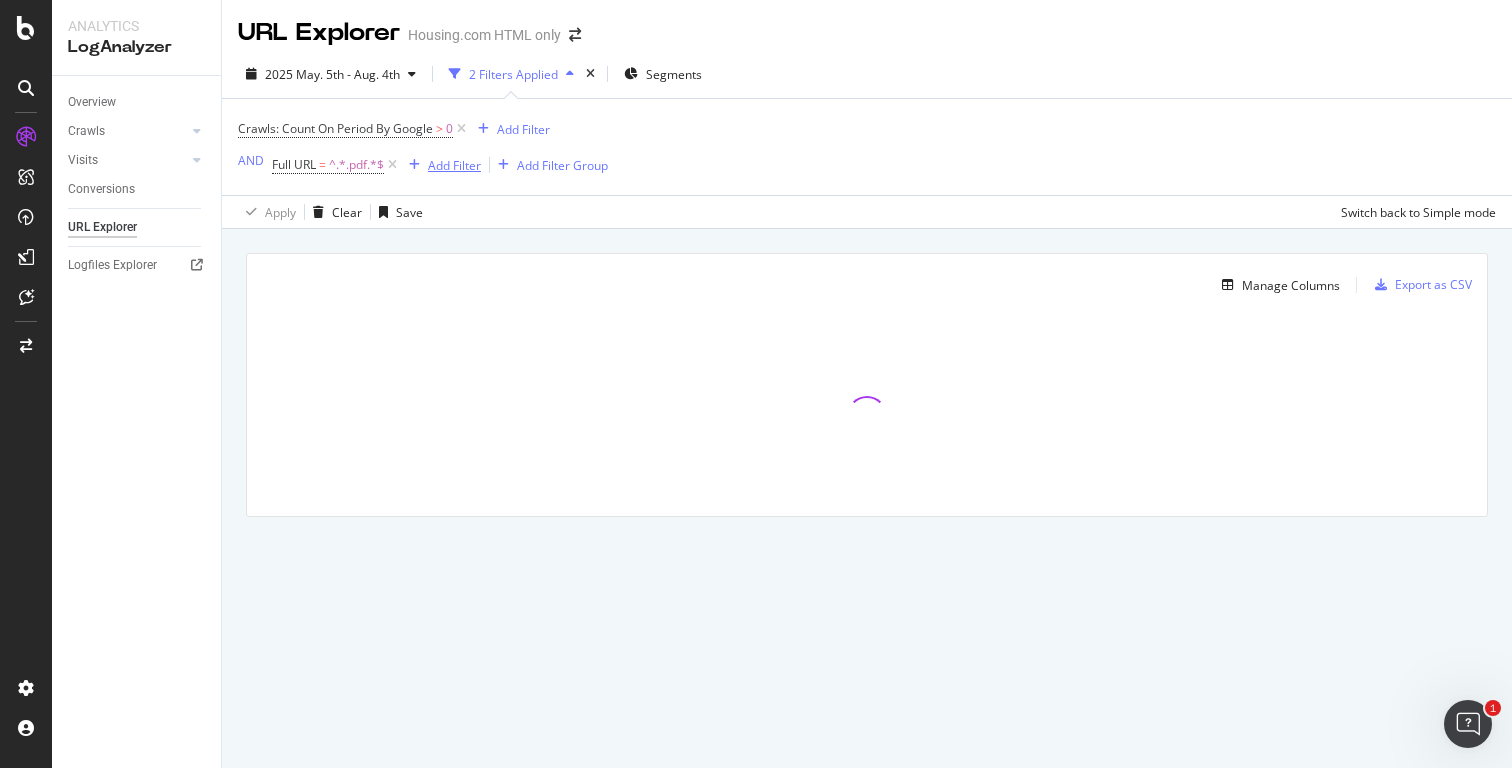 click on "Add Filter" at bounding box center [454, 165] 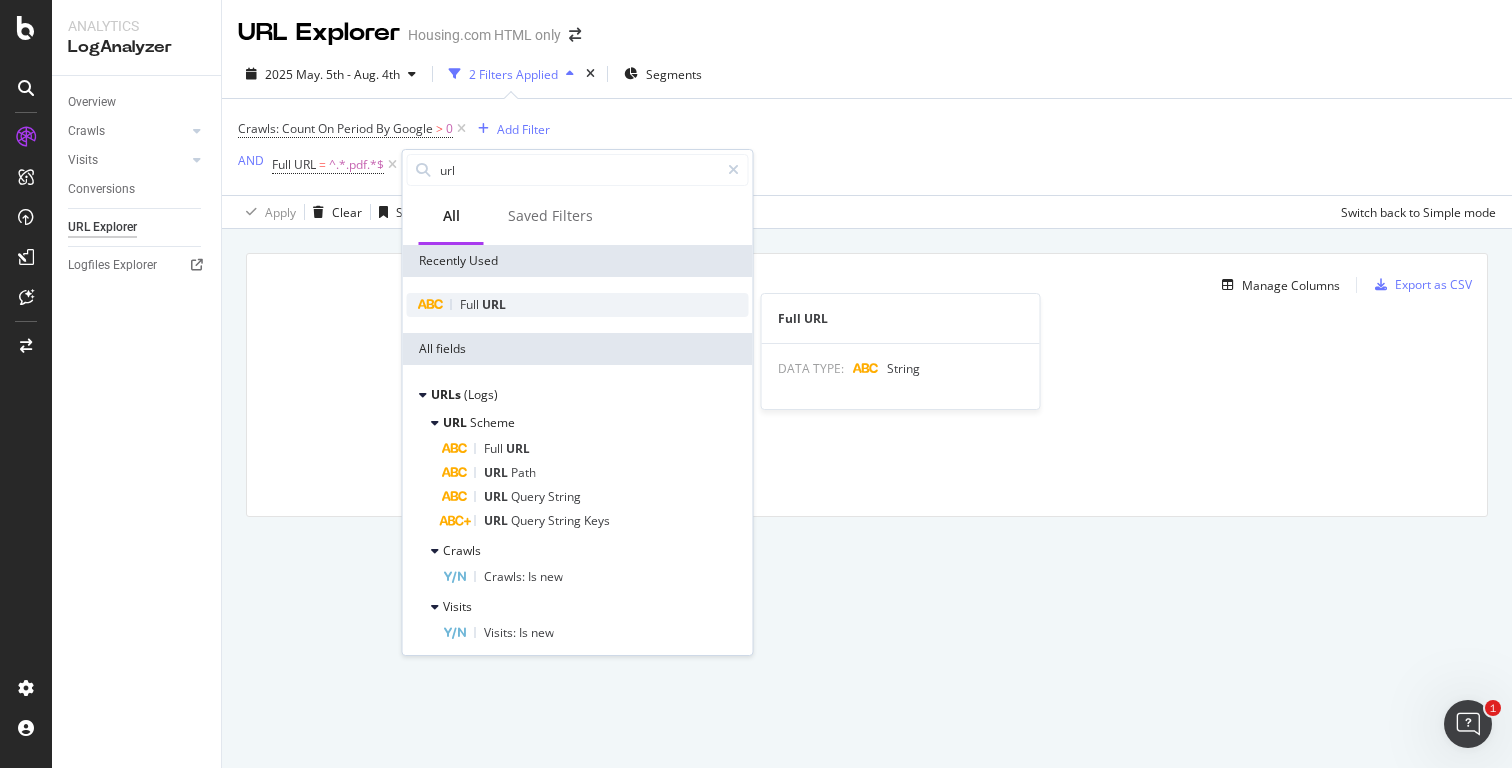 click on "Full   URL" at bounding box center (578, 305) 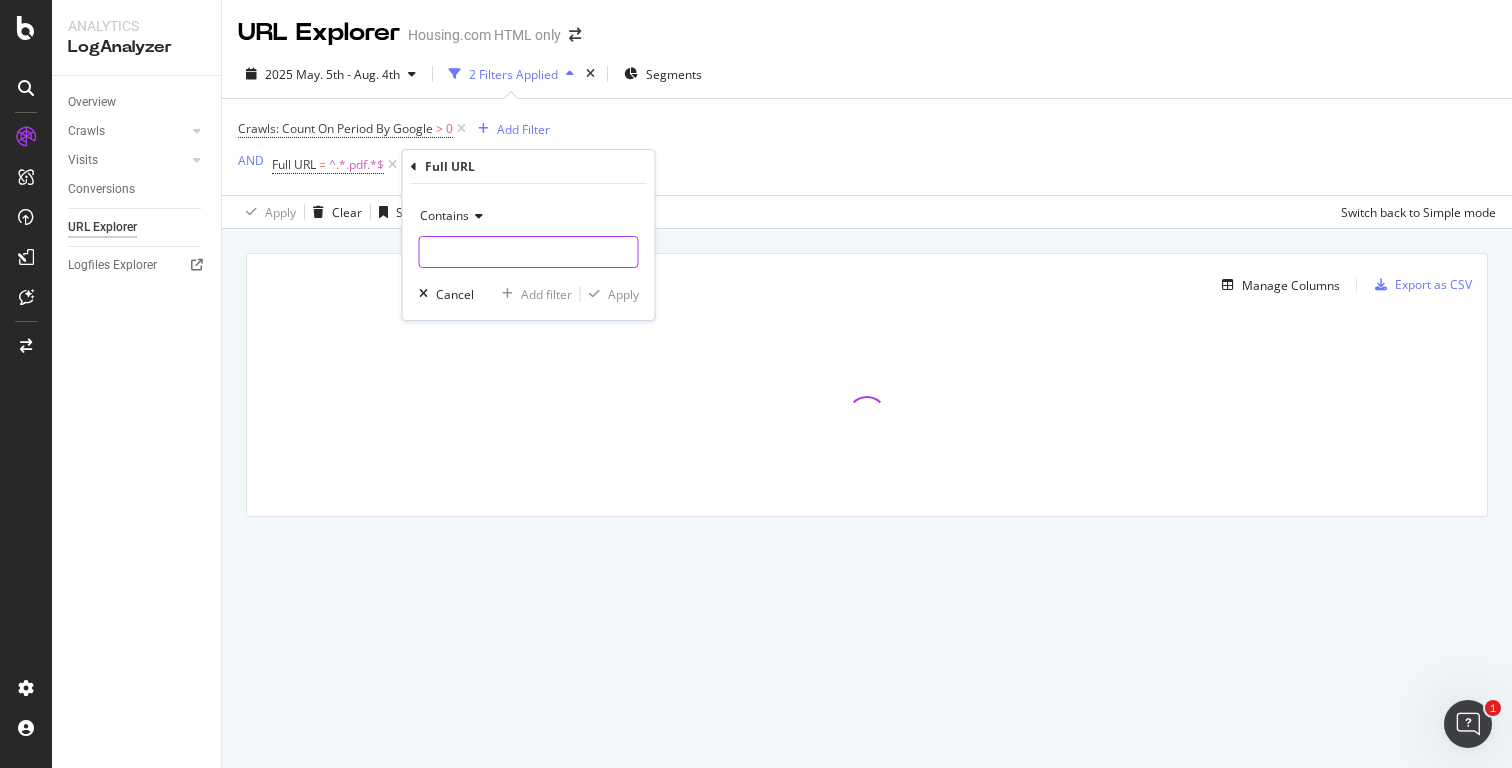 click at bounding box center (529, 252) 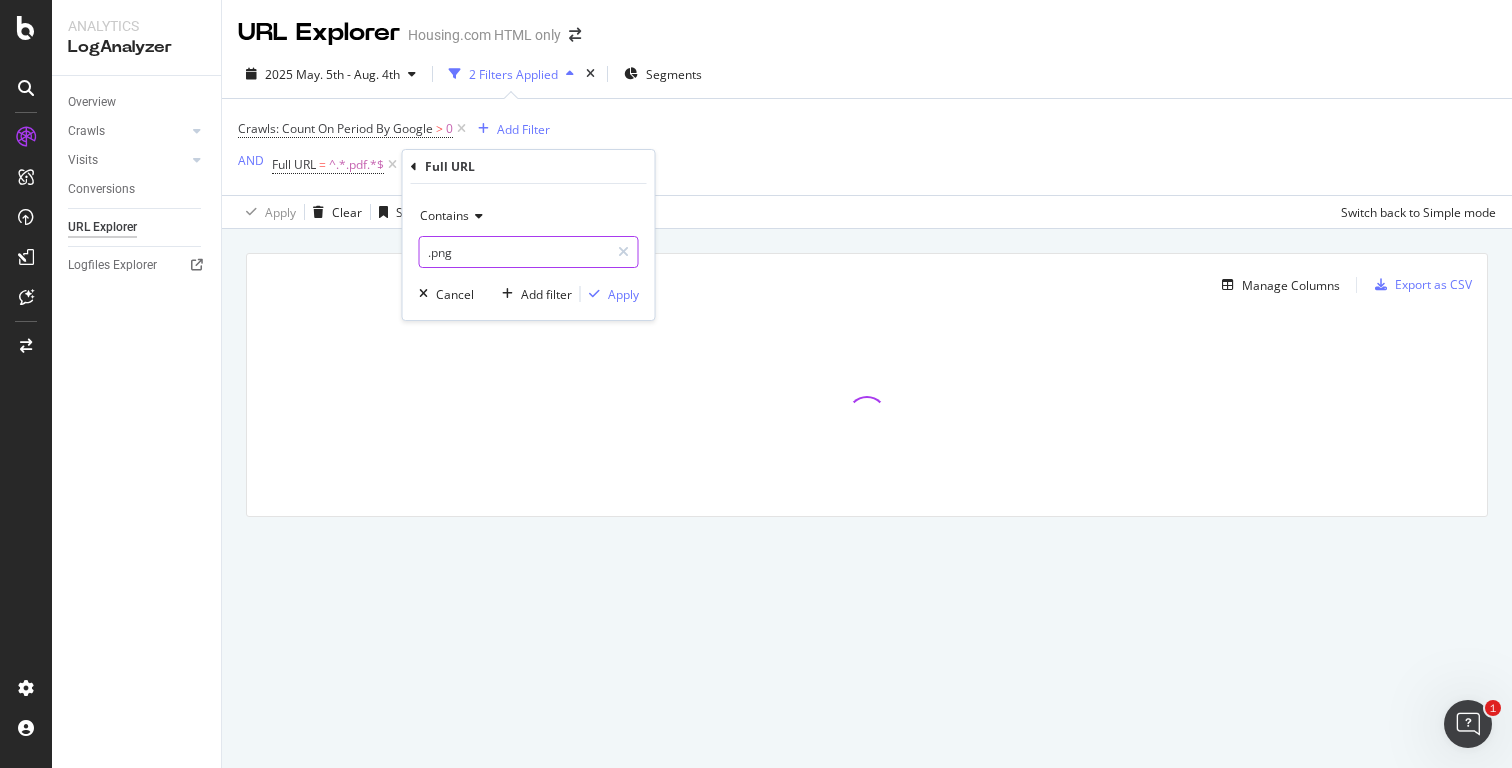 type on ".png" 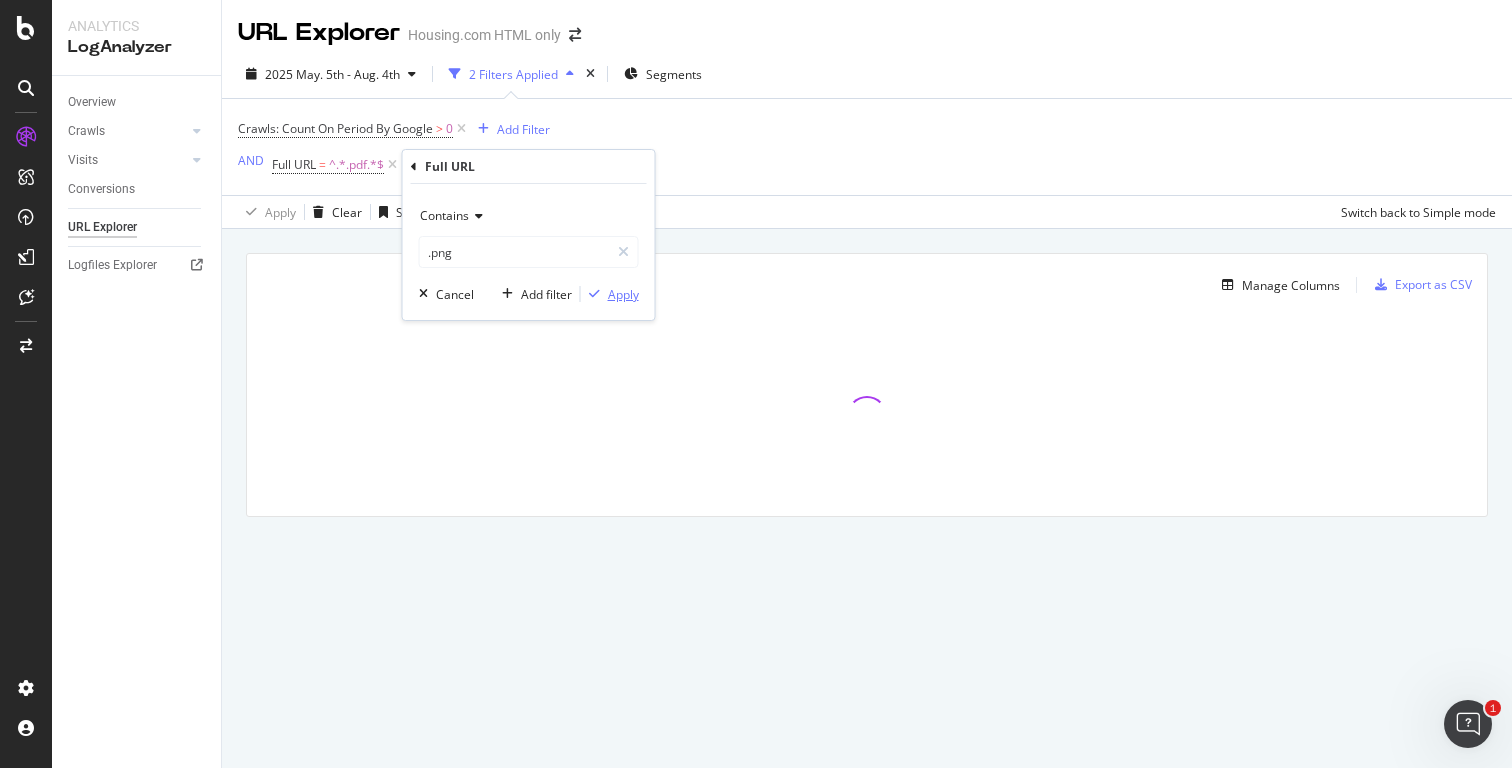 click on "Apply" at bounding box center [623, 294] 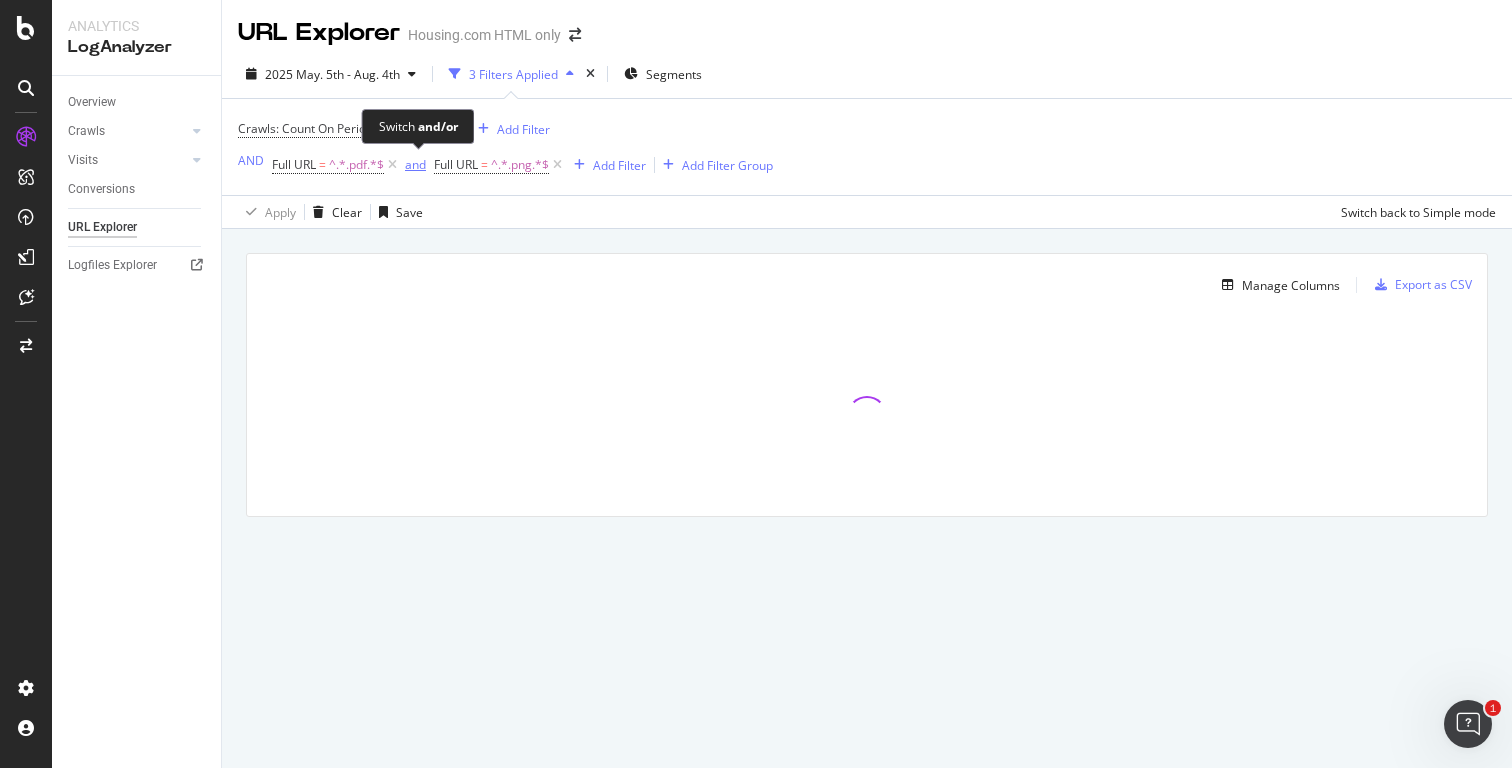 click on "and" at bounding box center (415, 164) 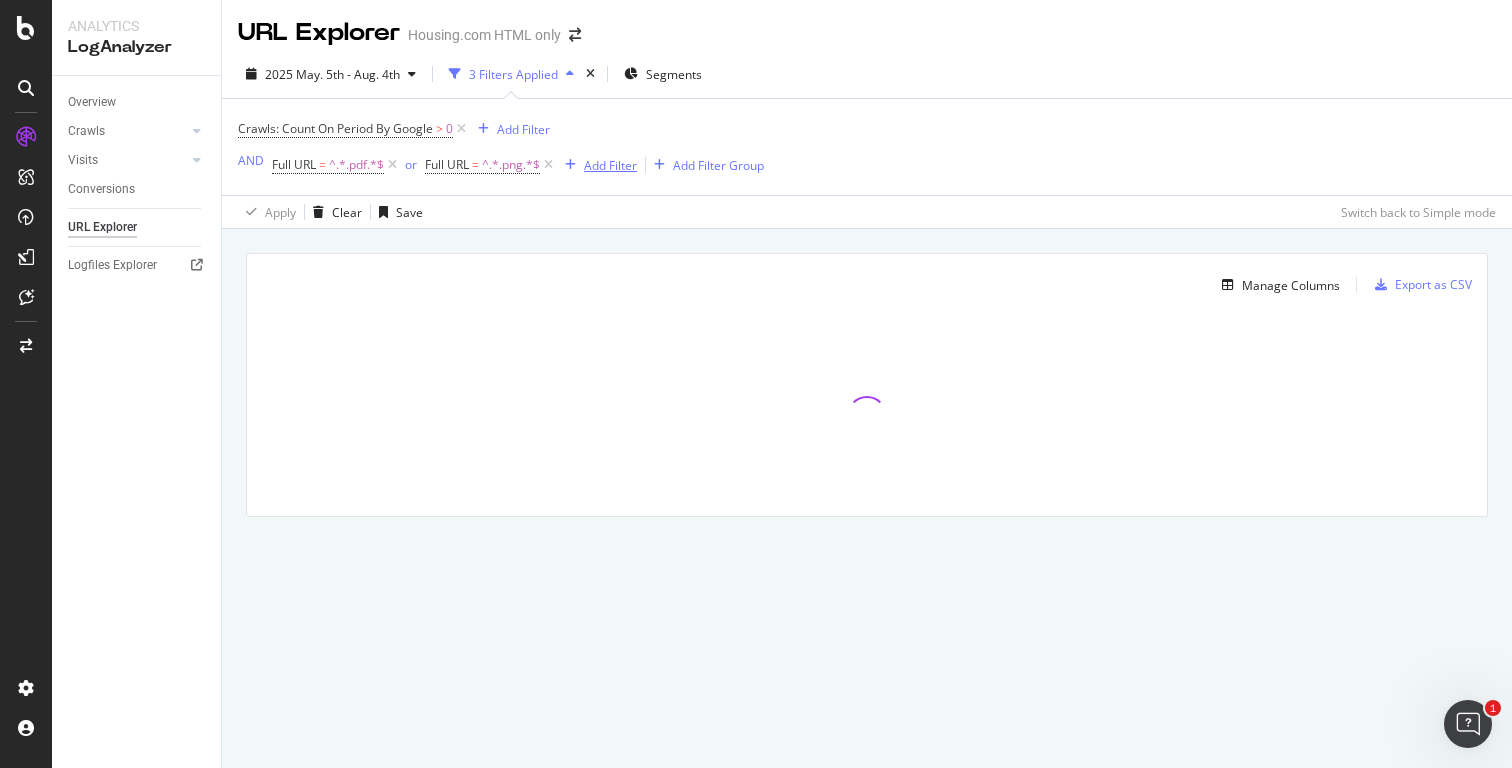 click on "Add Filter" at bounding box center (610, 165) 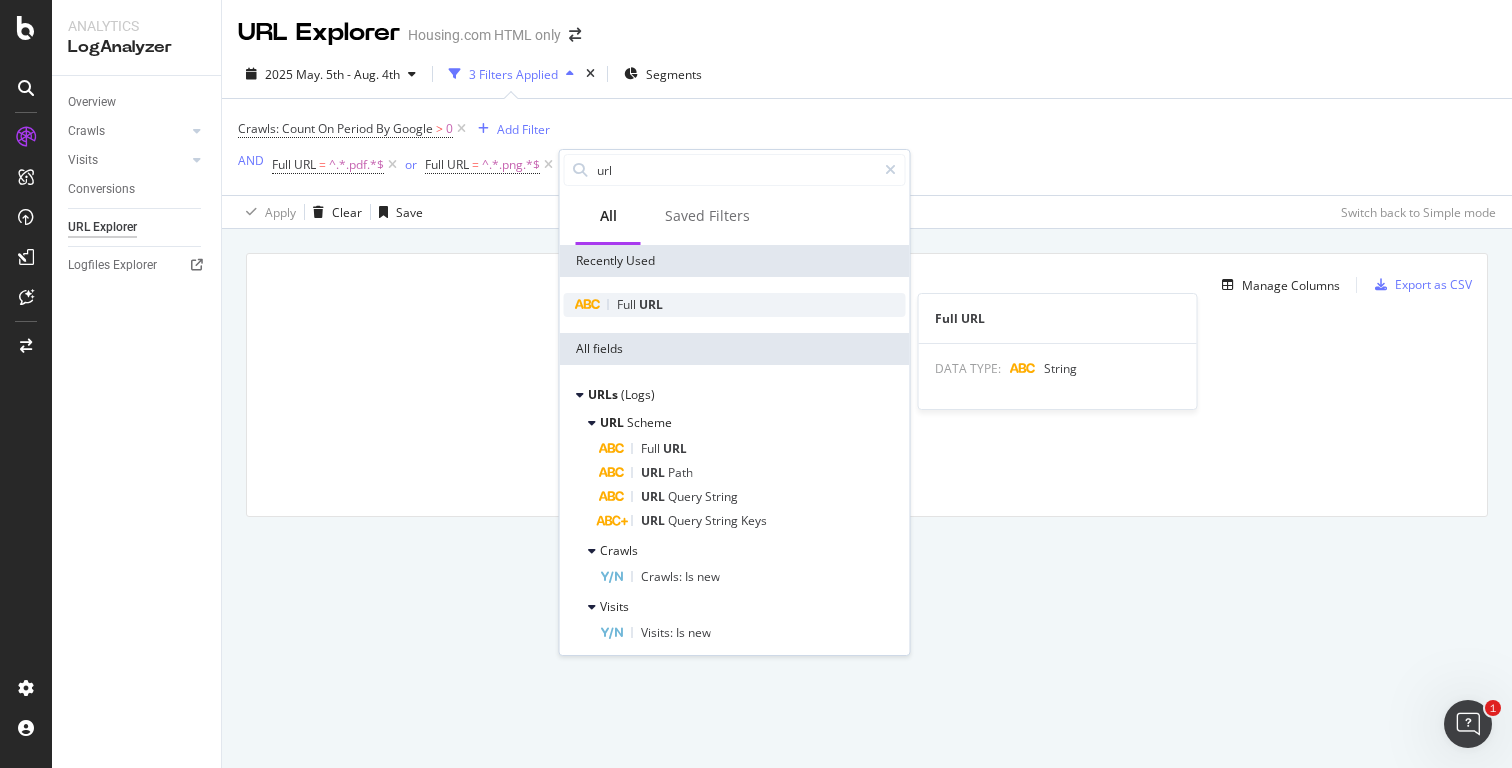 click on "Full   URL" at bounding box center [735, 305] 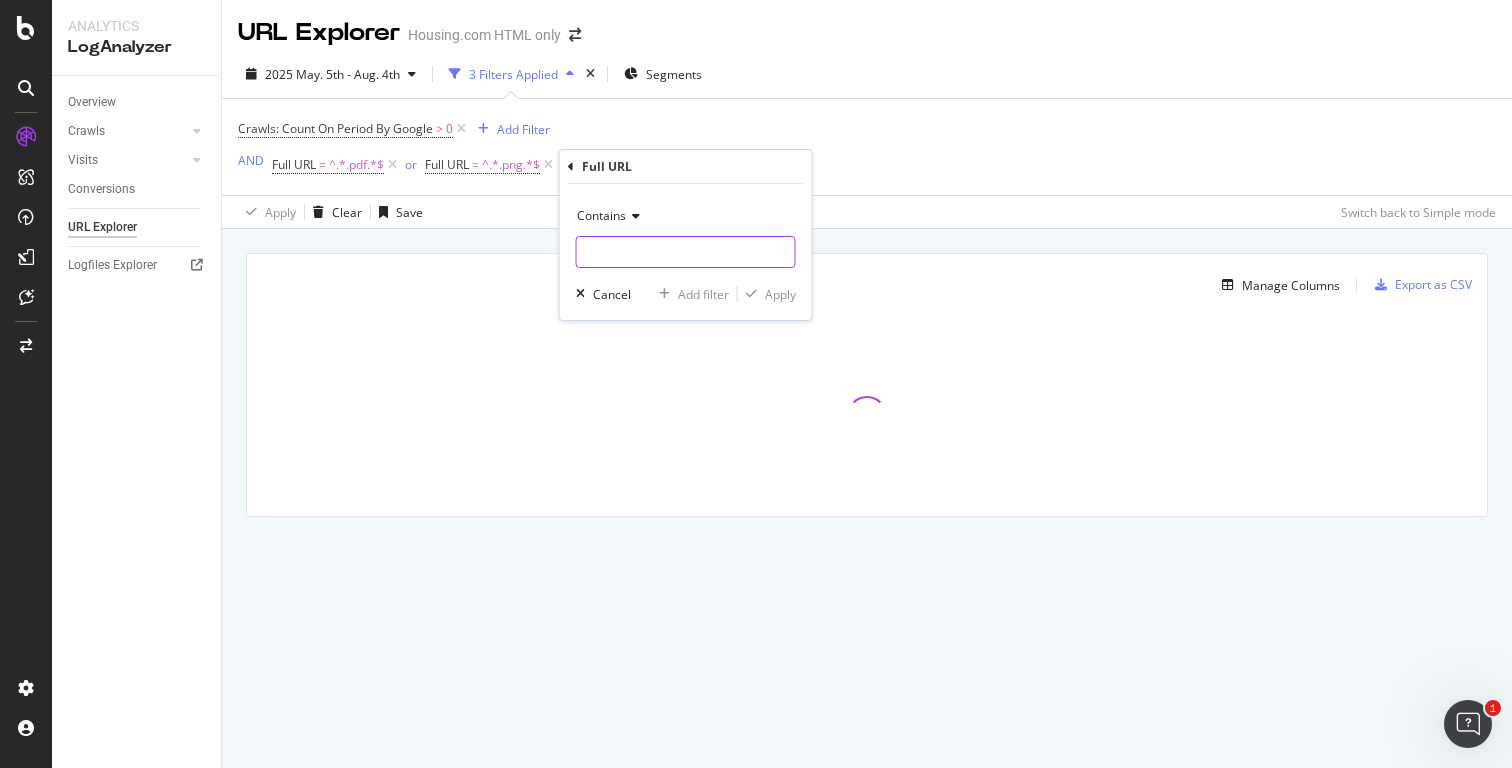 click at bounding box center [686, 252] 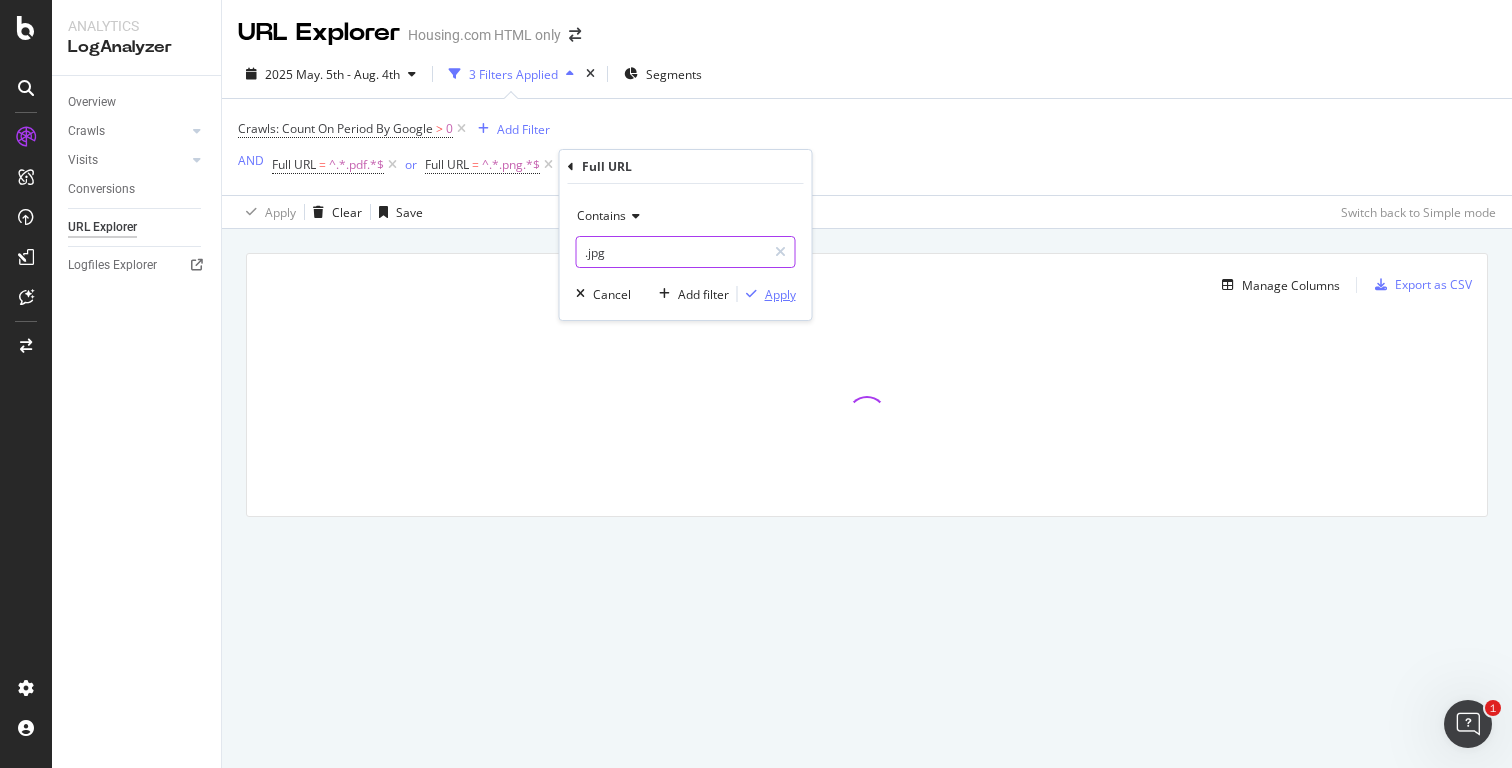 type on ".jpg" 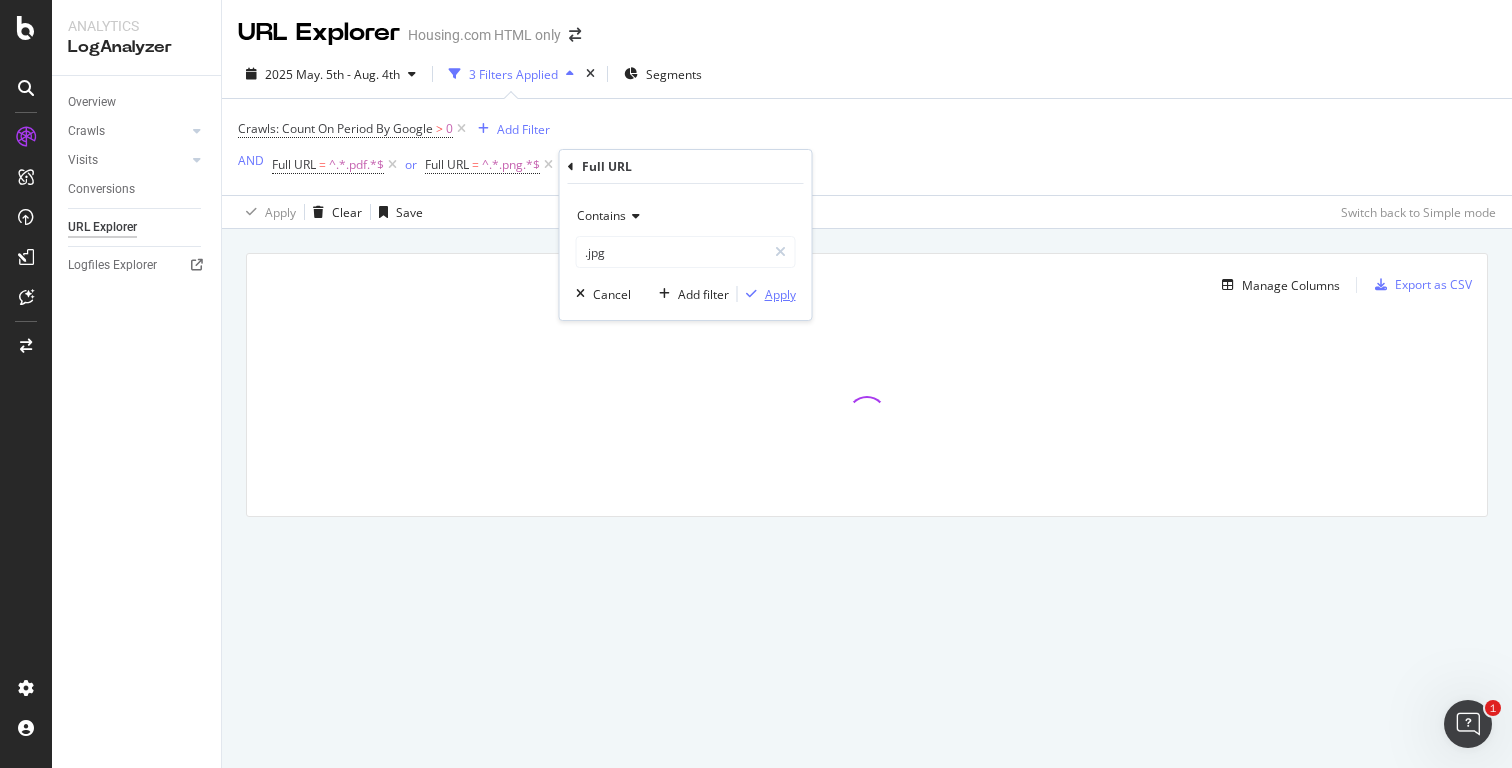 click on "Apply" at bounding box center (780, 294) 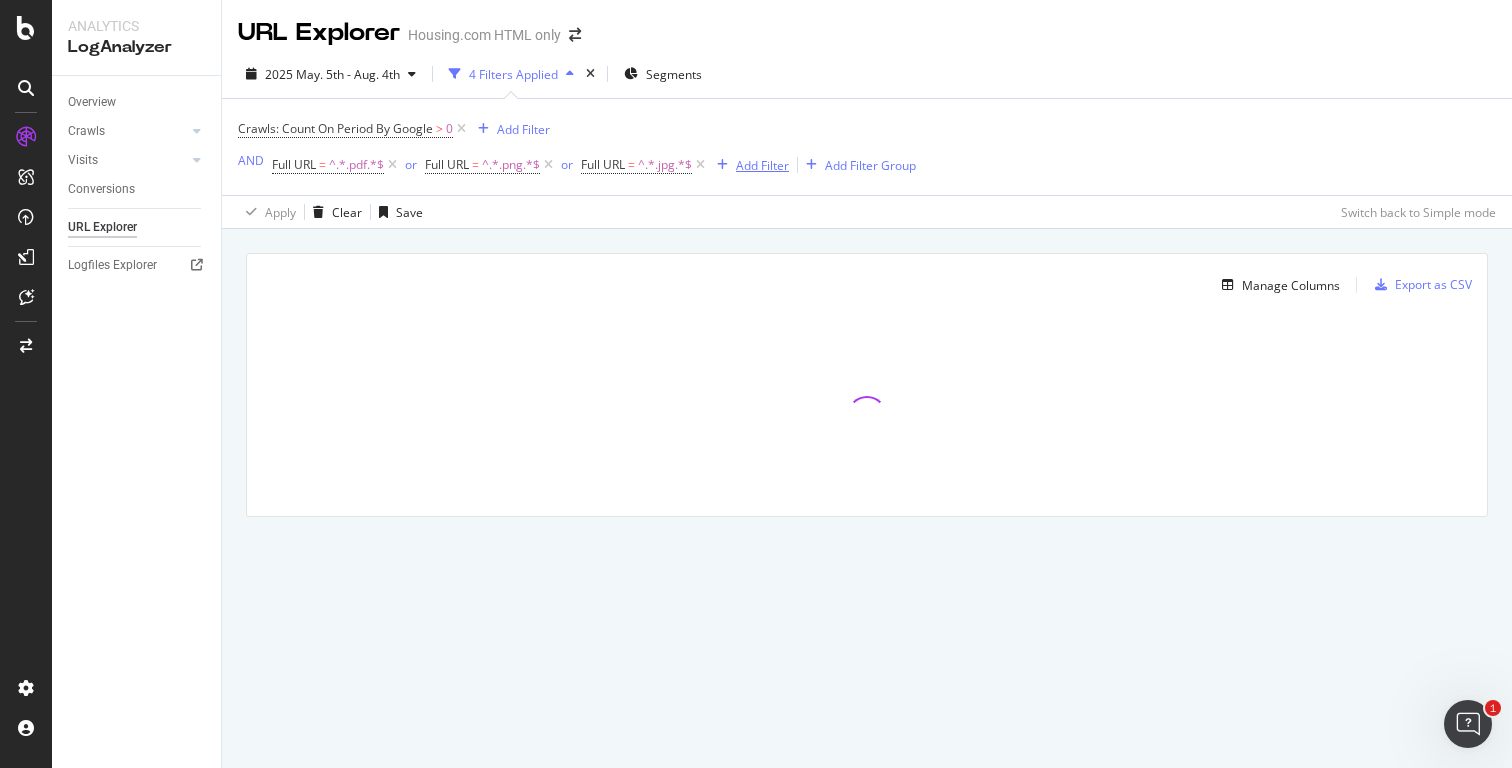click on "Add Filter" at bounding box center [762, 165] 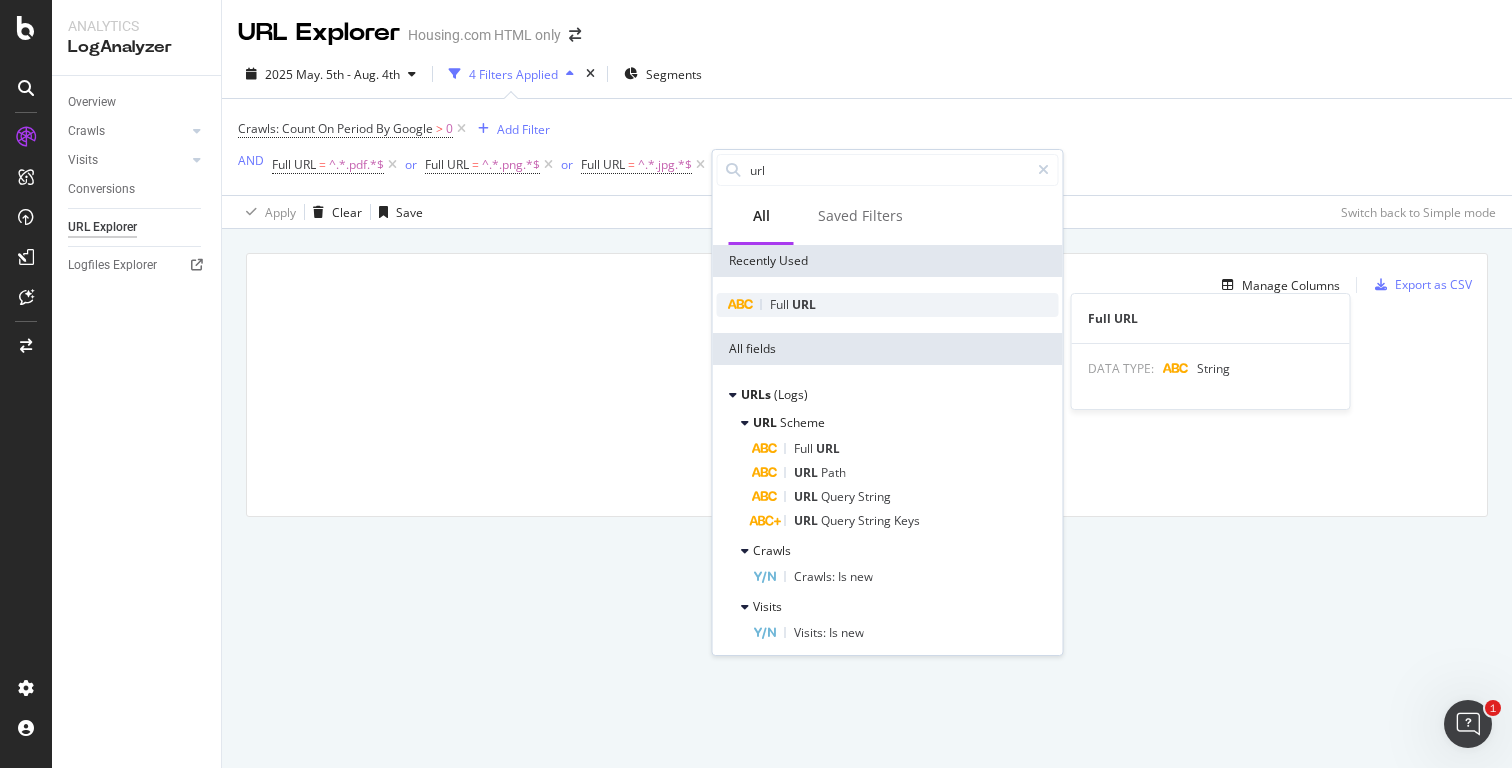 click on "Full   URL" at bounding box center [888, 305] 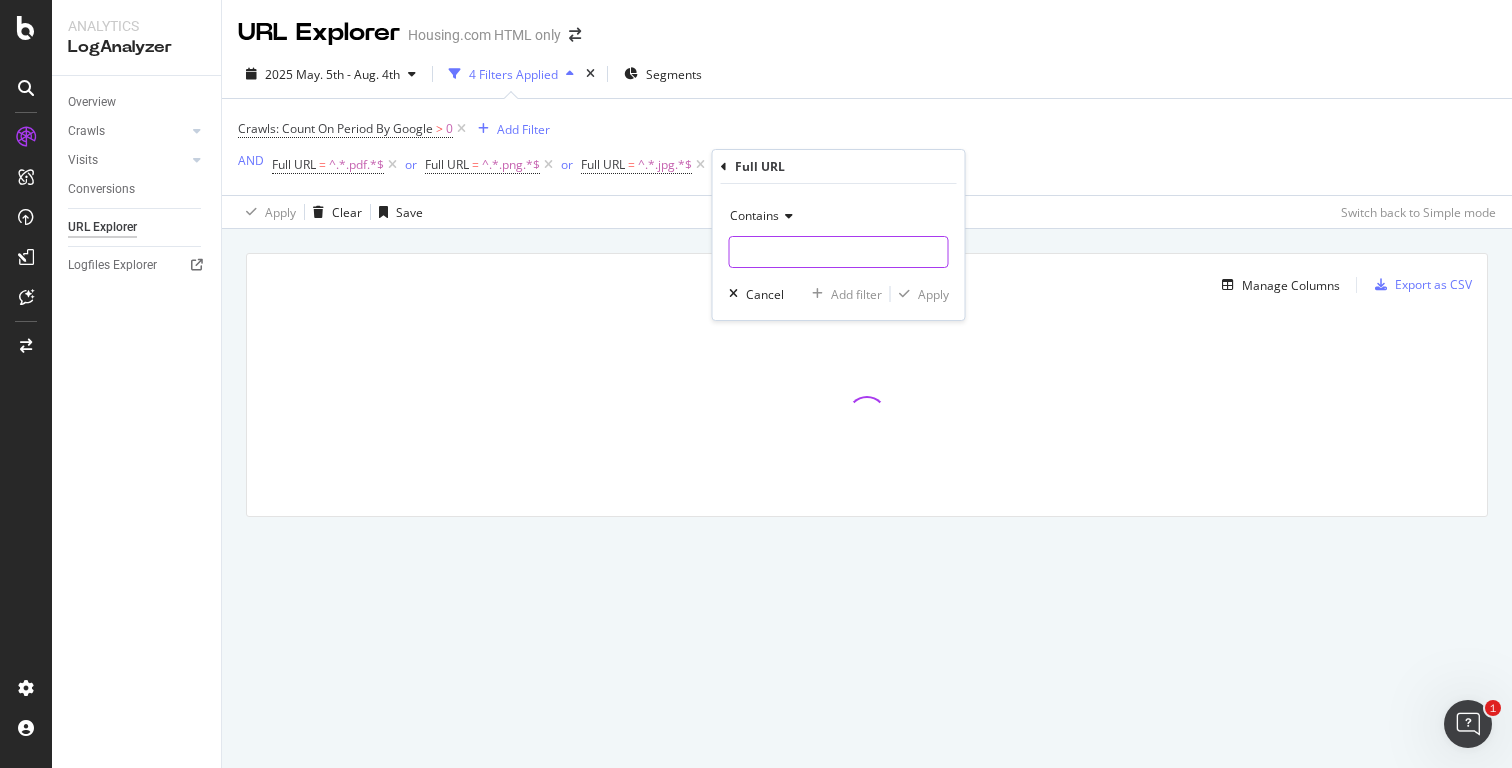 click at bounding box center [839, 252] 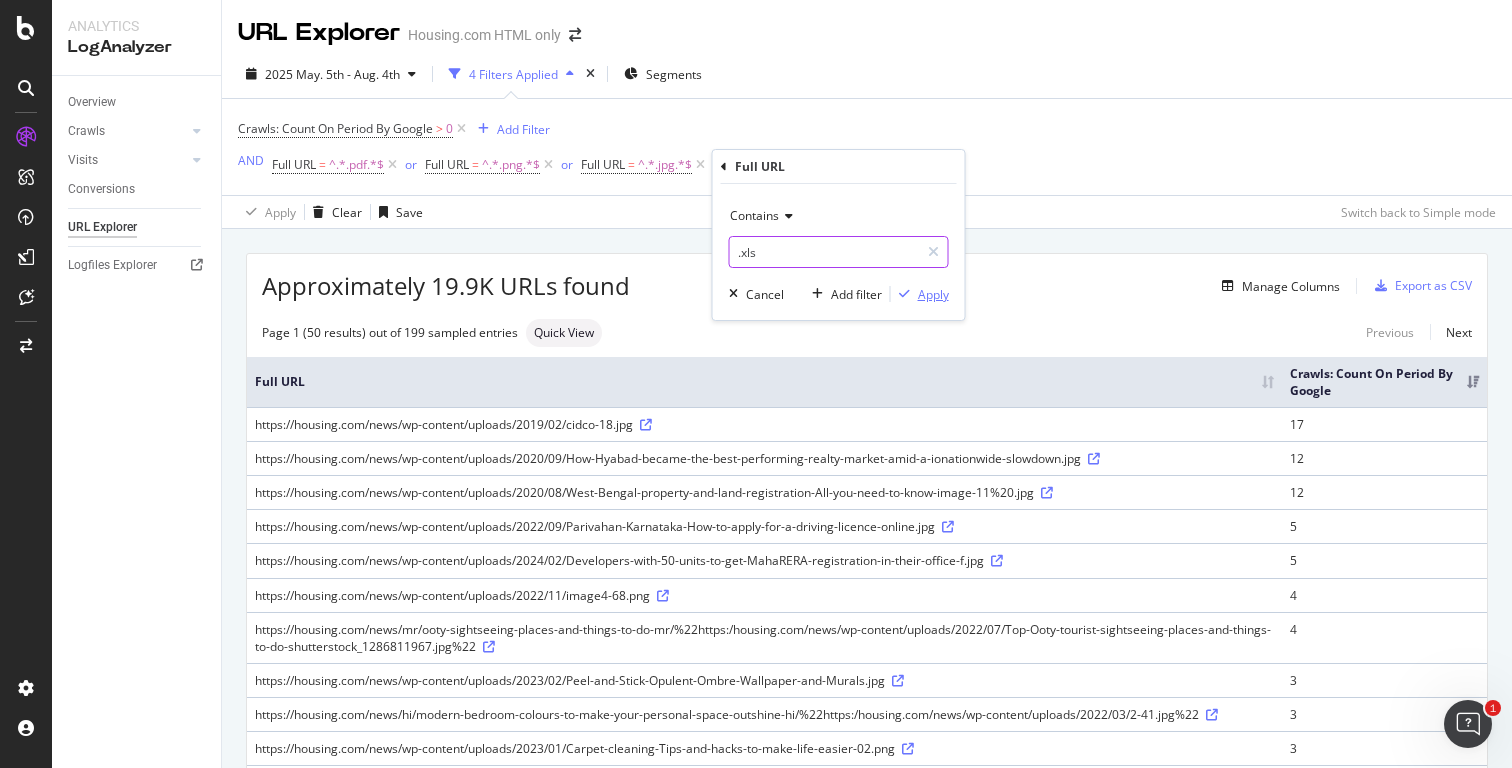 type on ".xls" 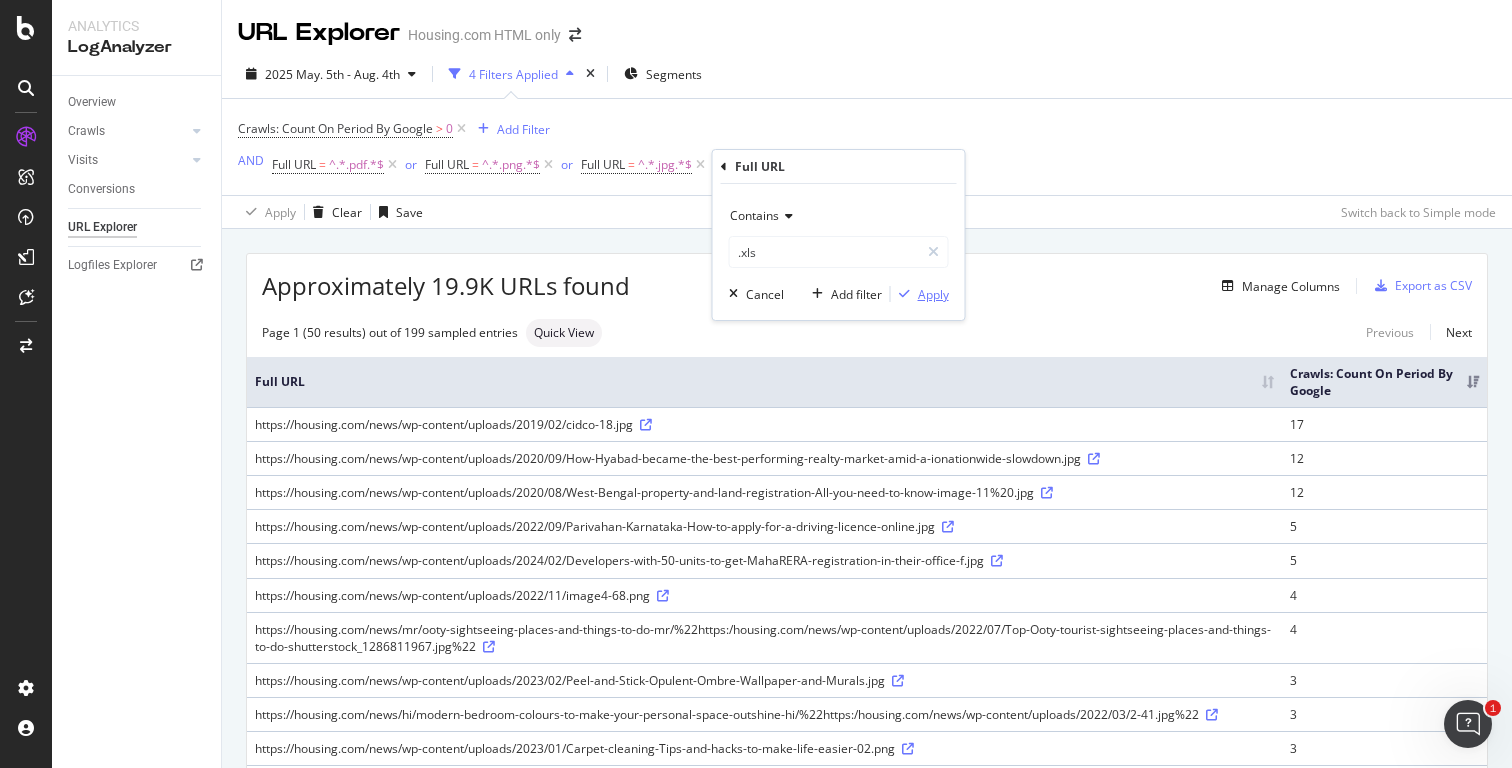 click on "Apply" at bounding box center (933, 294) 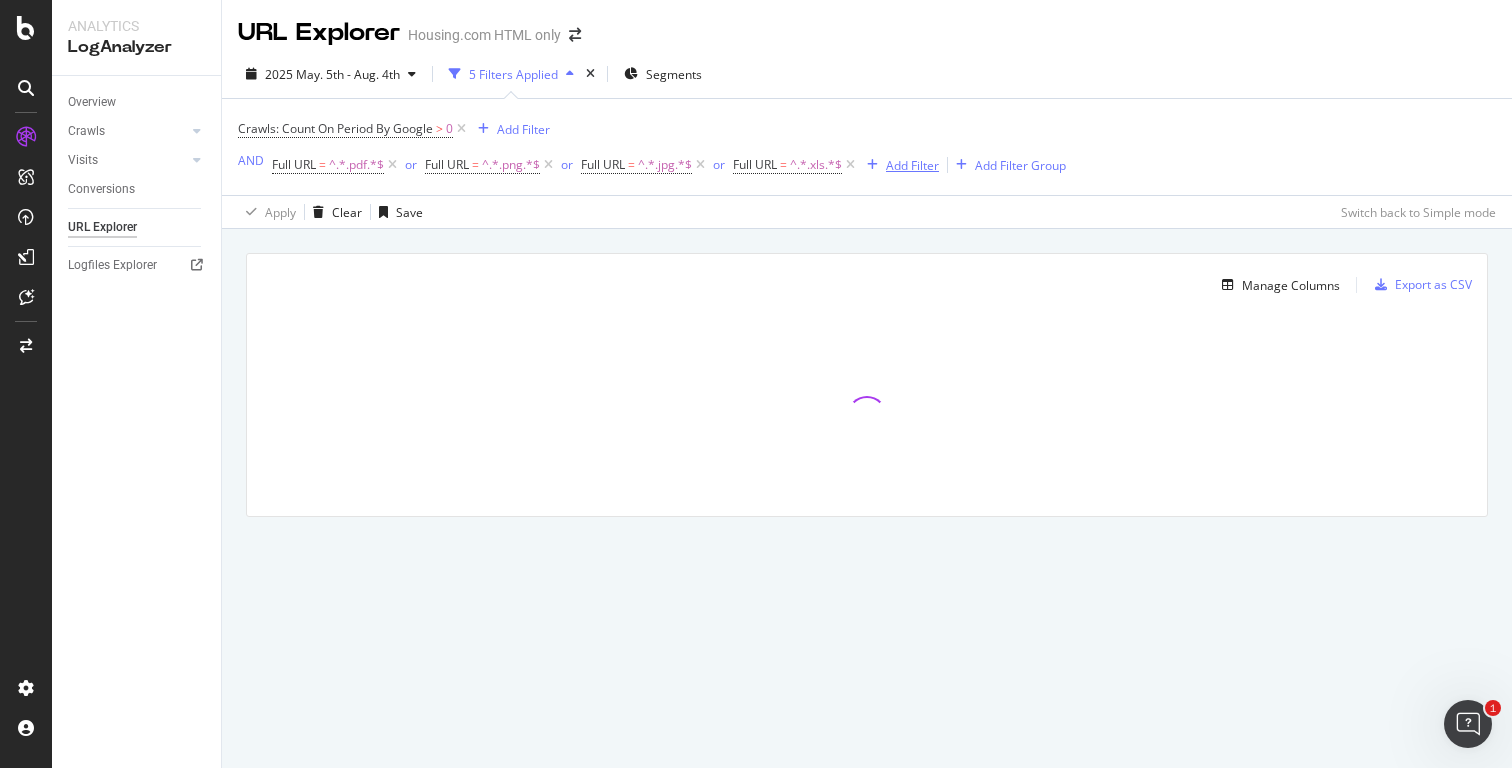 click on "Add Filter" at bounding box center [912, 165] 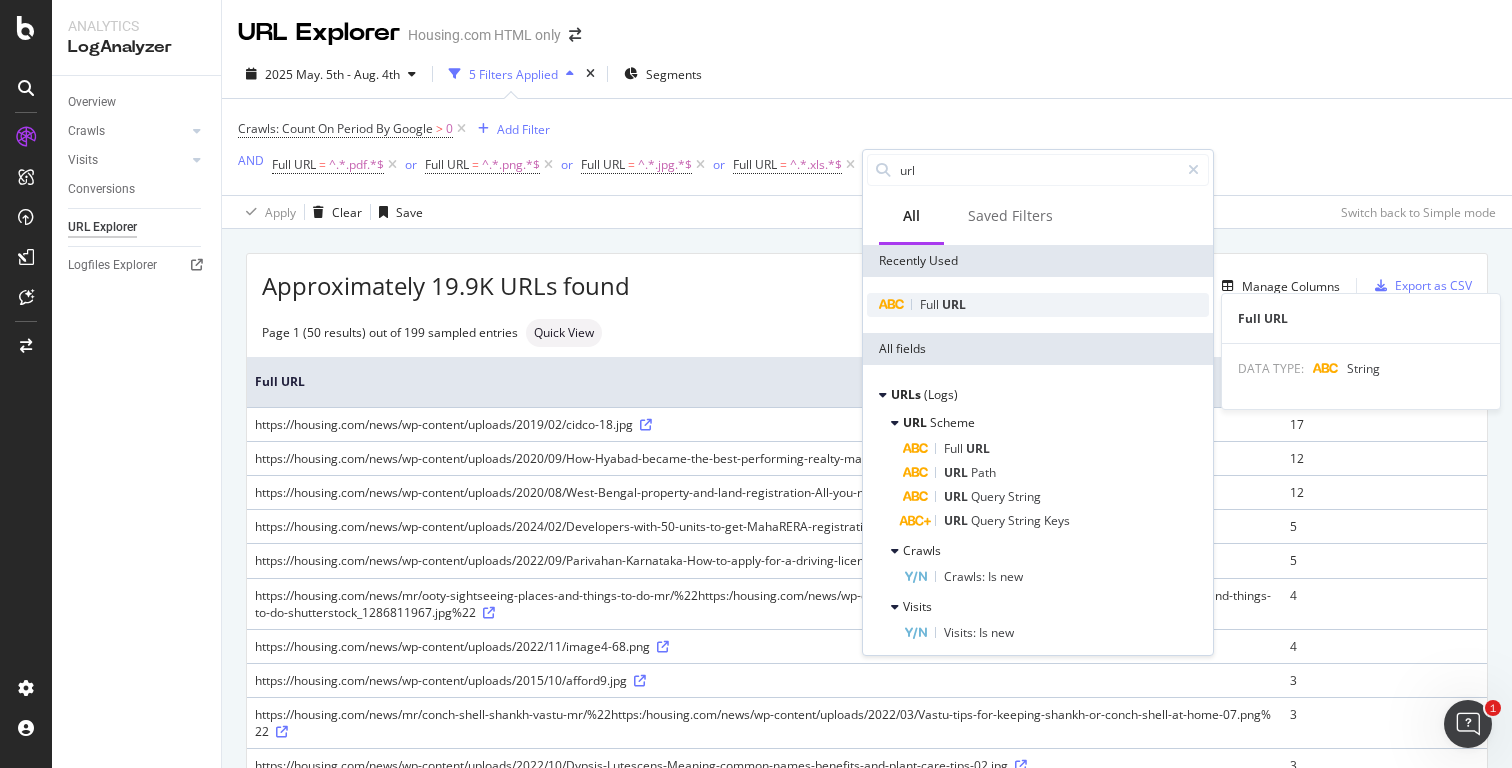 click on "Full   URL" at bounding box center [1038, 305] 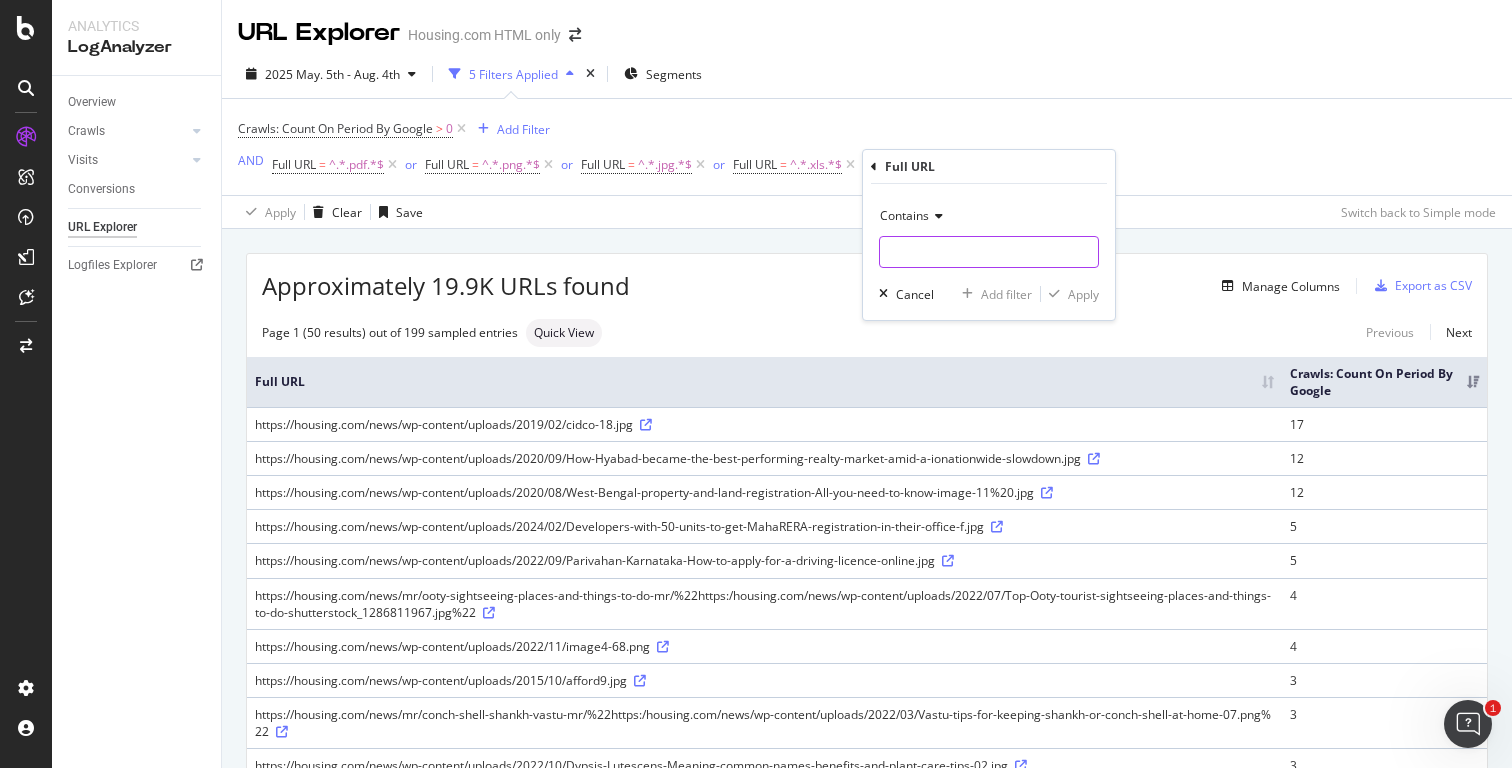 click at bounding box center (989, 252) 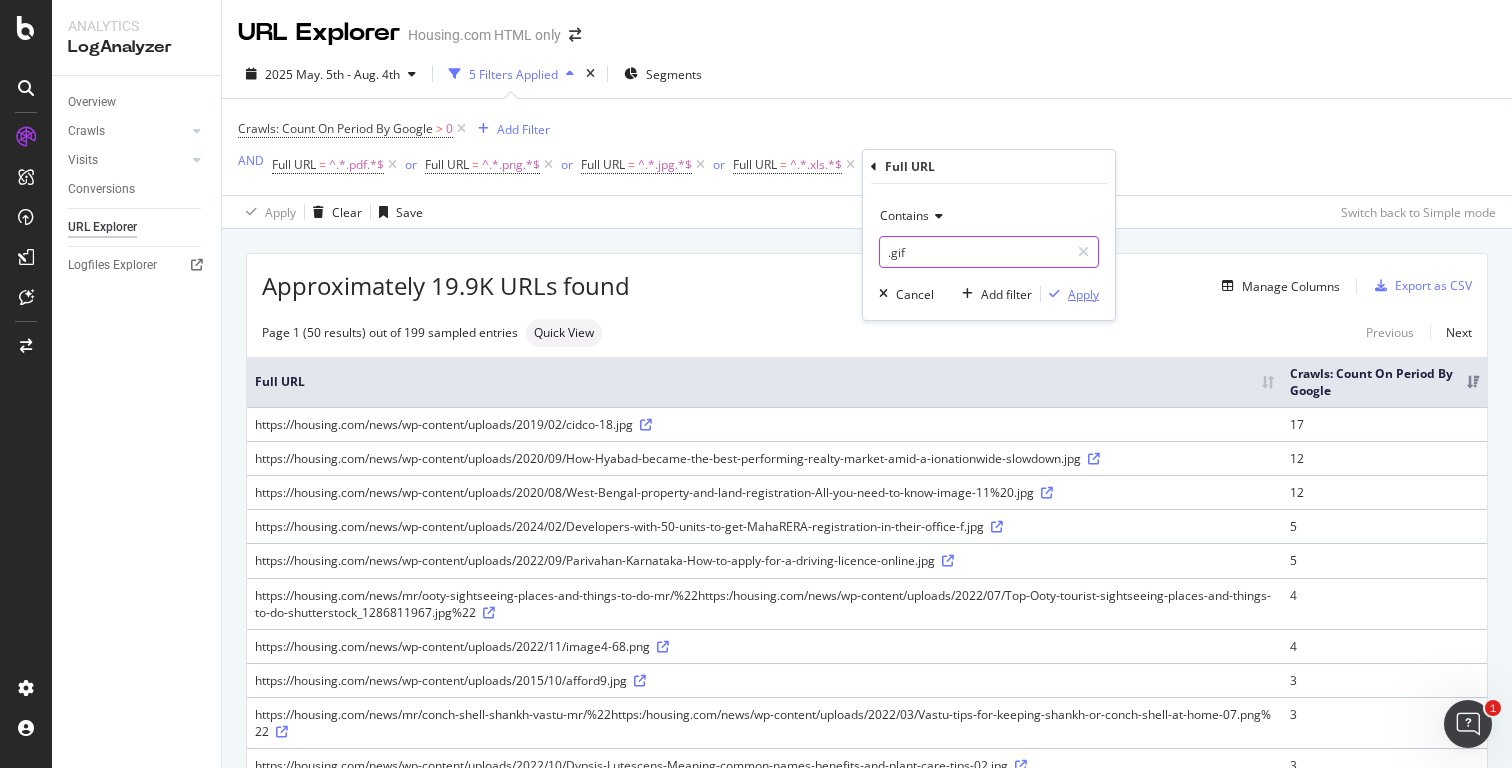 type on ".gif" 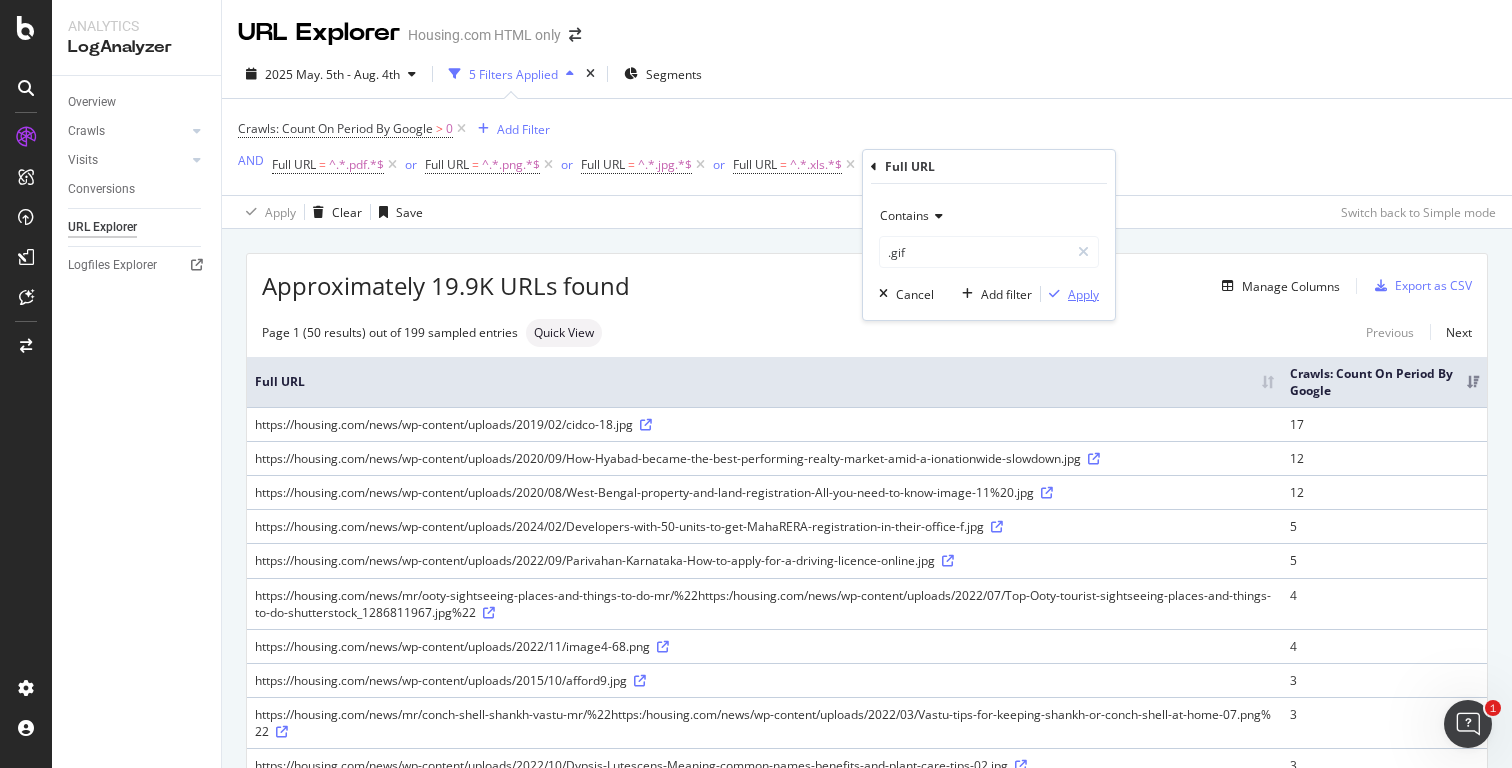 click on "Apply" at bounding box center (1083, 294) 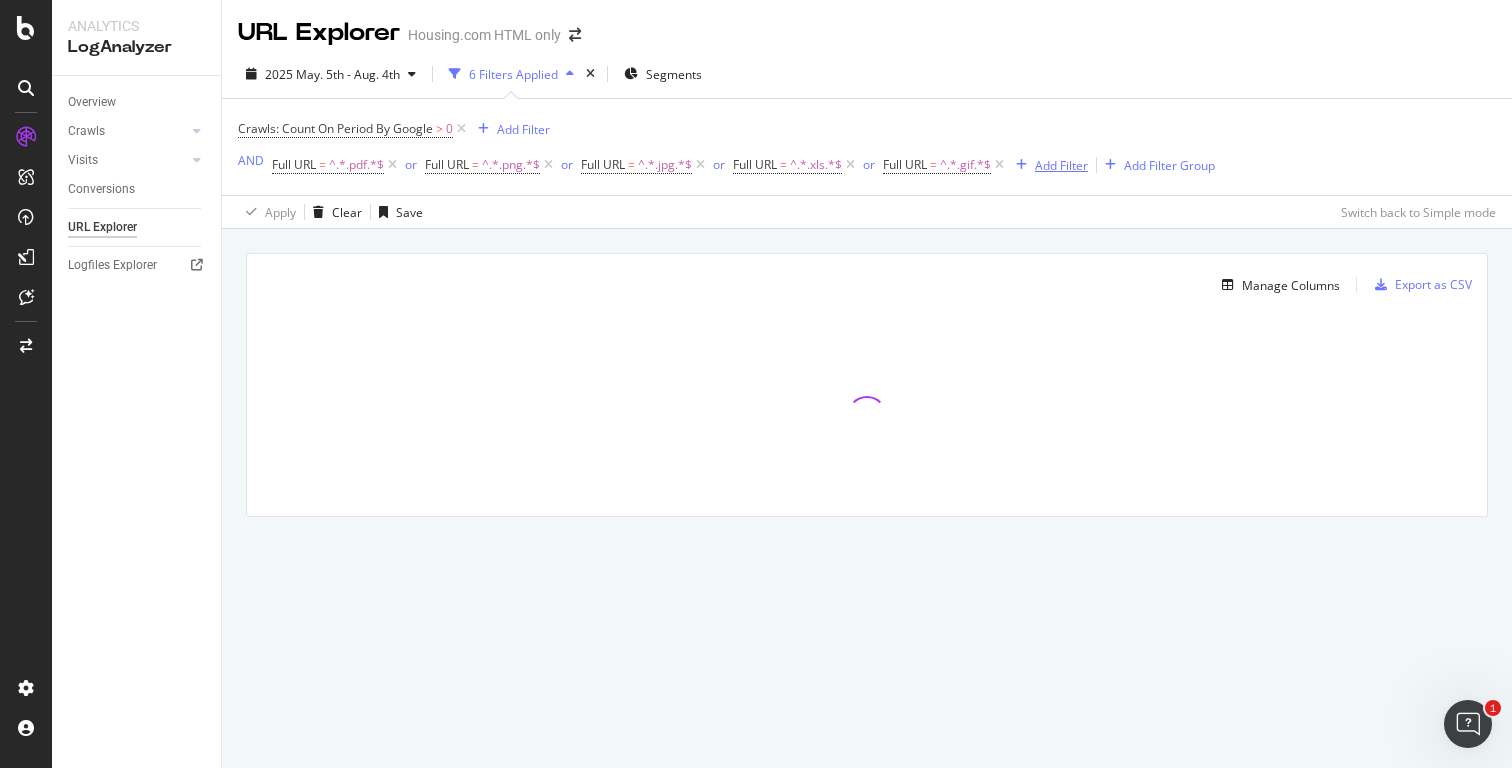 click on "Add Filter" at bounding box center [1048, 165] 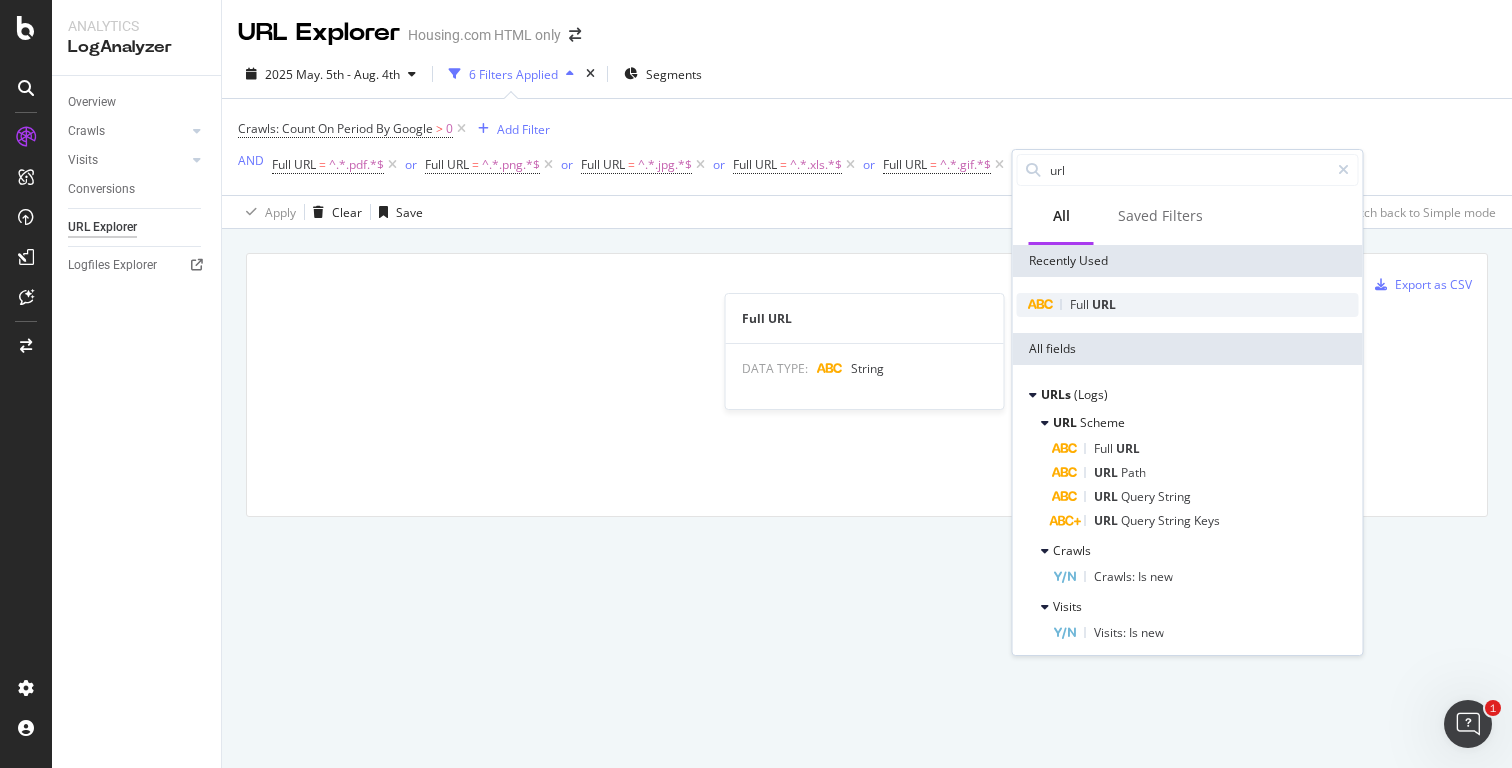 click on "URL" at bounding box center [1104, 304] 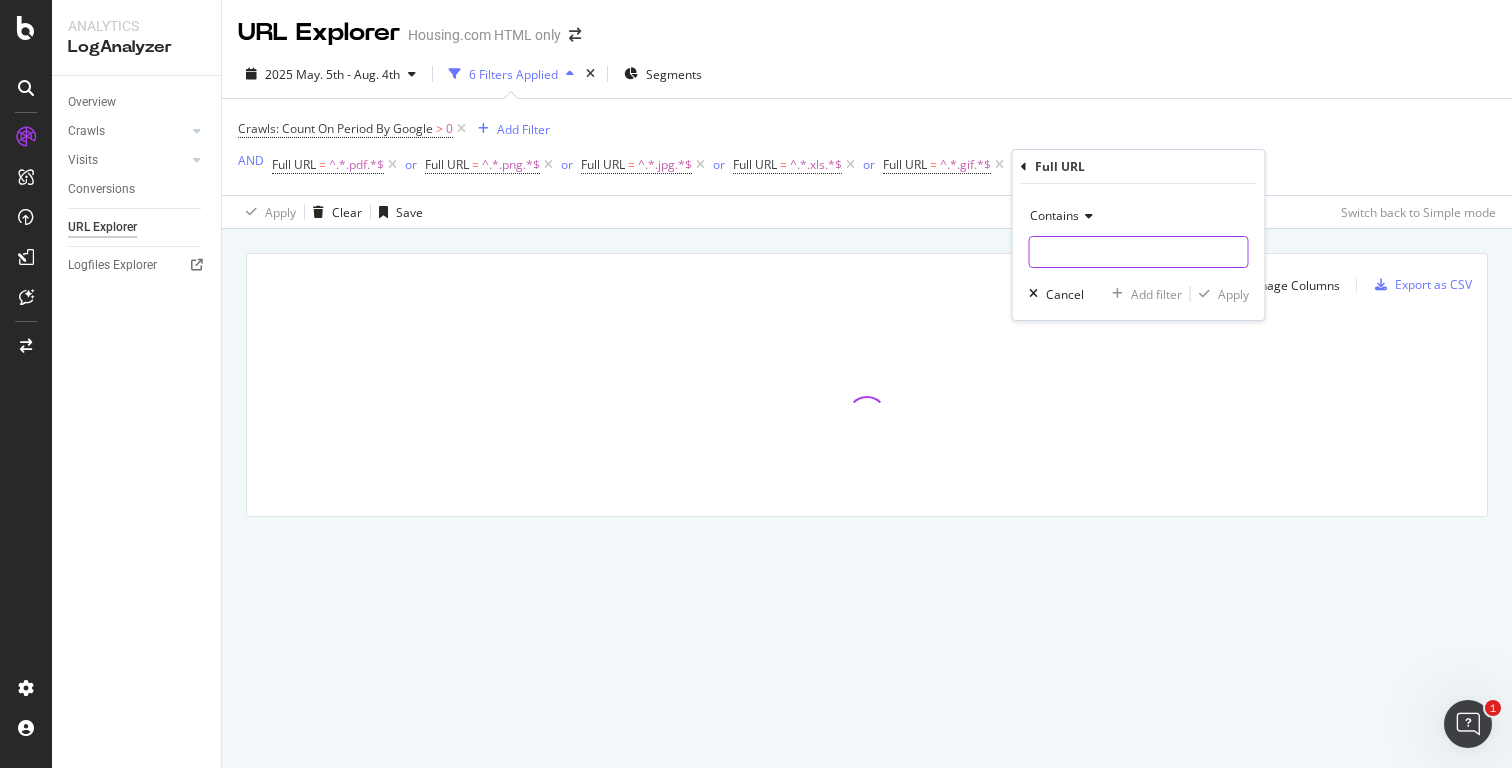 click at bounding box center (1139, 252) 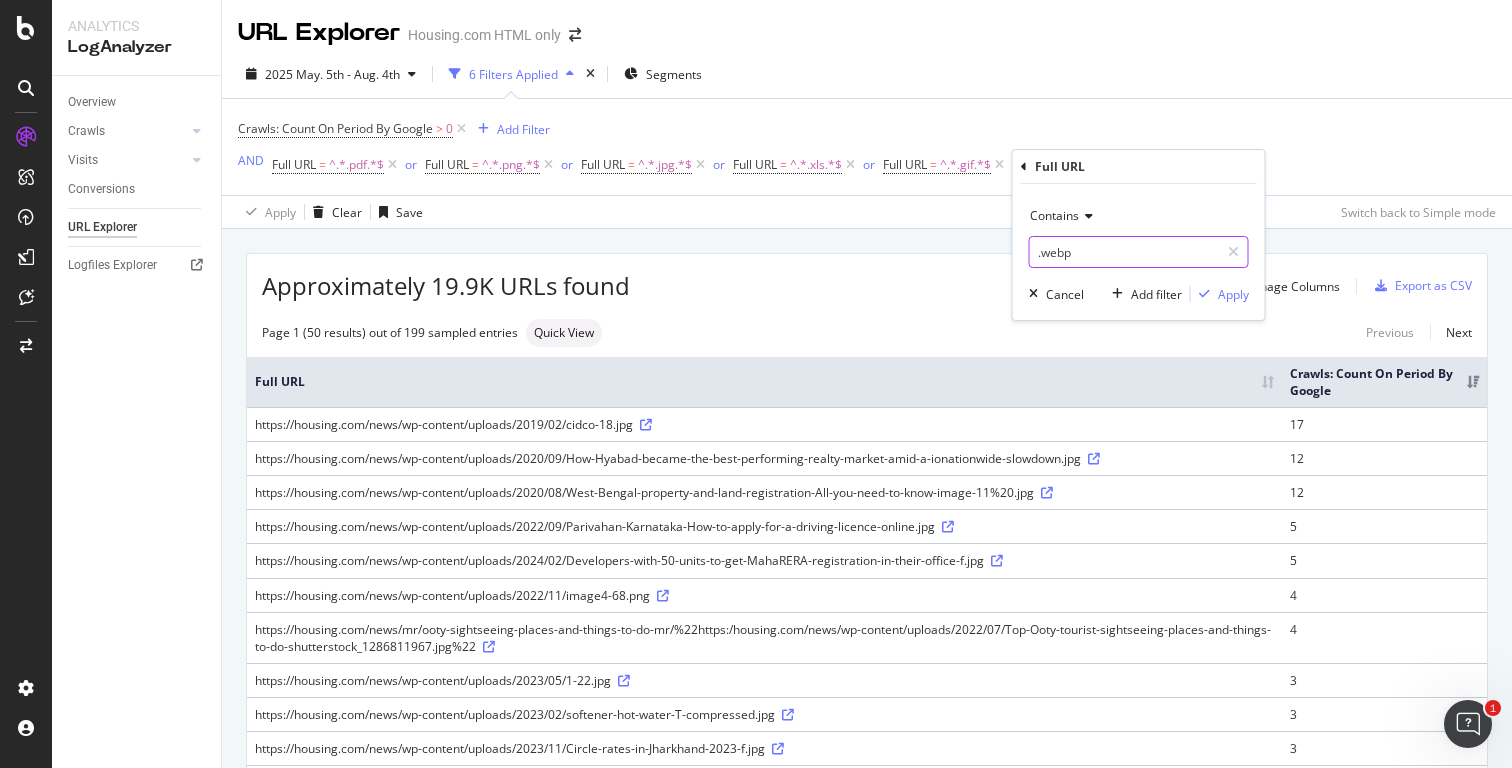 type on ".webp" 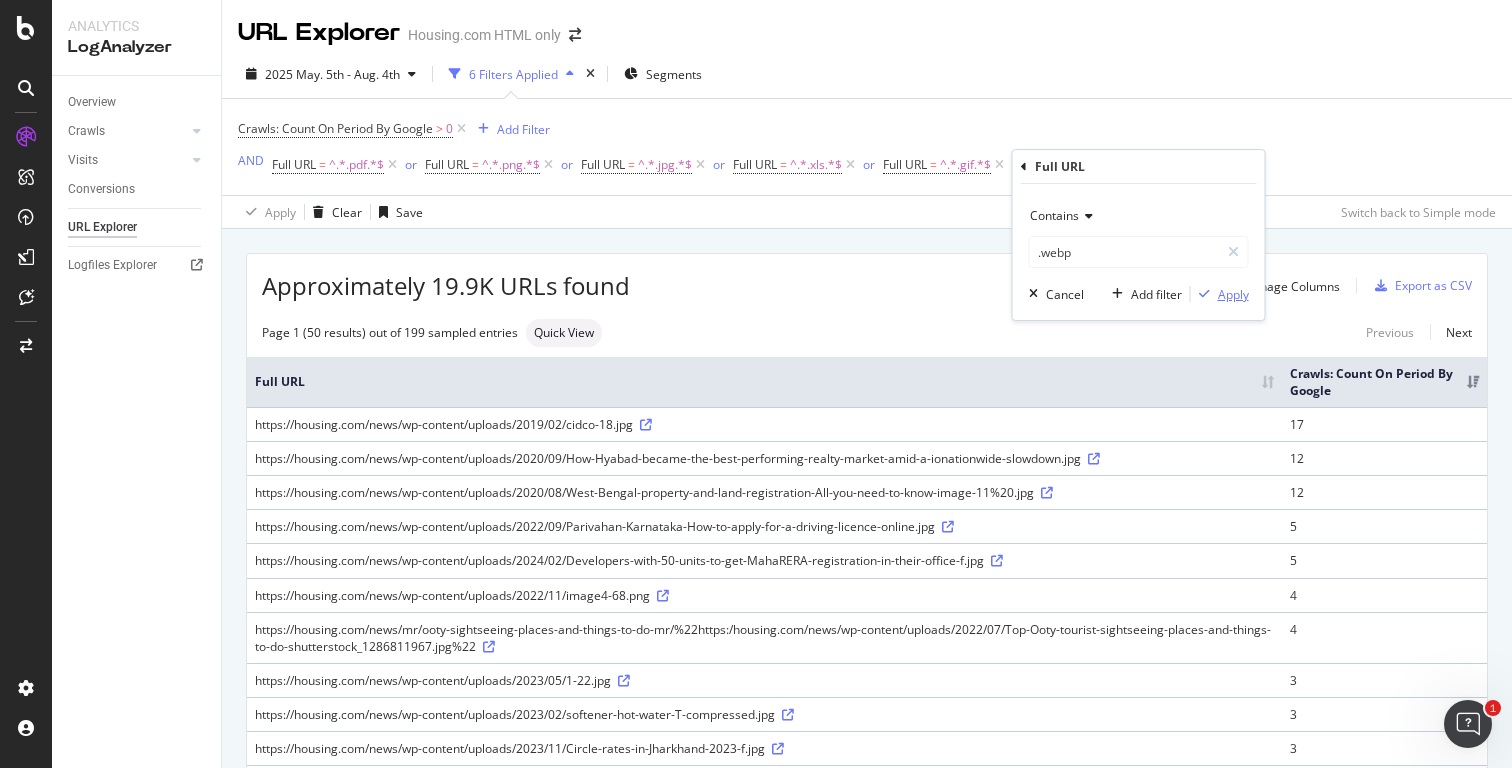 click on "Apply" at bounding box center [1233, 294] 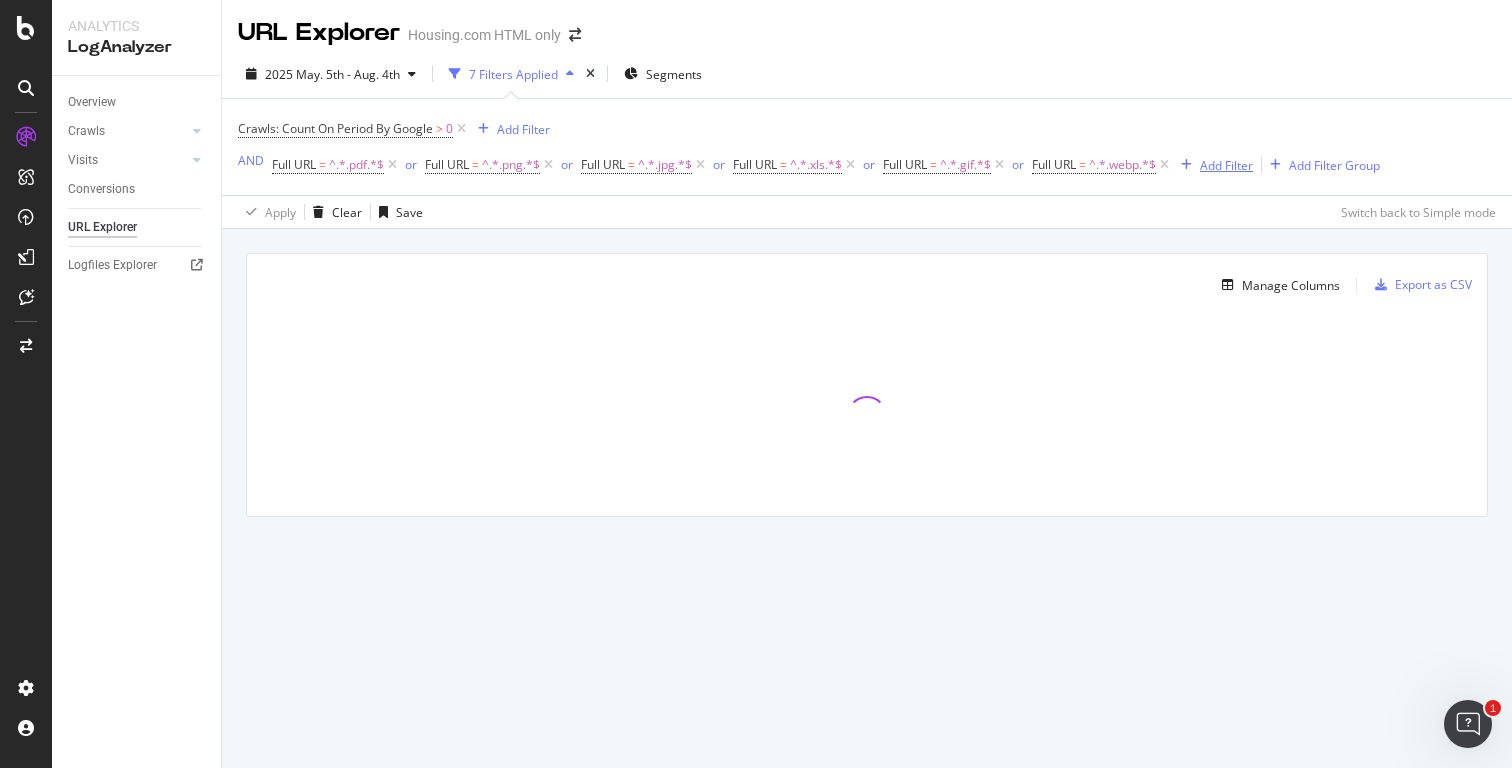 click on "Add Filter" at bounding box center (1226, 165) 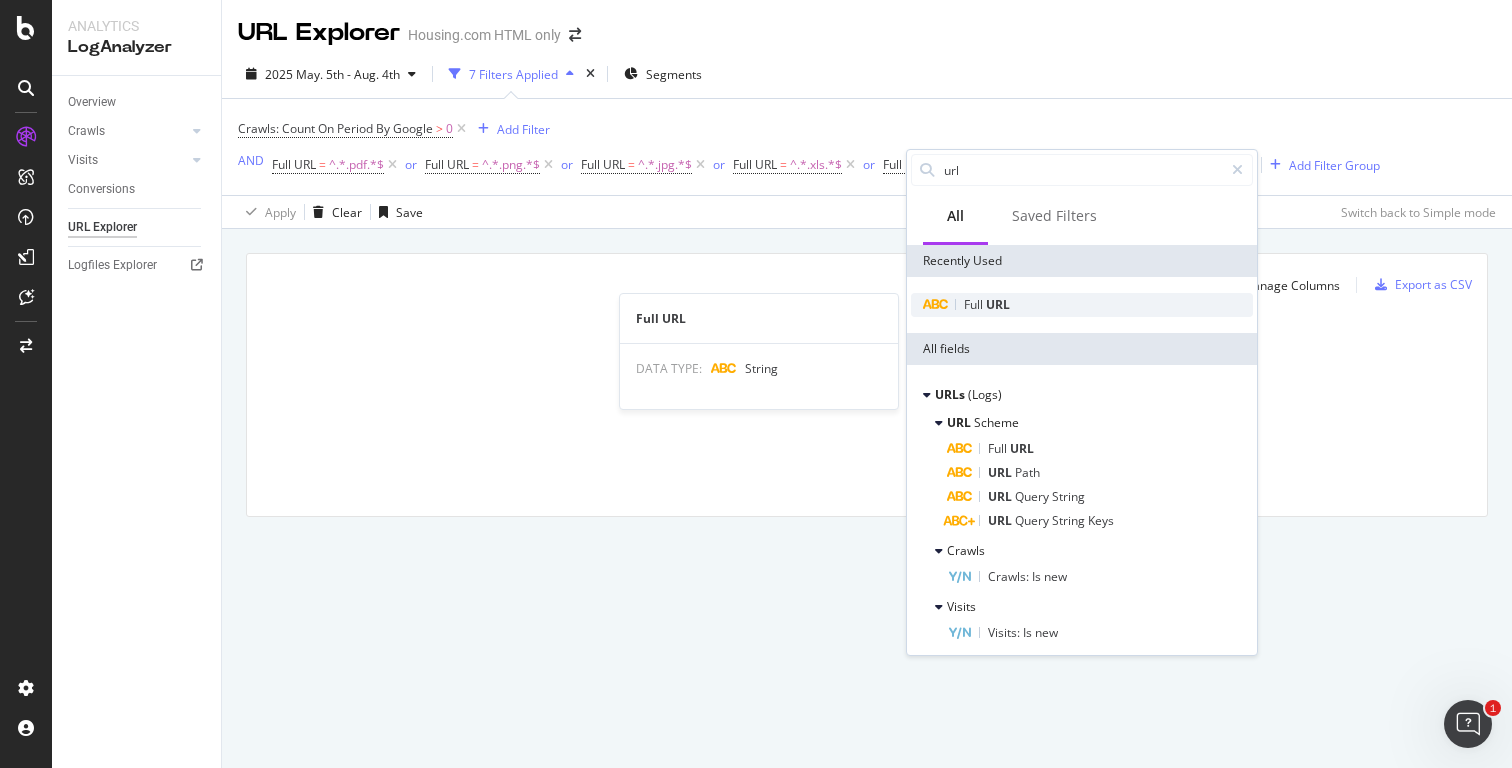 click on "Full   URL" at bounding box center (1082, 305) 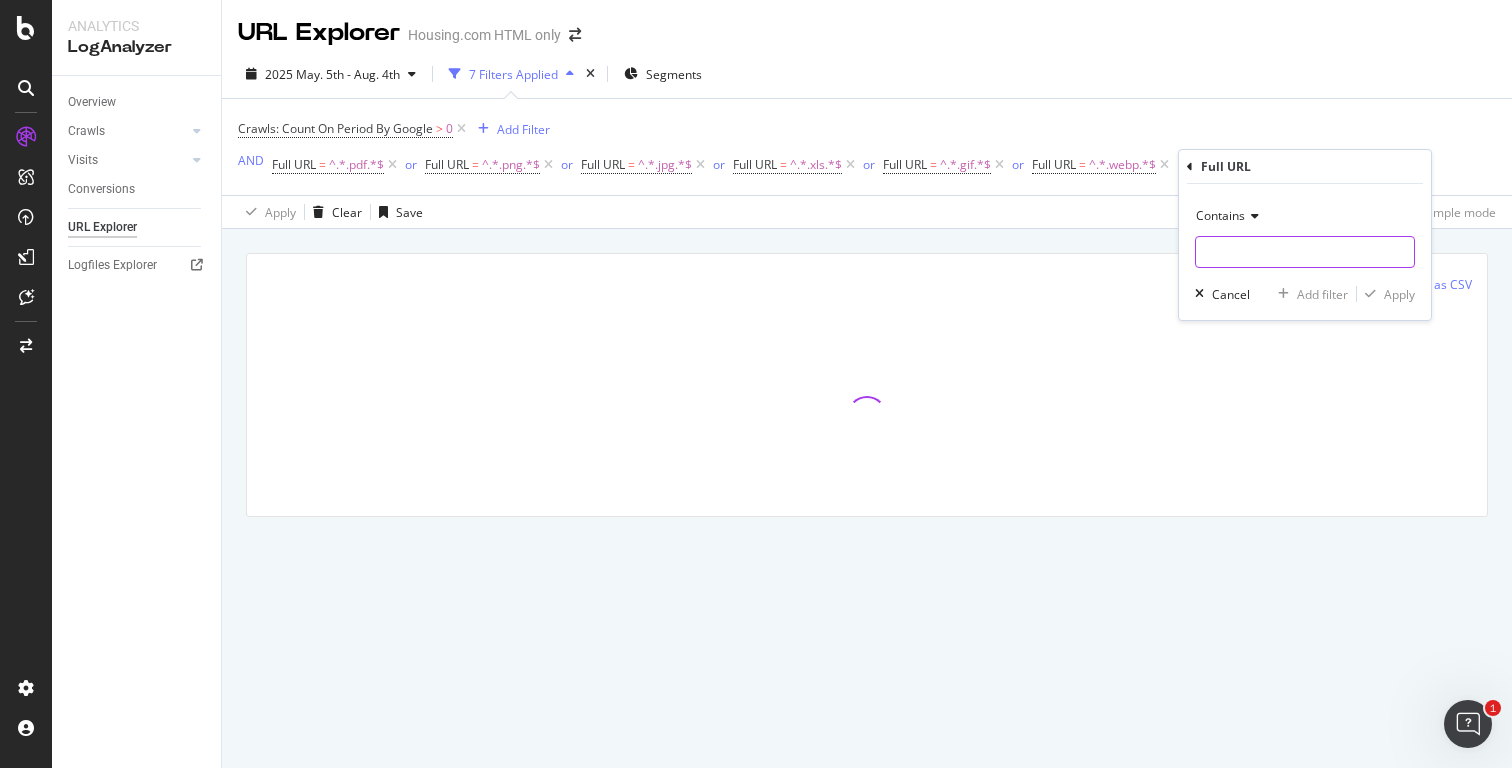 click at bounding box center (1305, 252) 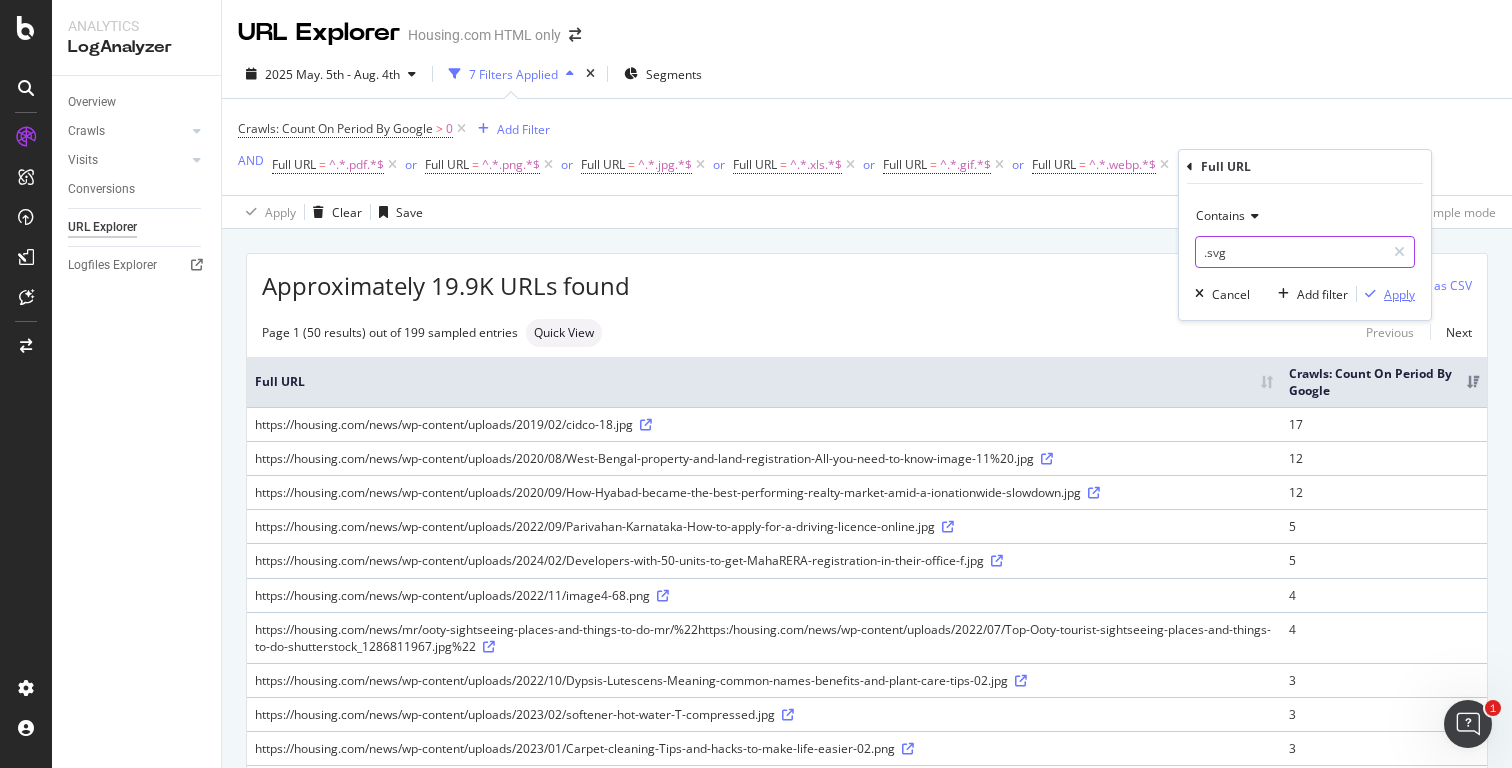 type on ".svg" 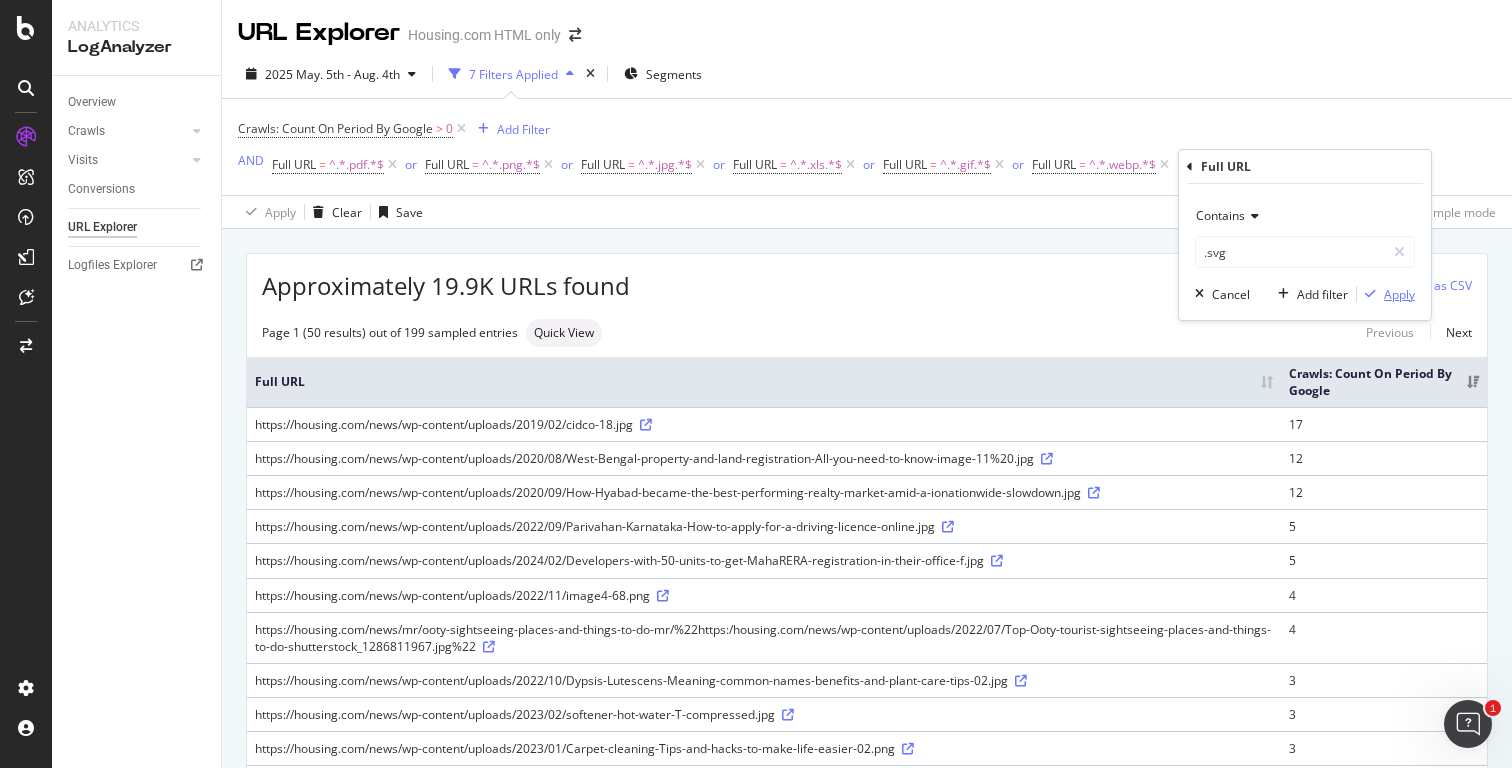 click on "Apply" at bounding box center (1399, 294) 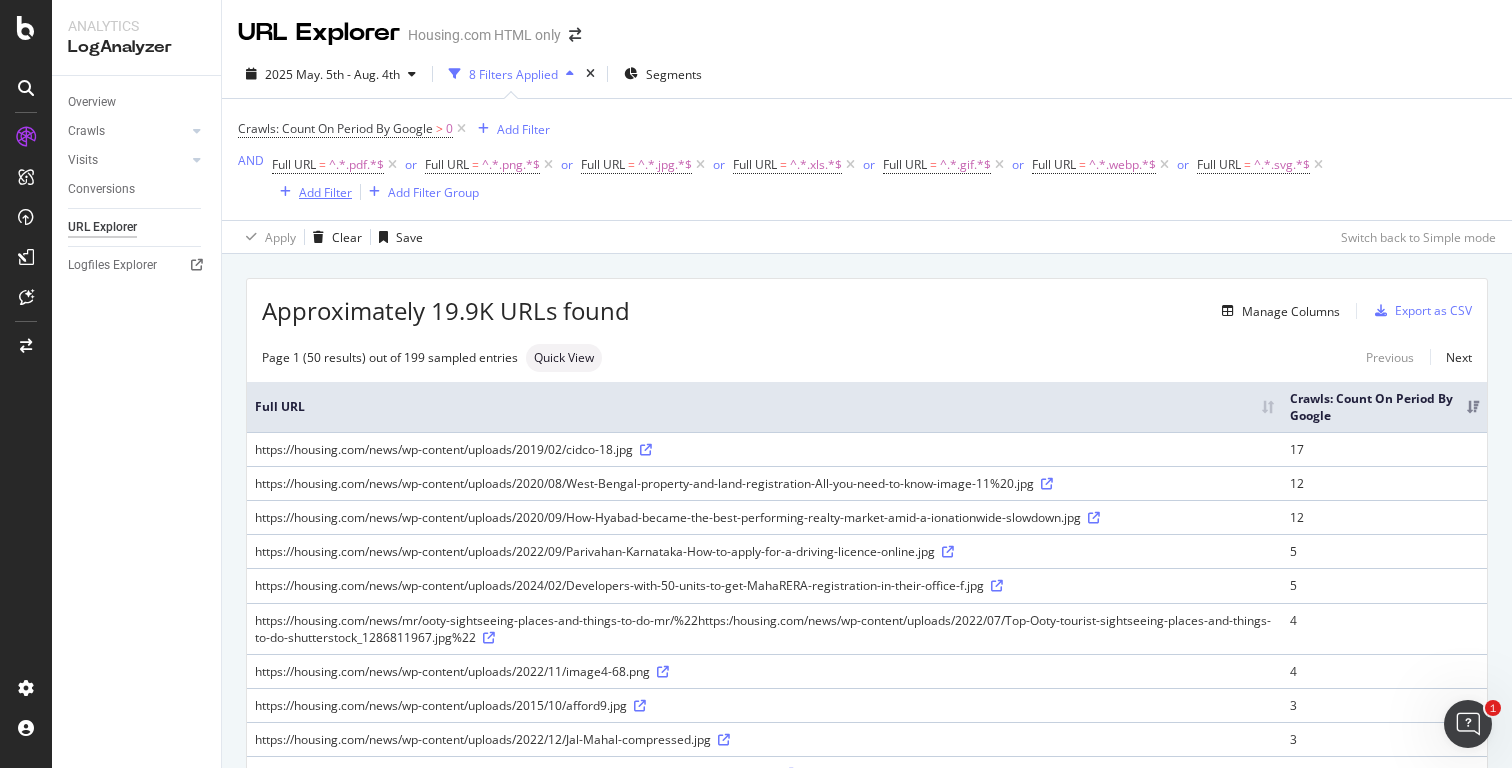 click on "Add Filter" at bounding box center [325, 192] 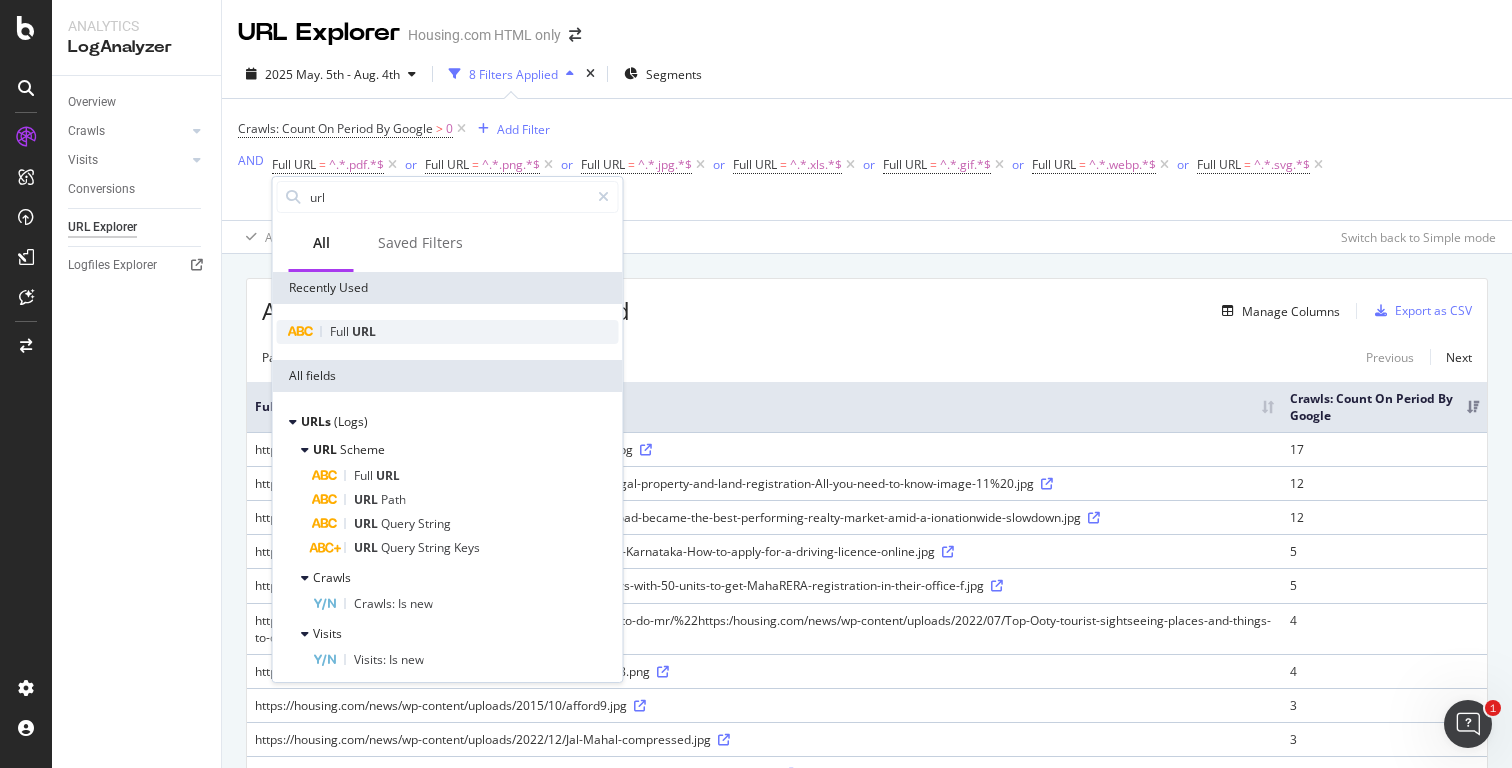 click on "Full   URL" at bounding box center (448, 332) 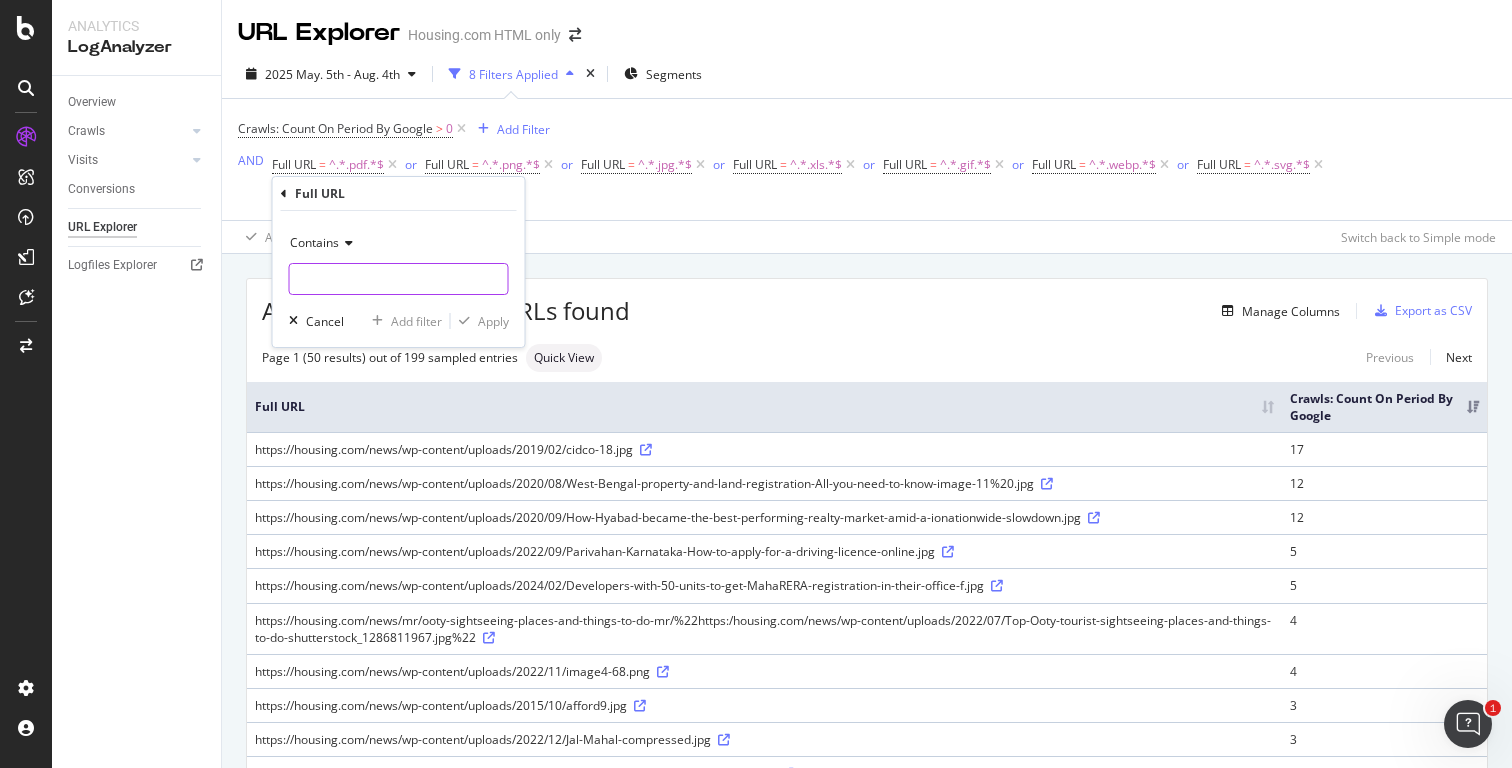 click at bounding box center [399, 279] 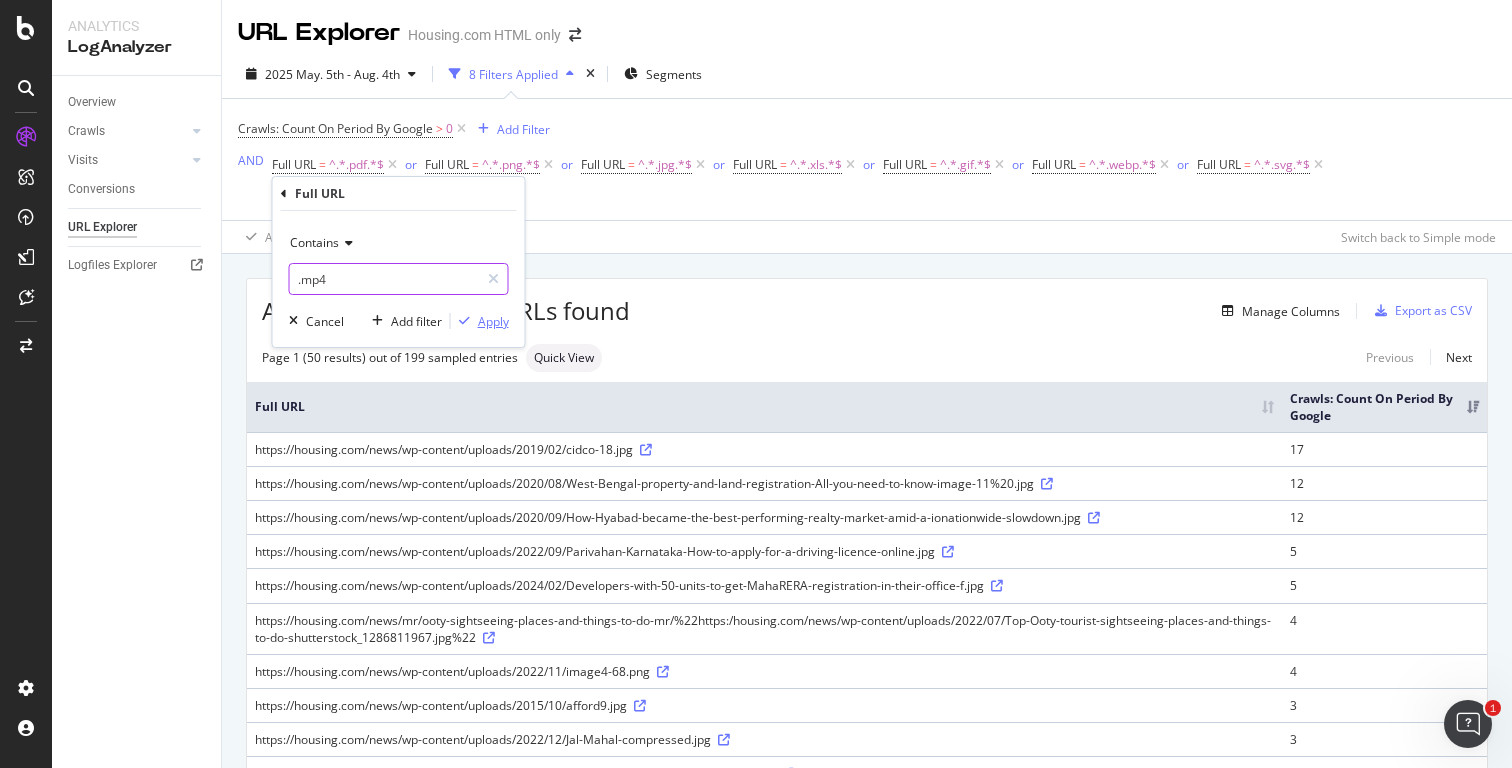 type on ".mp4" 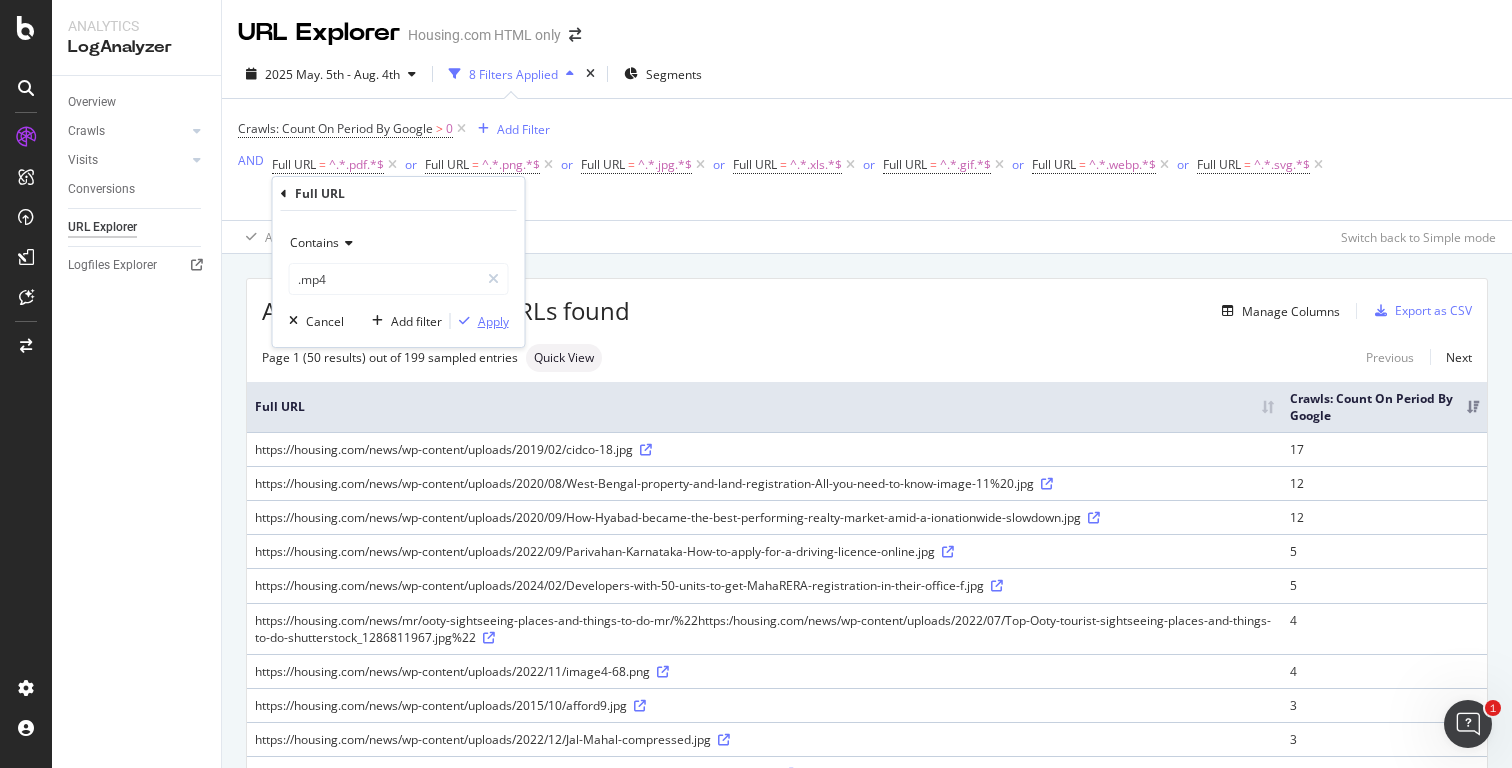 click on "Apply" at bounding box center (493, 321) 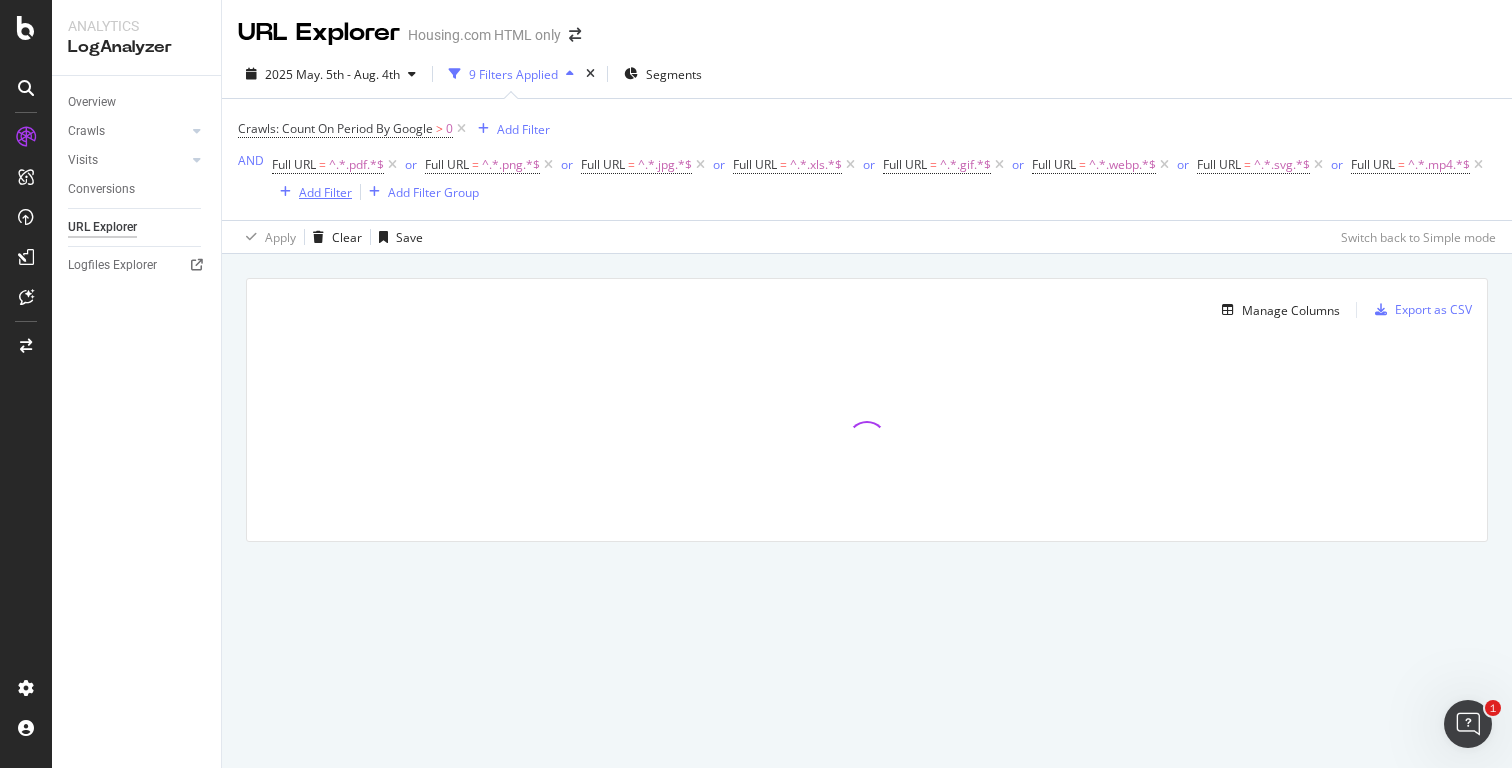 click on "Add Filter" at bounding box center (325, 192) 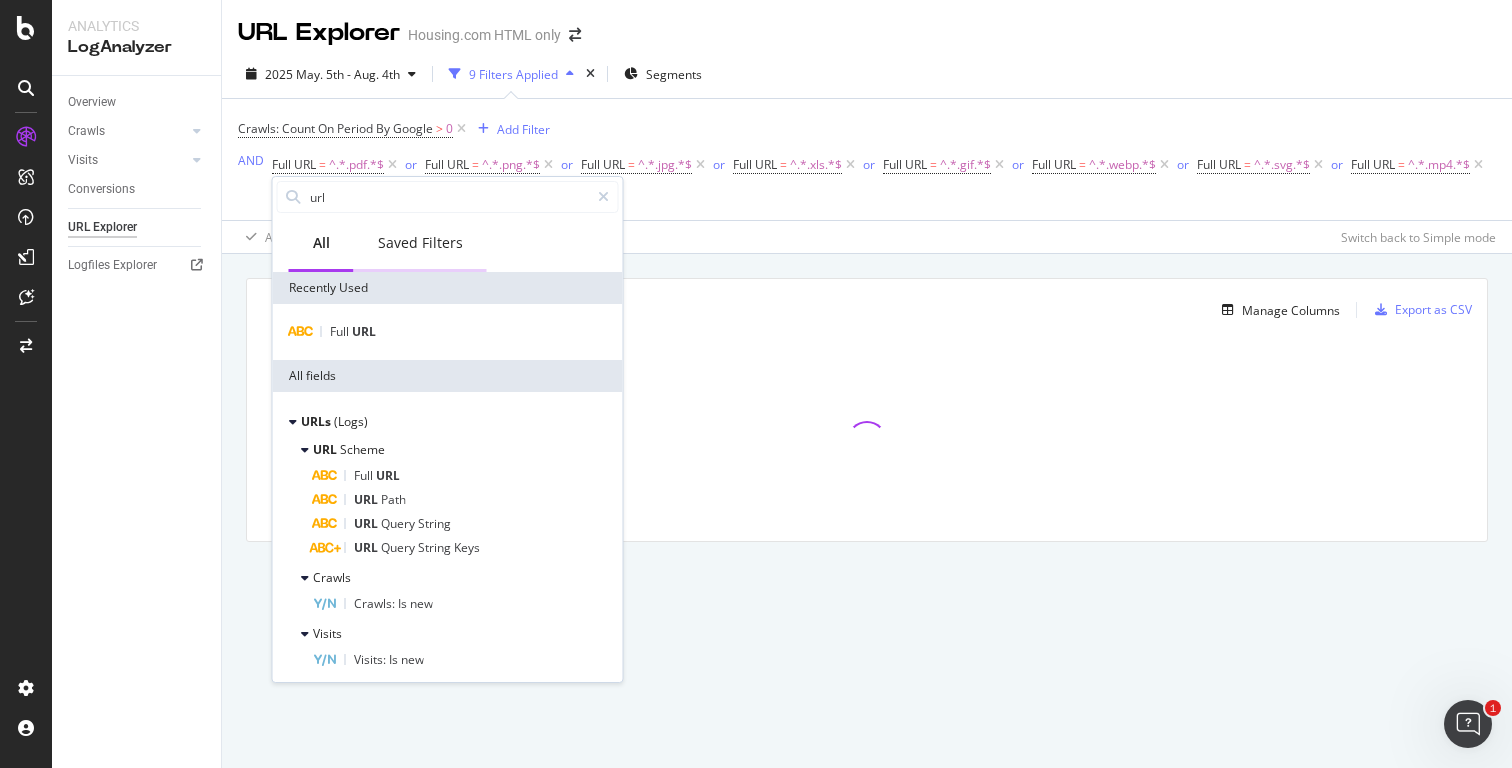 type on "." 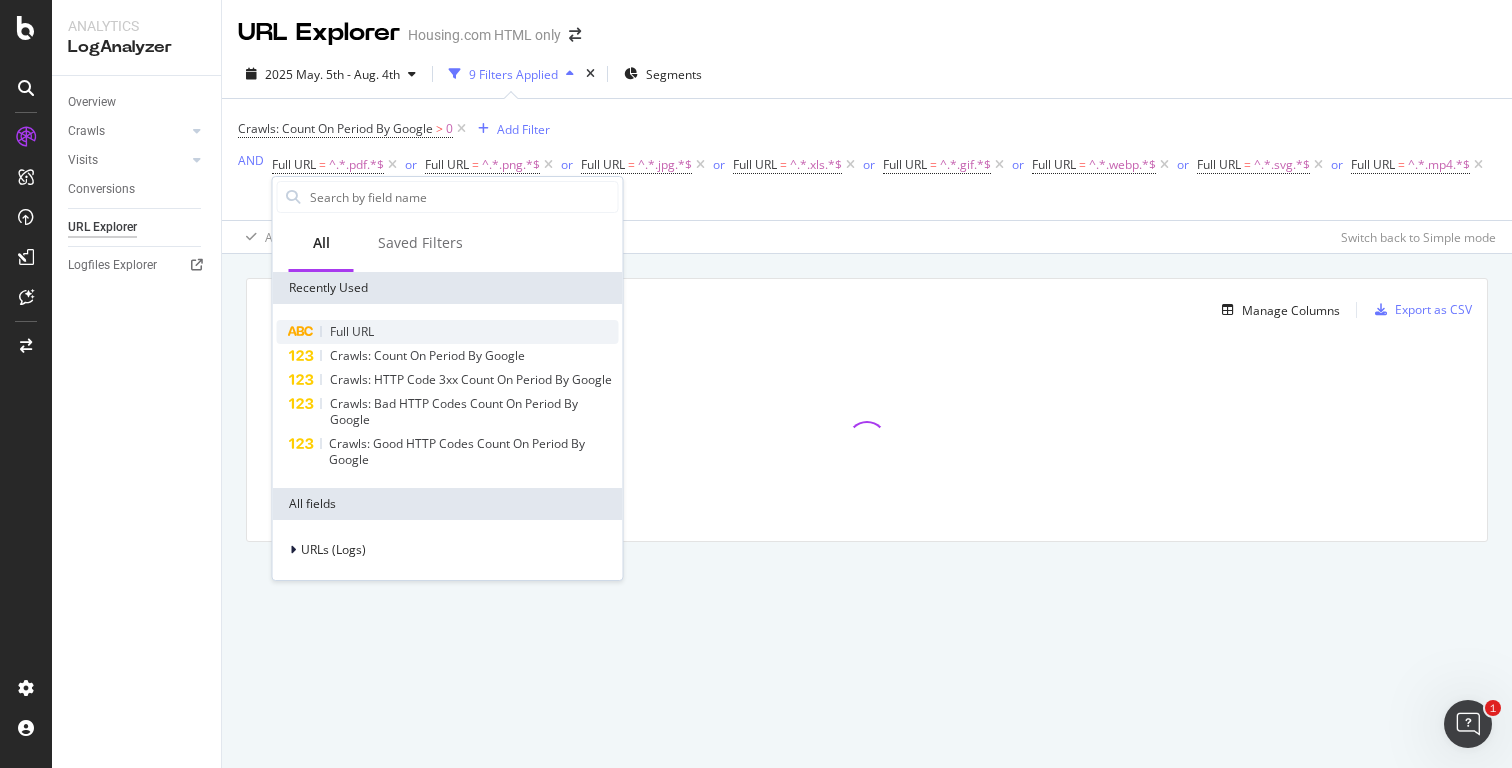 type 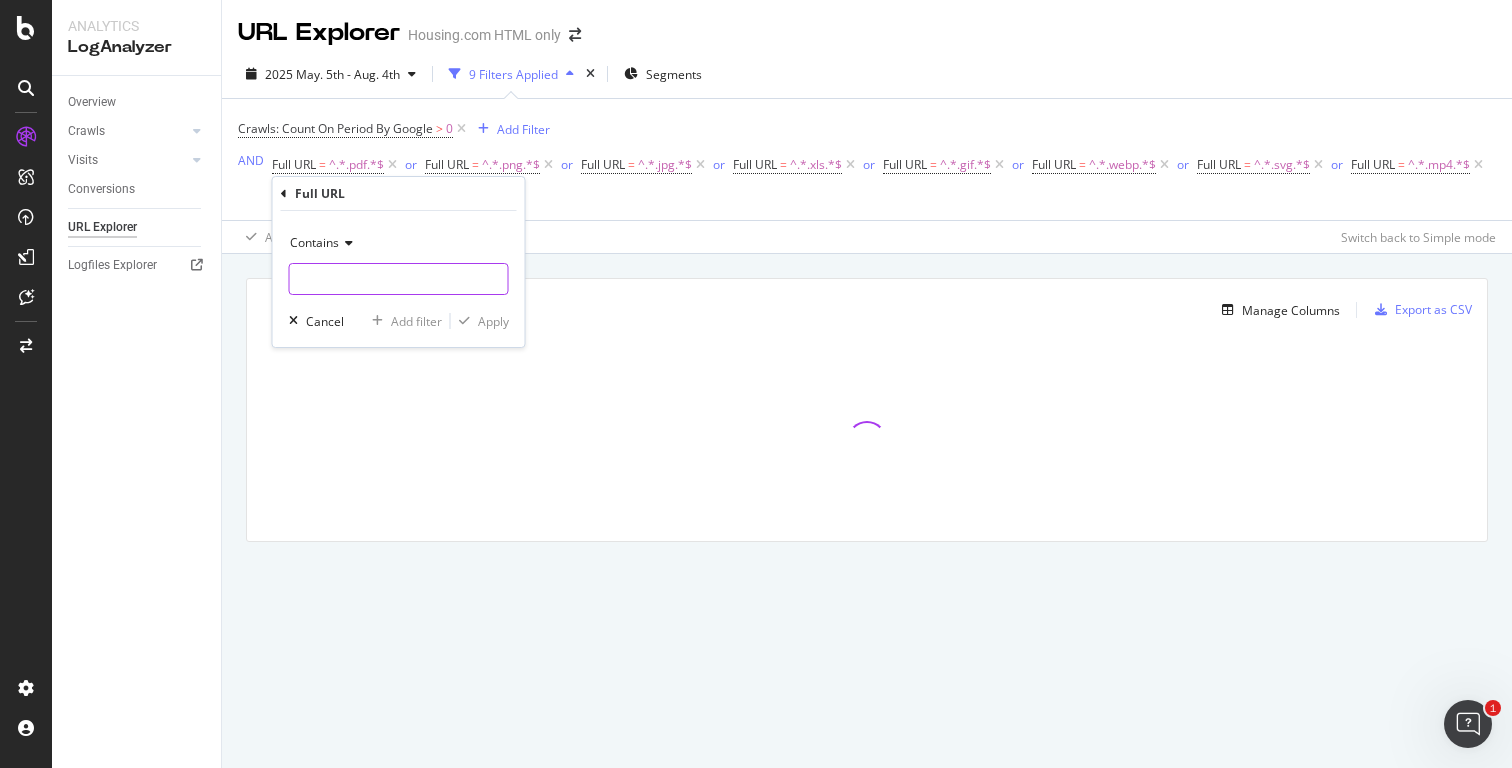 click at bounding box center (399, 279) 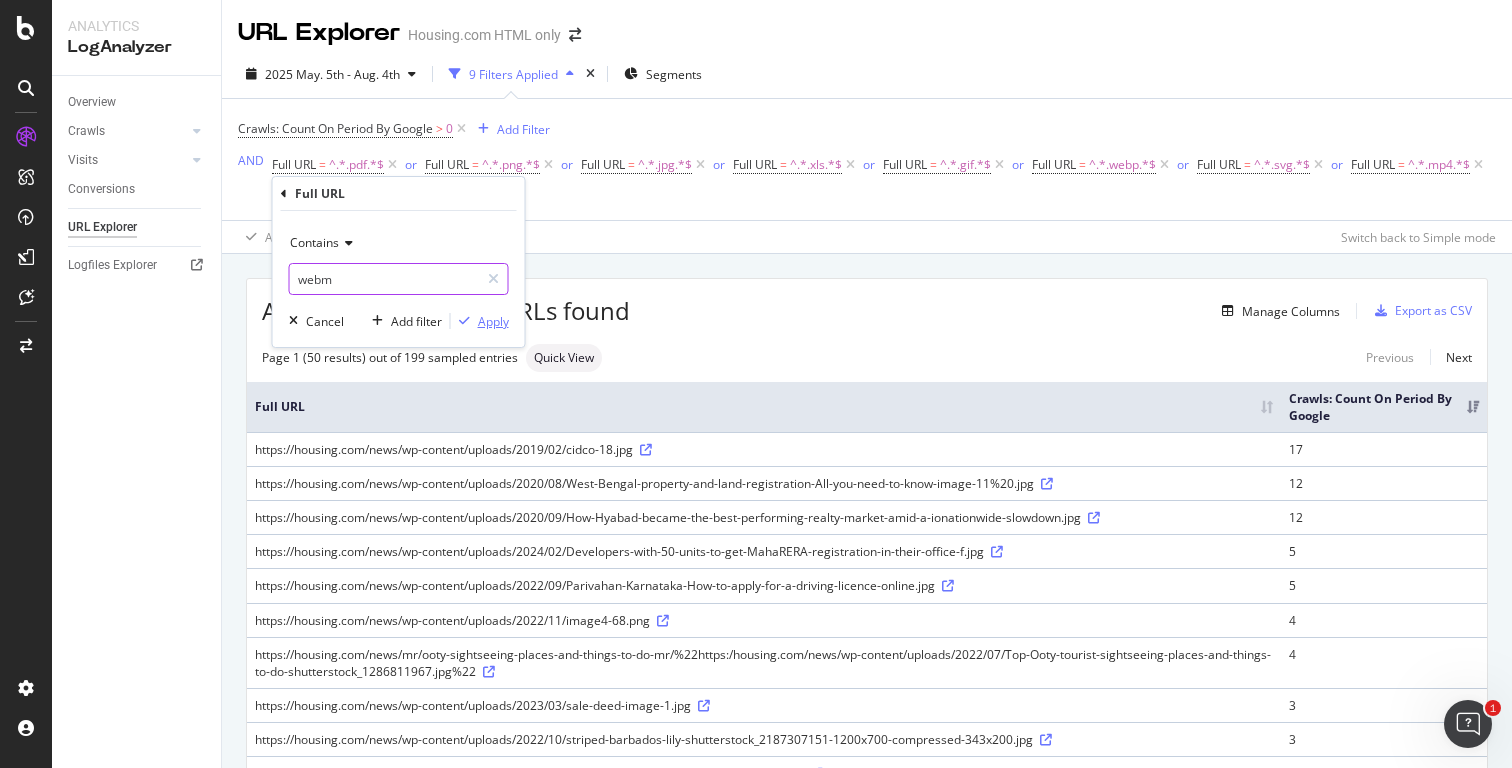 type on "webm" 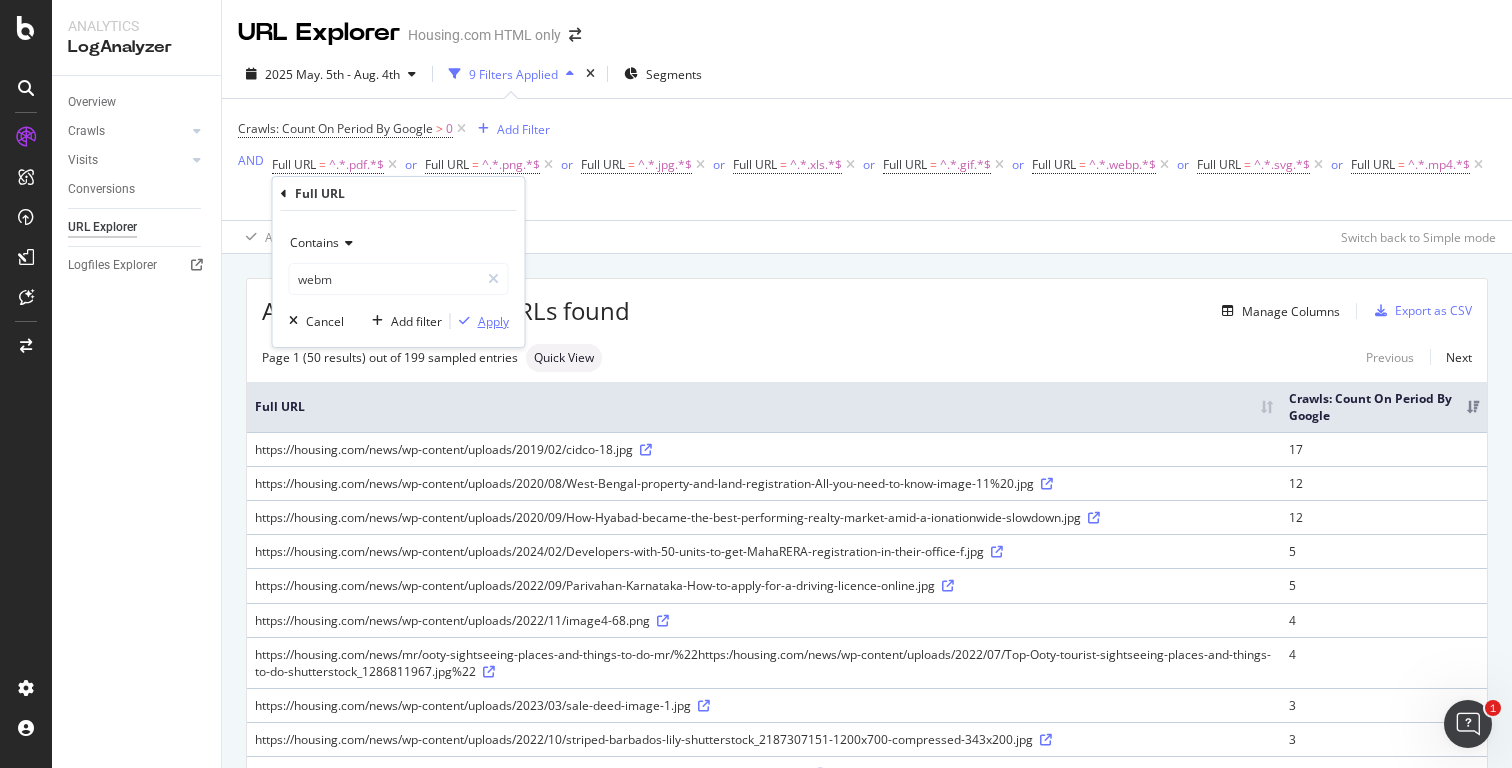 click on "Apply" at bounding box center (493, 321) 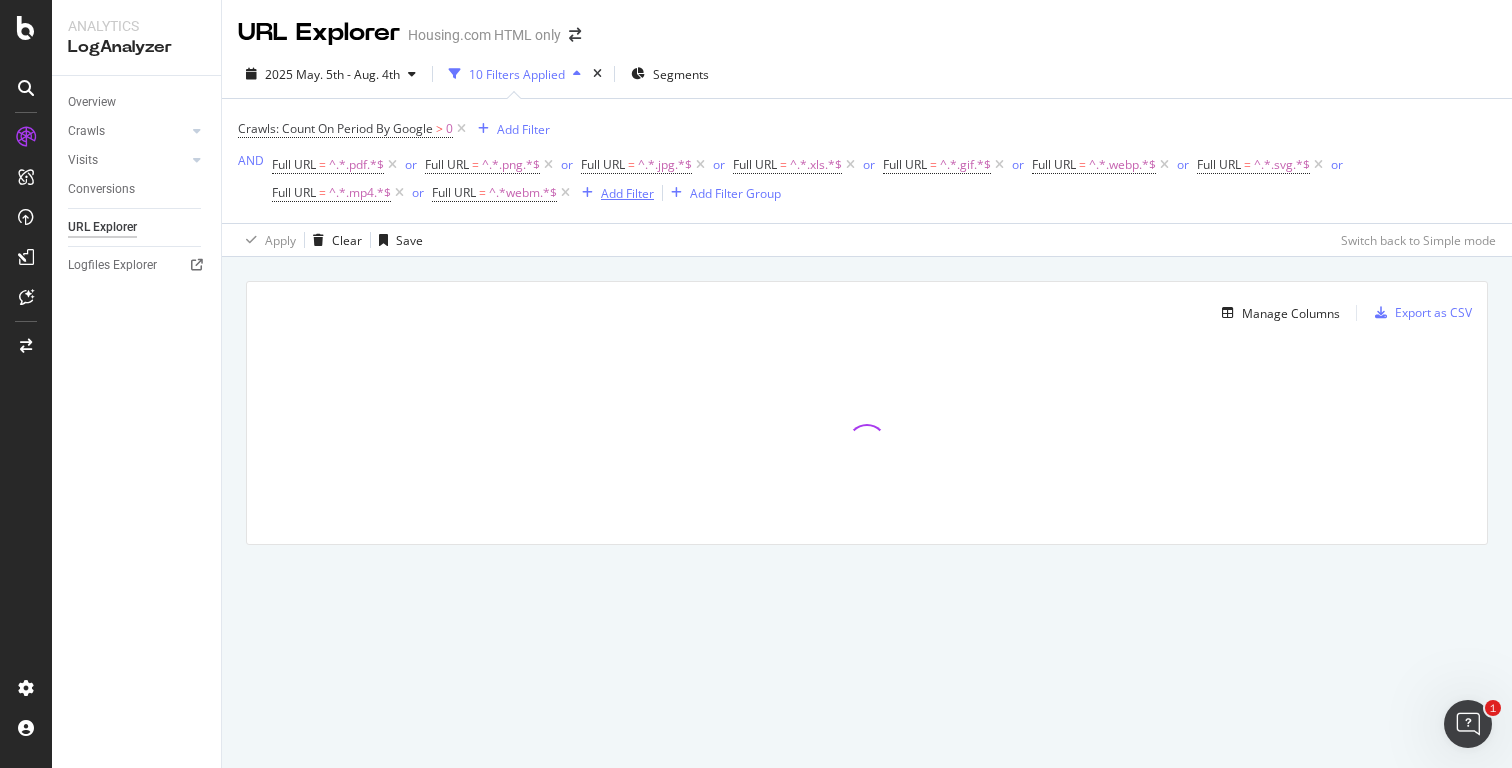 click on "Add Filter" at bounding box center (627, 193) 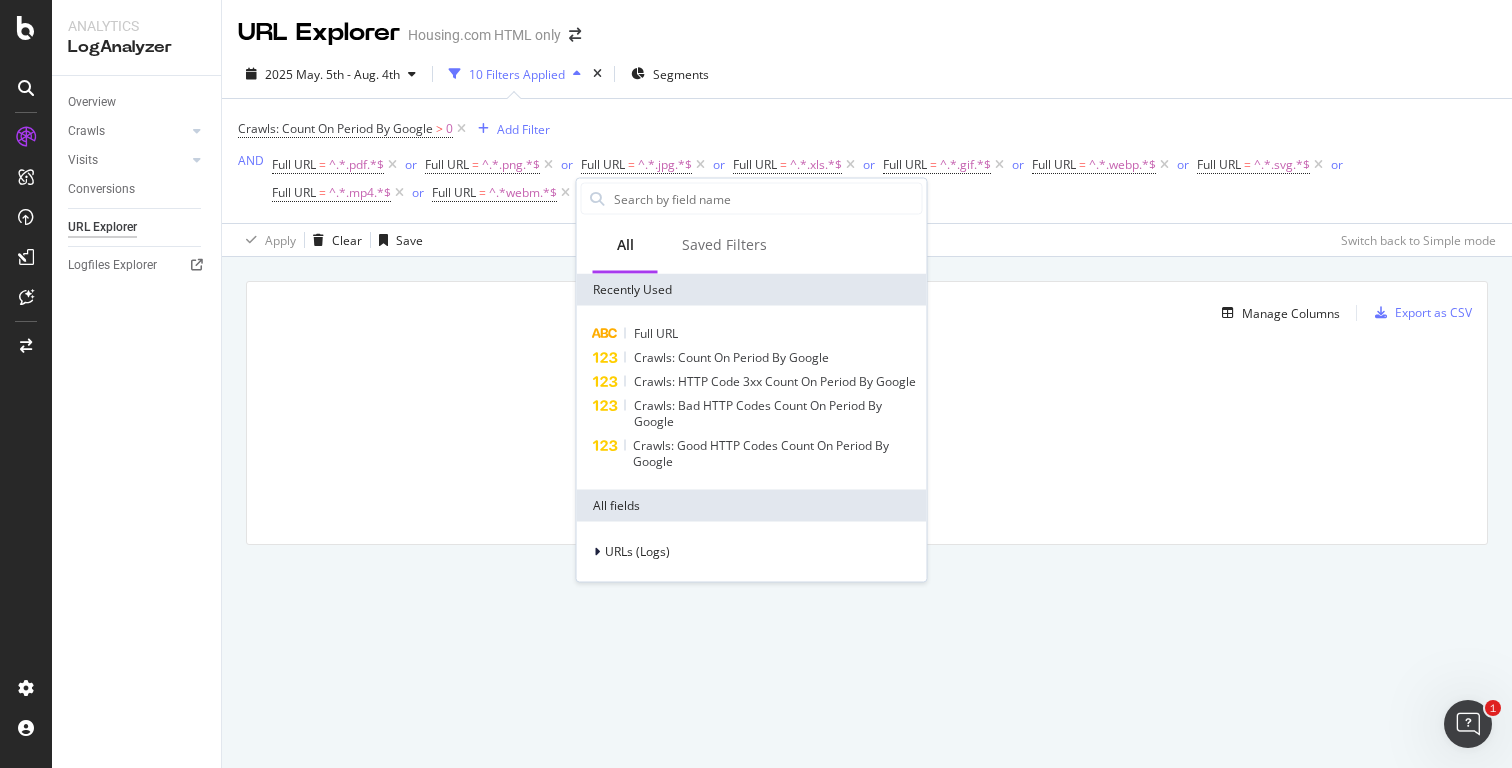 click on "Full URL   =     ^.*.pdf.*$ or Full URL   =     ^.*.png.*$ or Full URL   =     ^.*.jpg.*$ or Full URL   =     ^.*.xls.*$ or Full URL   =     ^.*.gif.*$ or Full URL   =     ^.*.webp.*$ or Full URL   =     ^.*.svg.*$ or Full URL   =     ^.*.mp4.*$ or Full URL   =     ^.*webm.*$ Add Filter Add Filter Group" at bounding box center [884, 179] 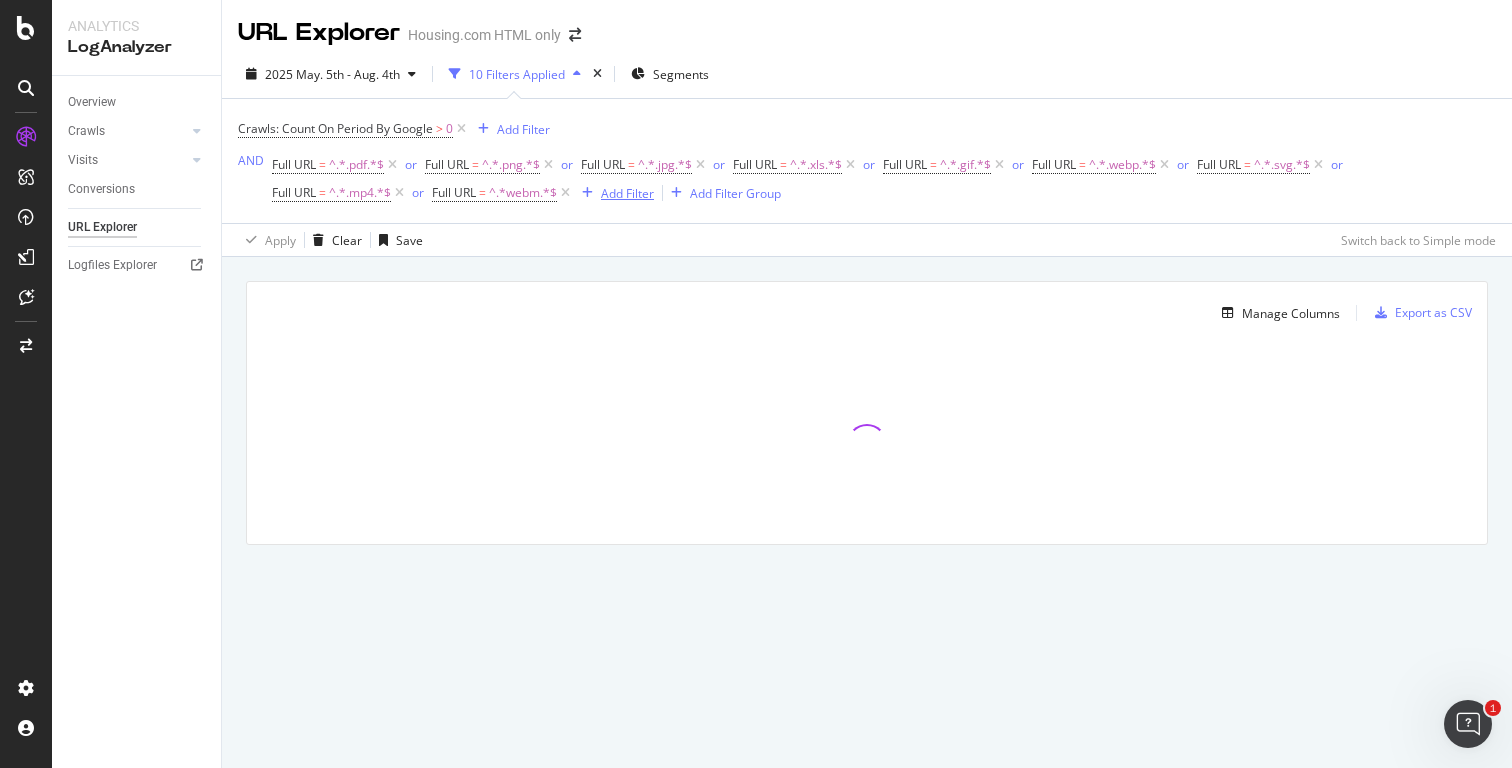 click on "Add Filter" at bounding box center (627, 193) 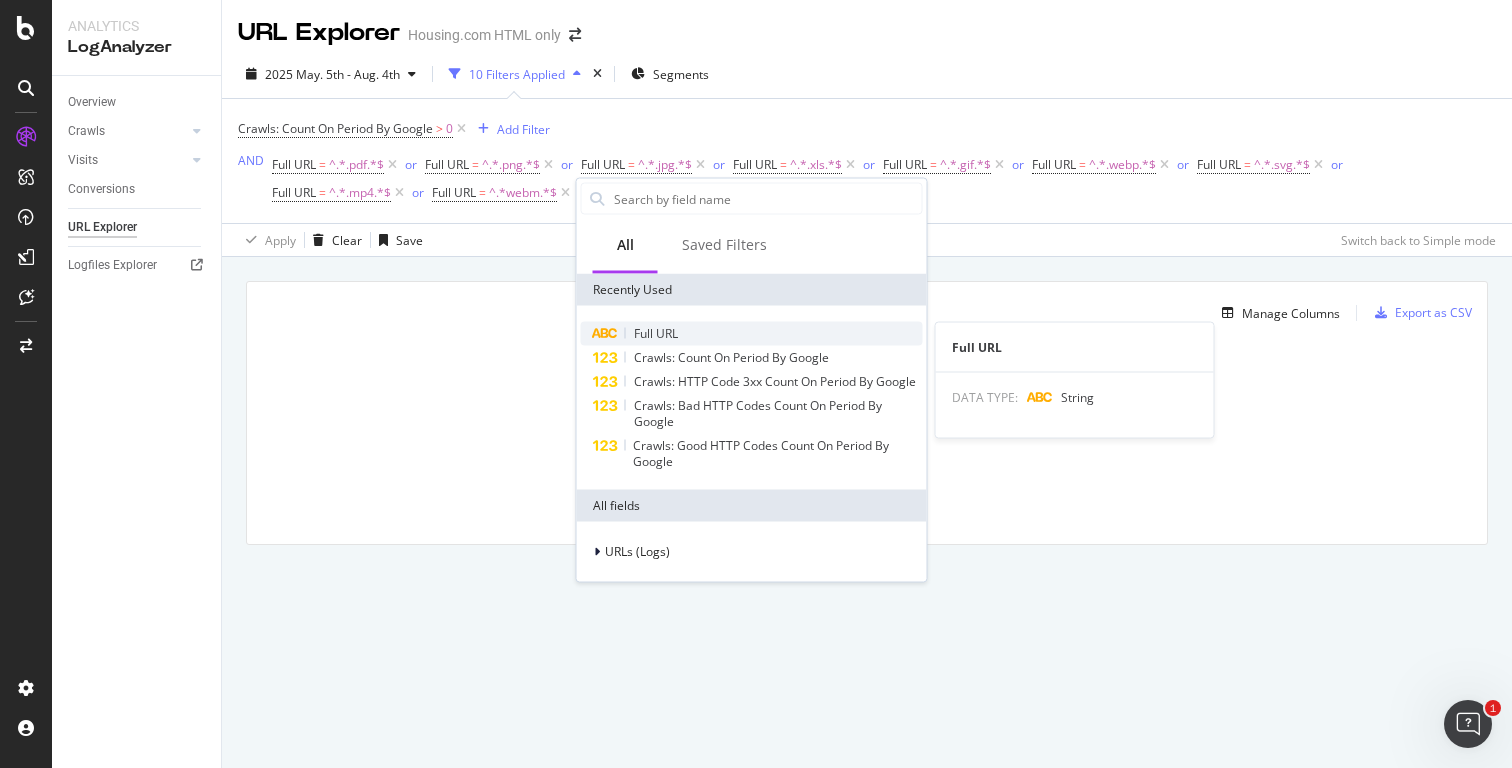 click on "Full URL" at bounding box center (656, 333) 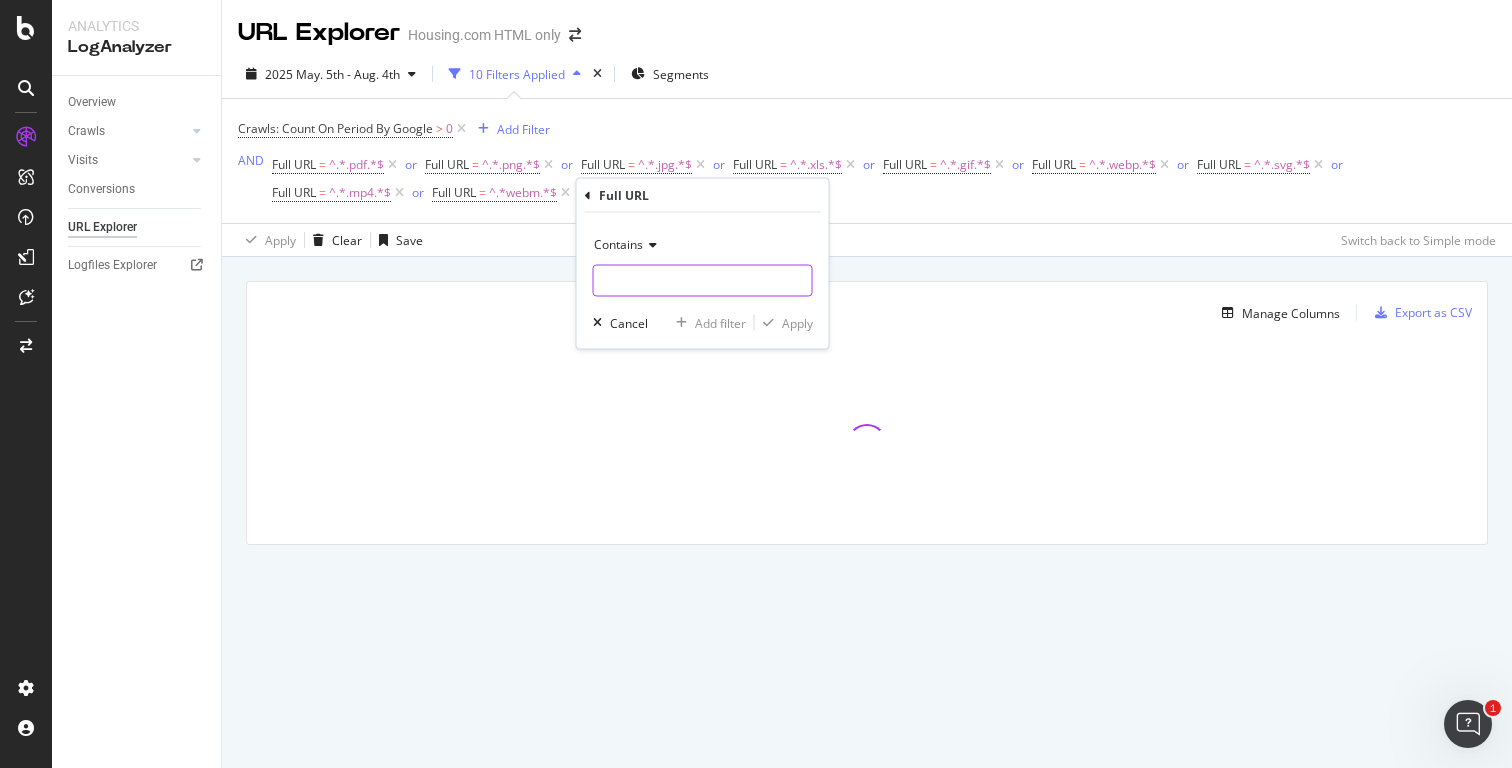 click at bounding box center (703, 281) 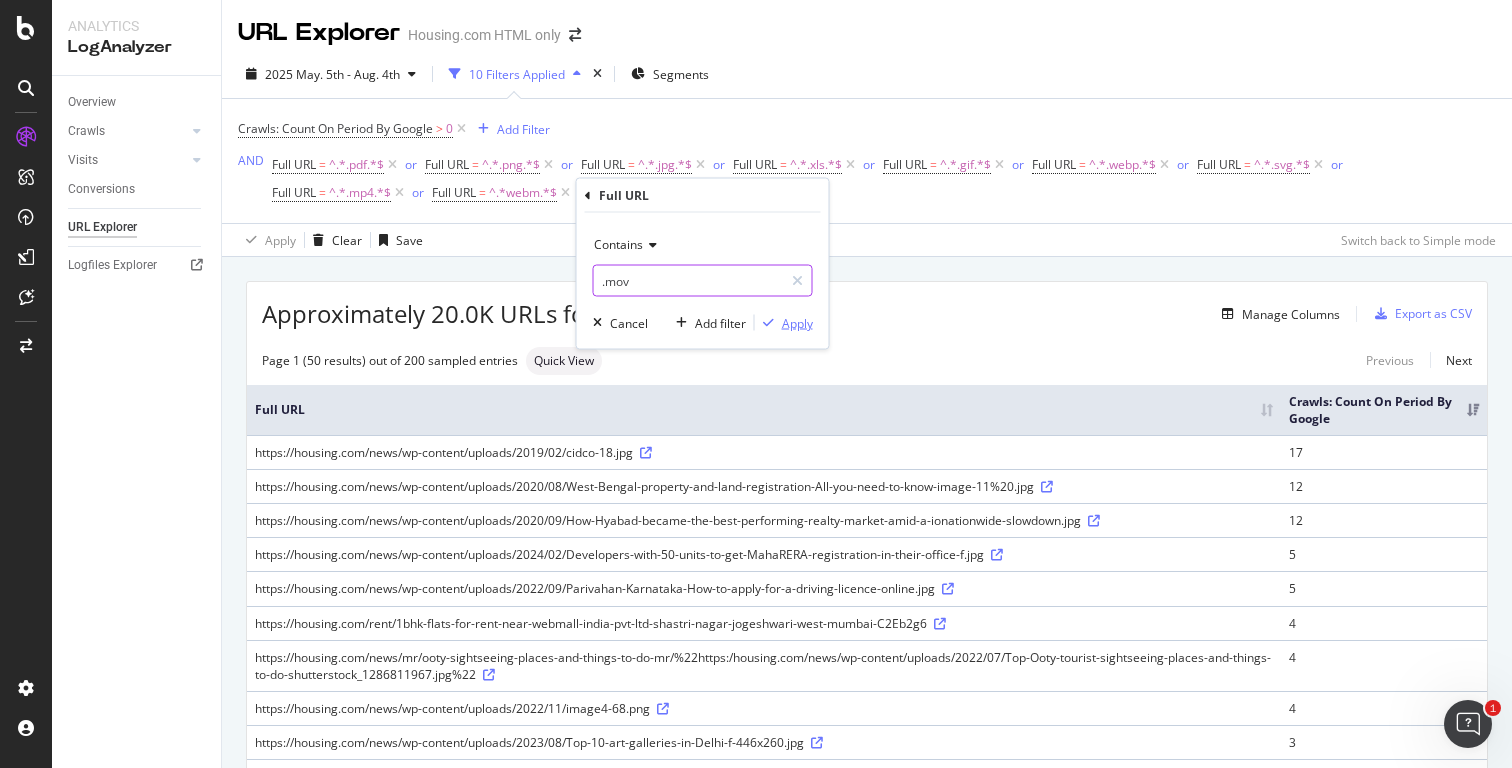 type on ".mov" 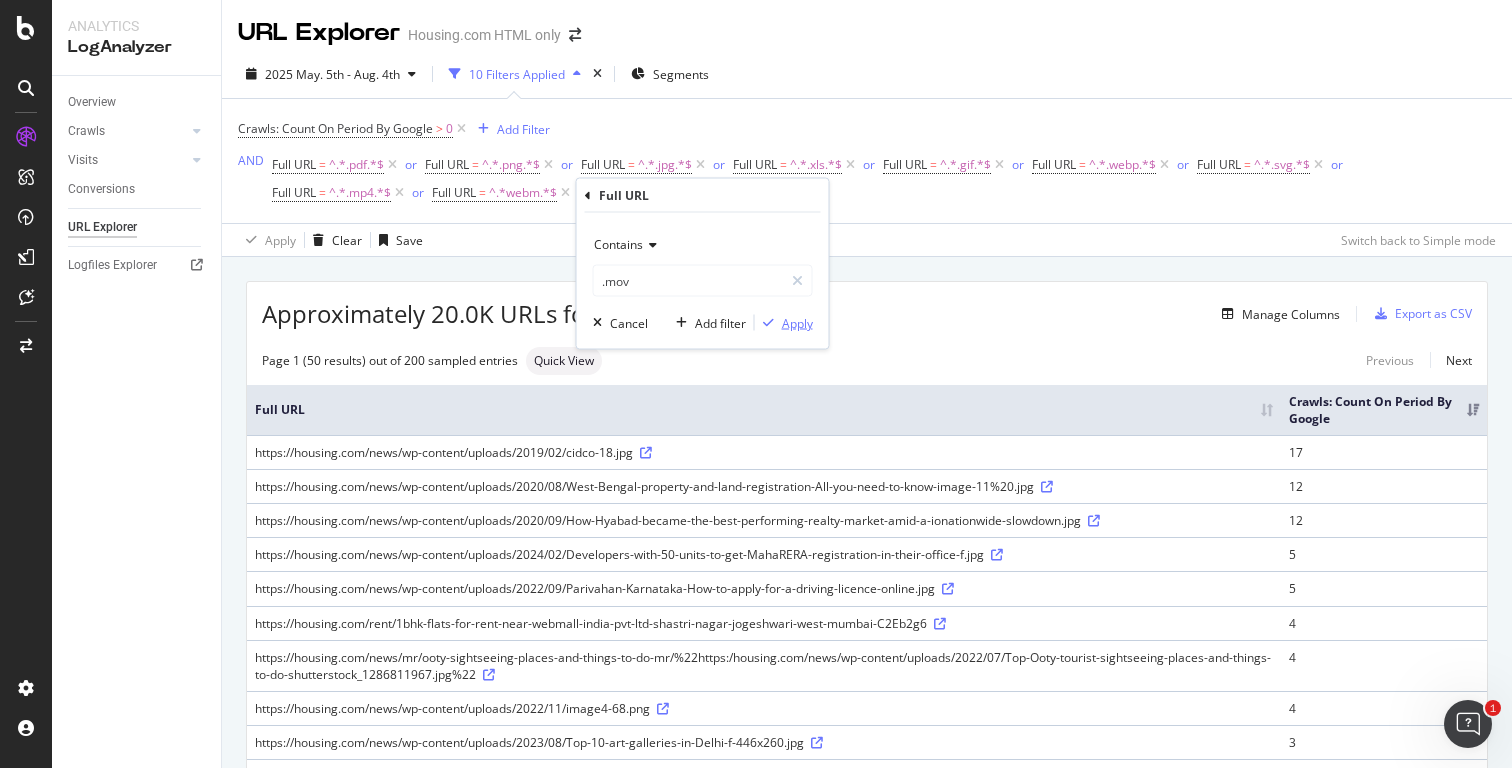 click on "Apply" at bounding box center [797, 322] 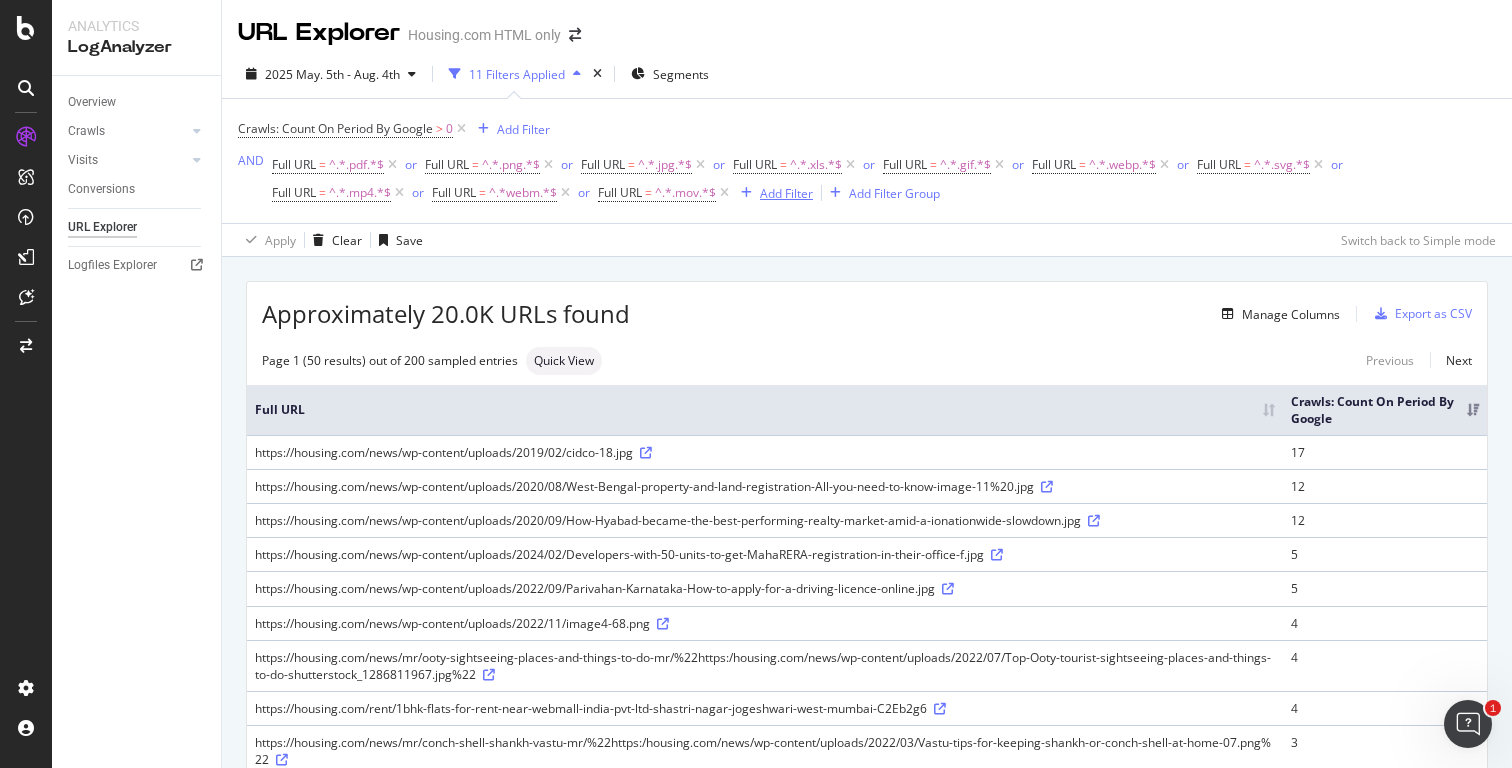 click on "Add Filter" at bounding box center [786, 193] 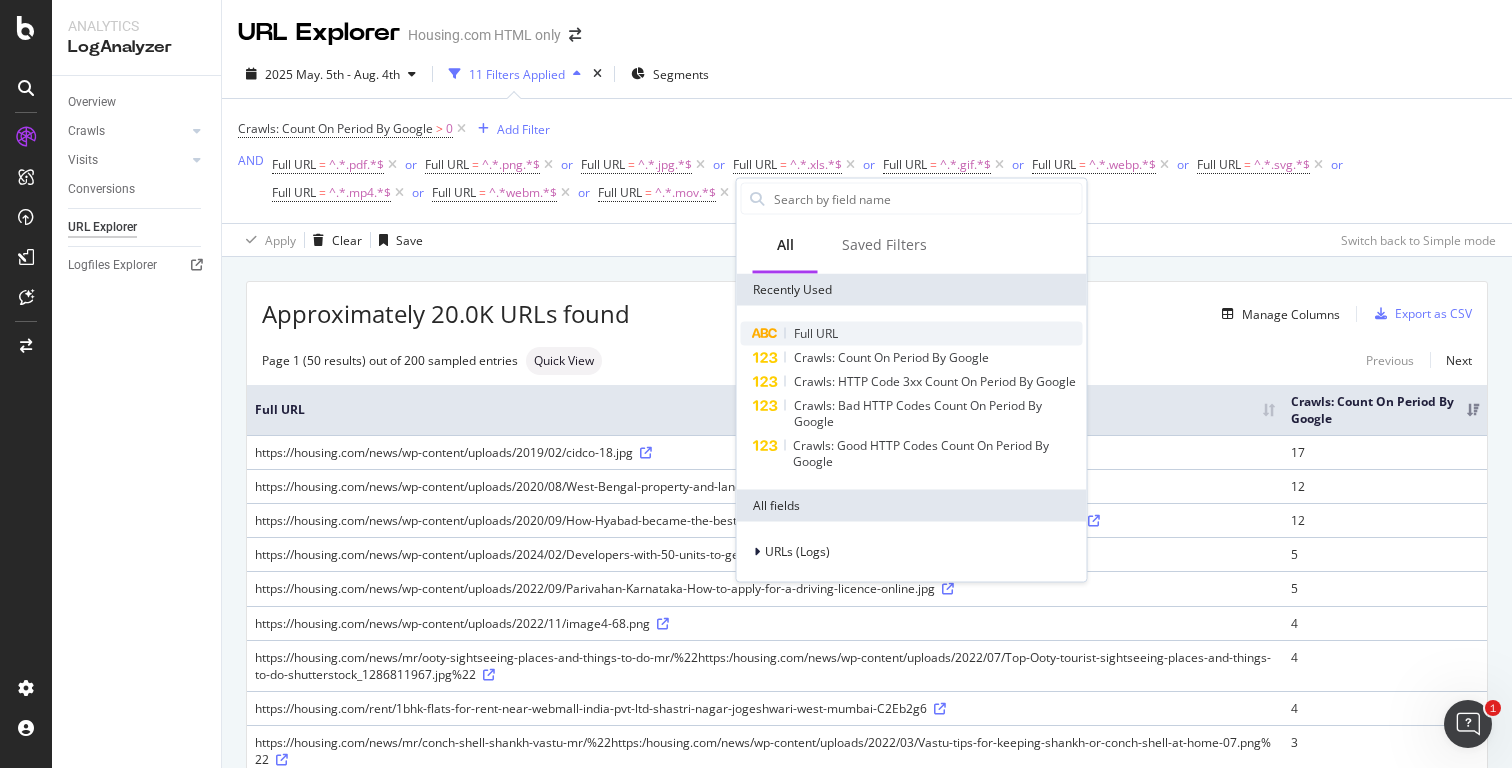 click on "Full URL" at bounding box center (816, 333) 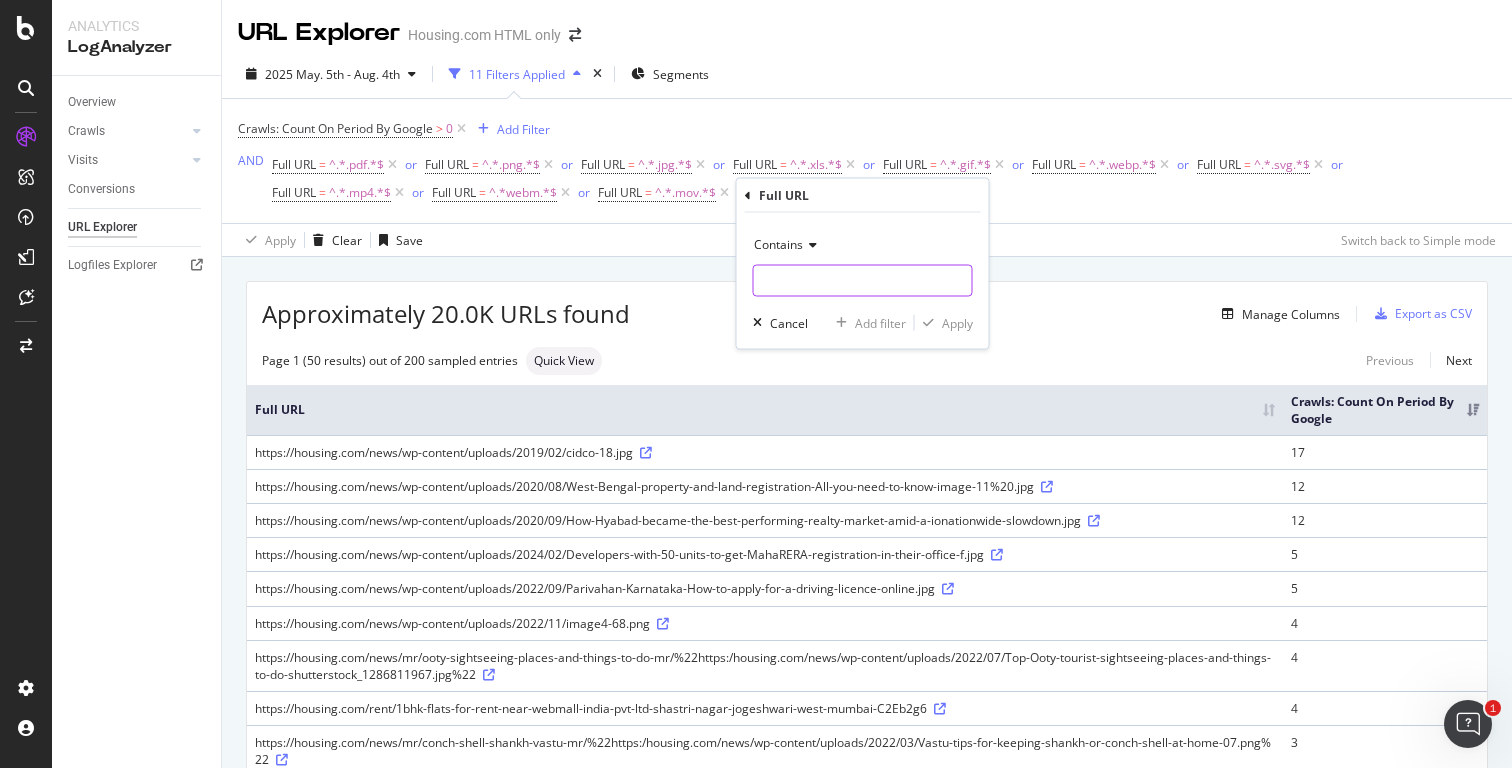 click at bounding box center [863, 281] 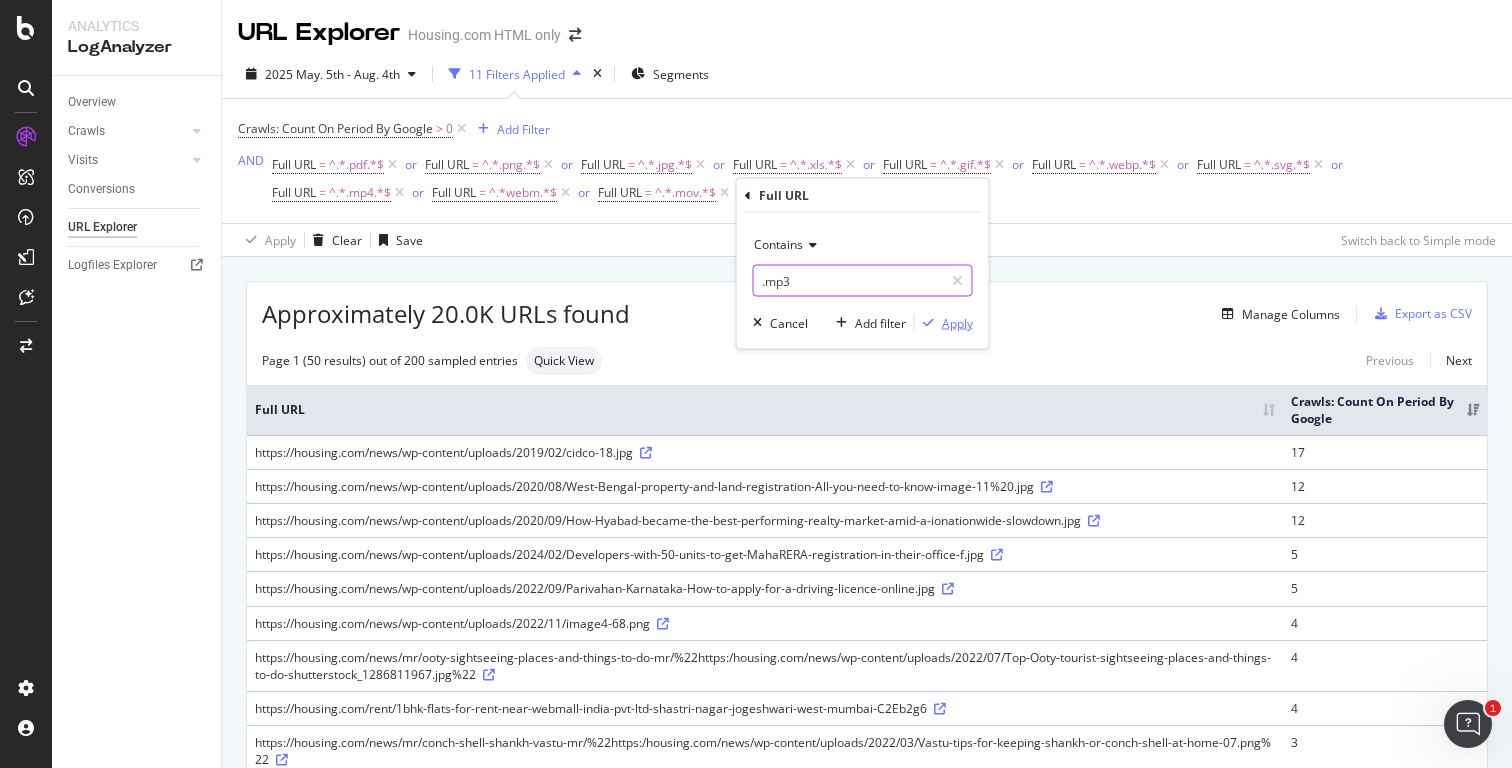 type on ".mp3" 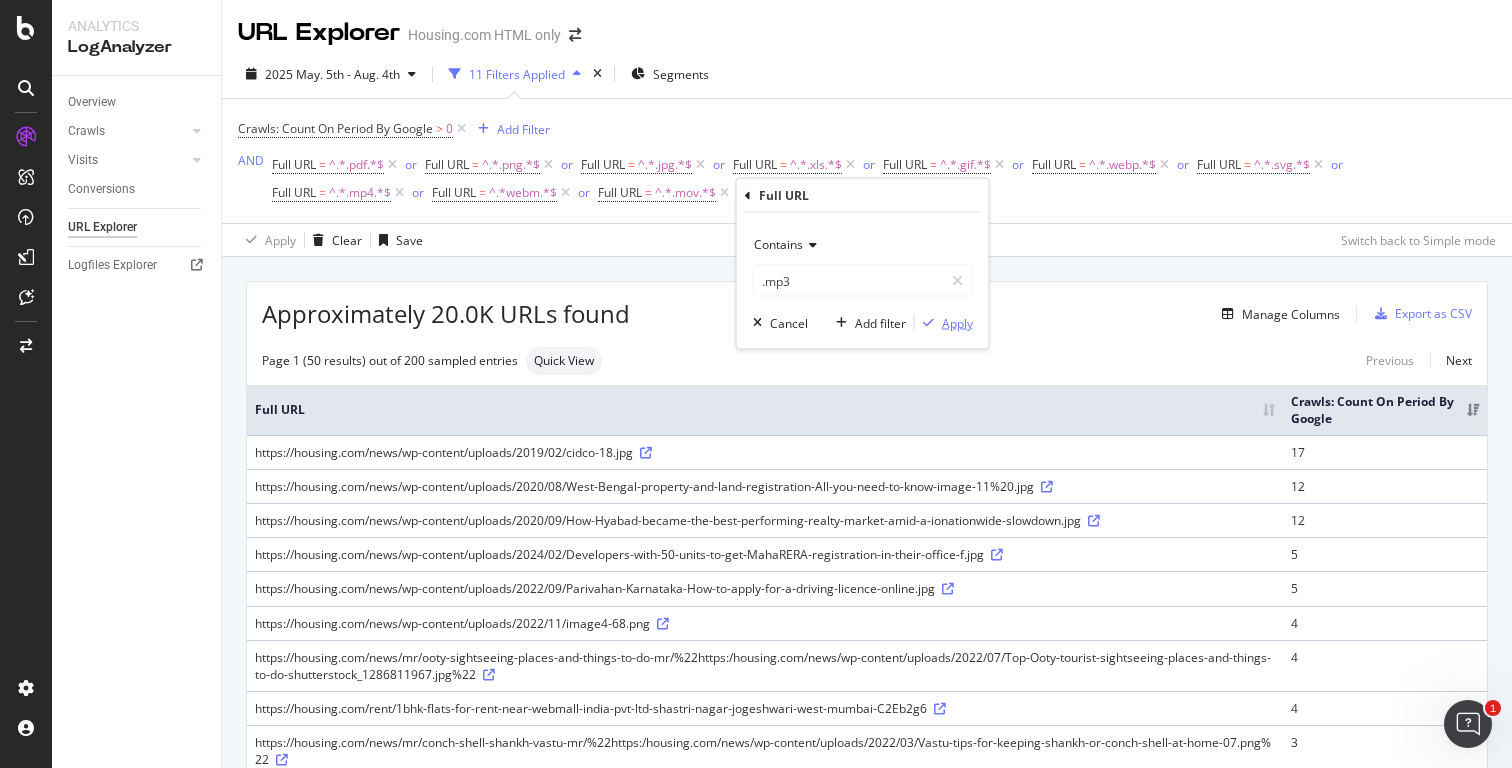 click at bounding box center (928, 323) 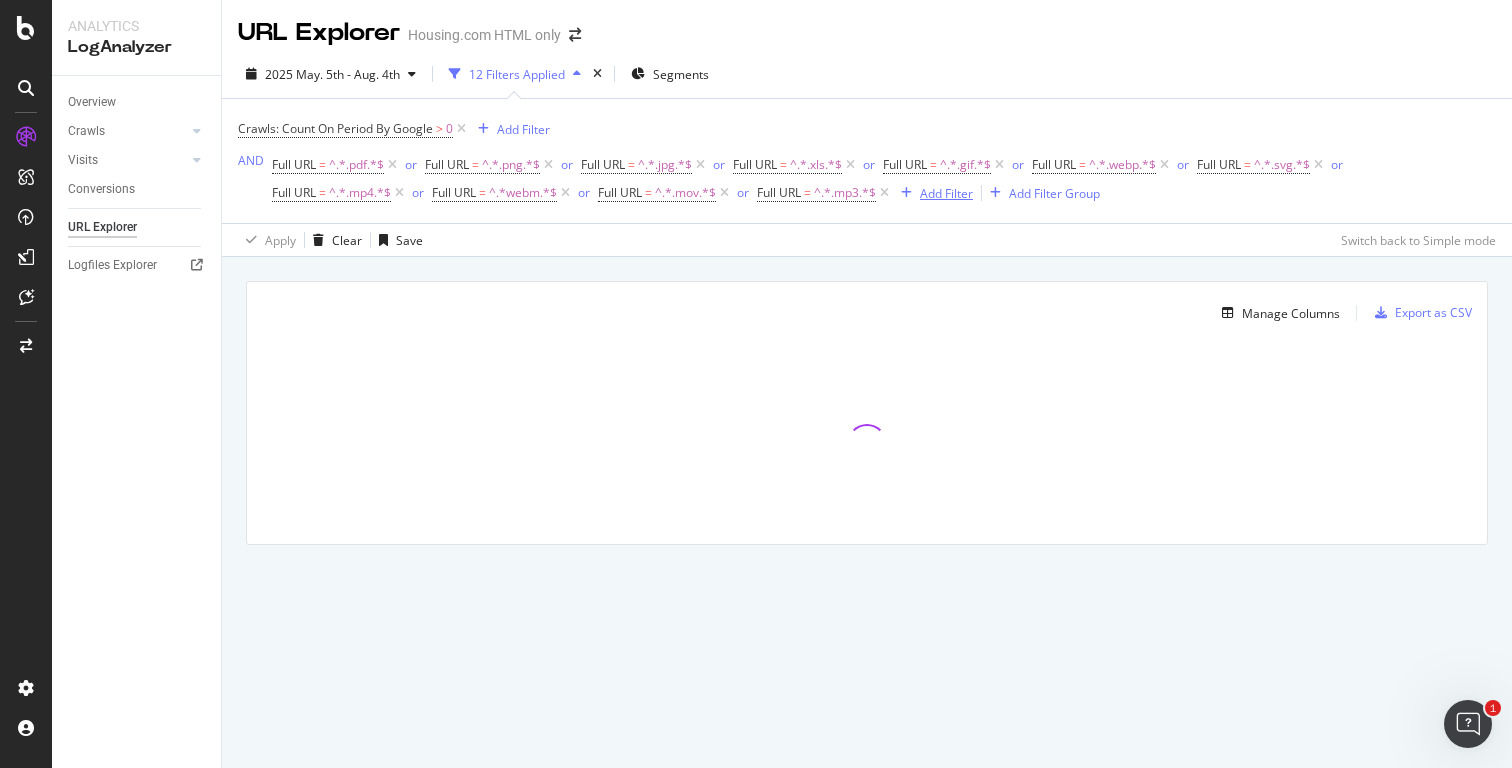 click on "Add Filter" at bounding box center (946, 193) 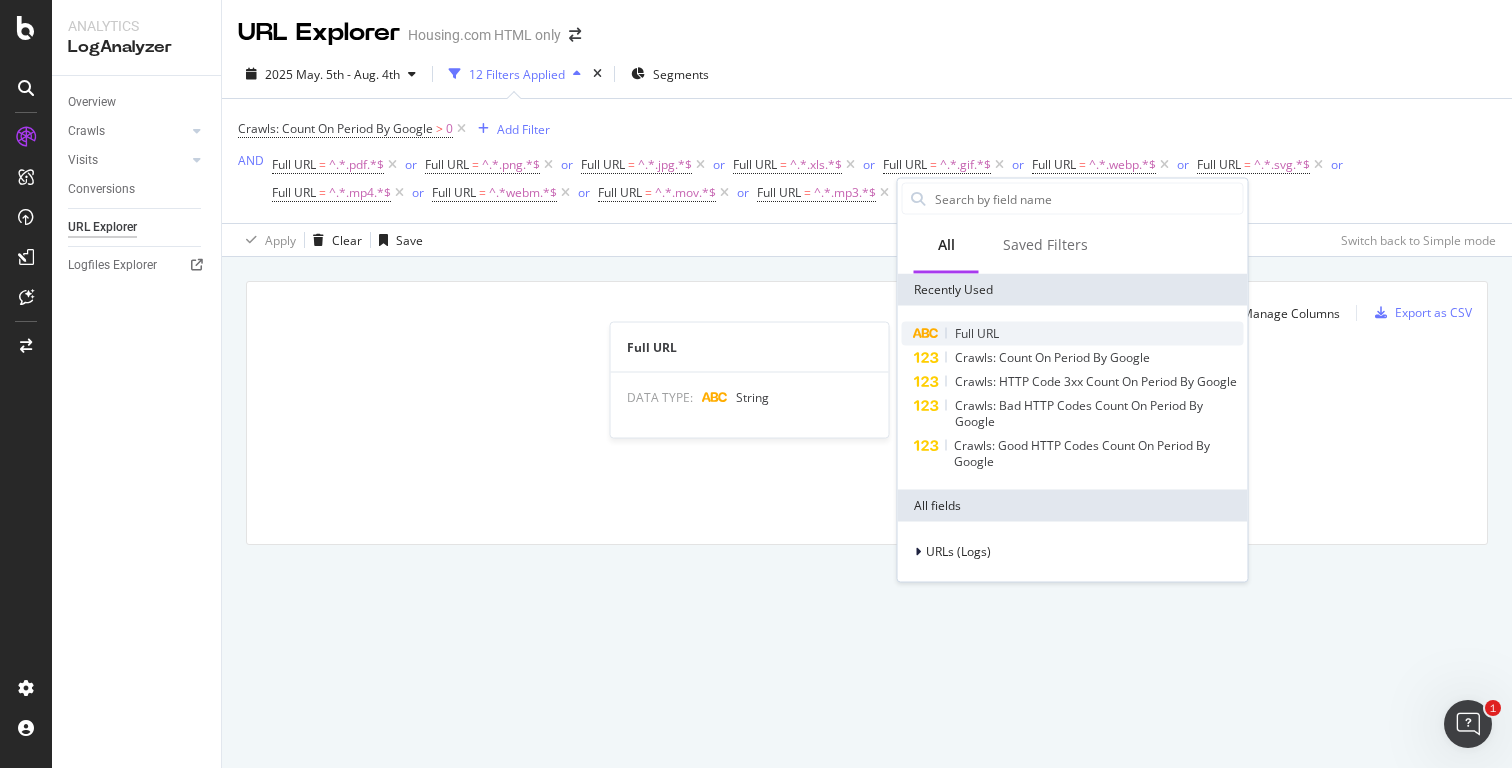 click on "Full URL" at bounding box center (977, 333) 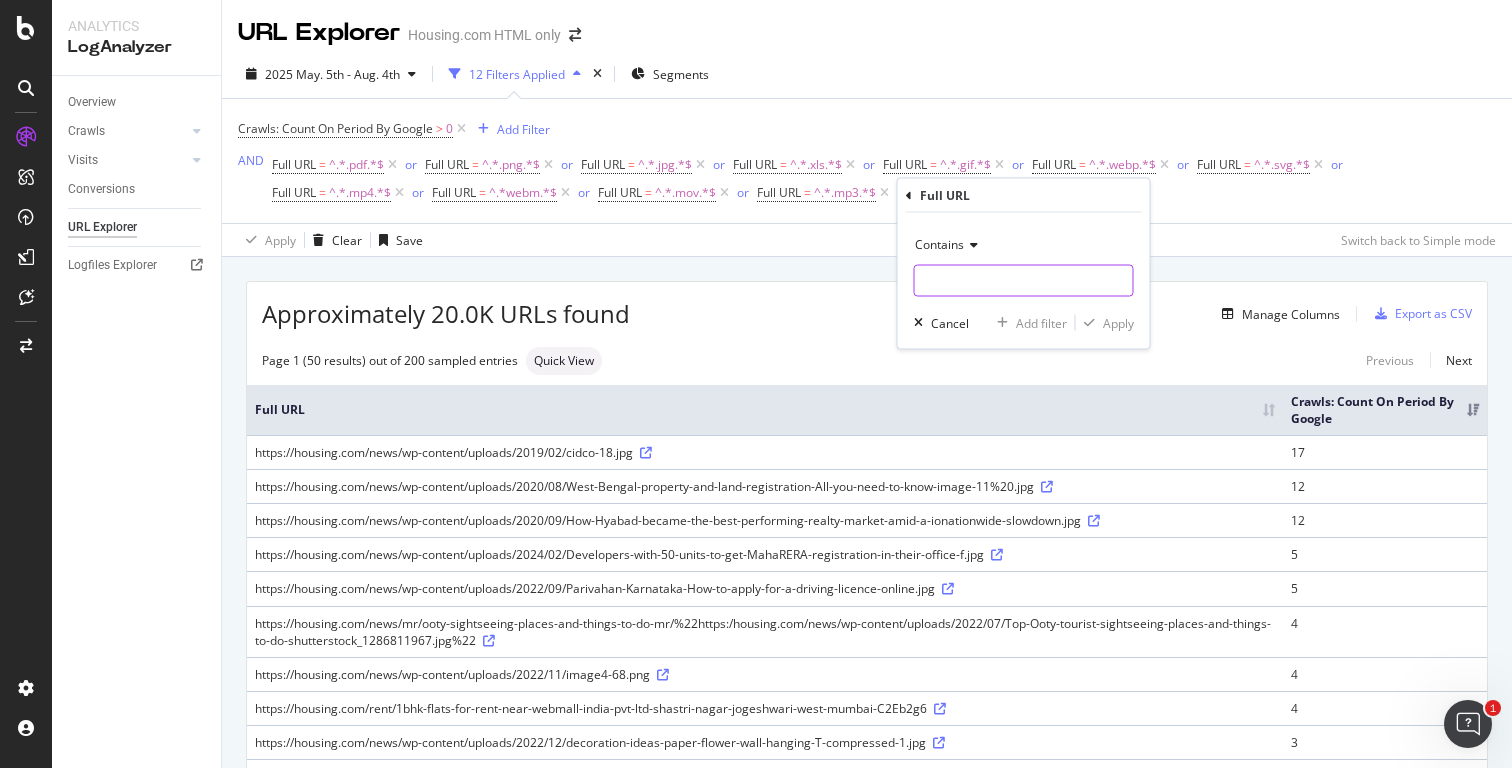 click at bounding box center [1024, 281] 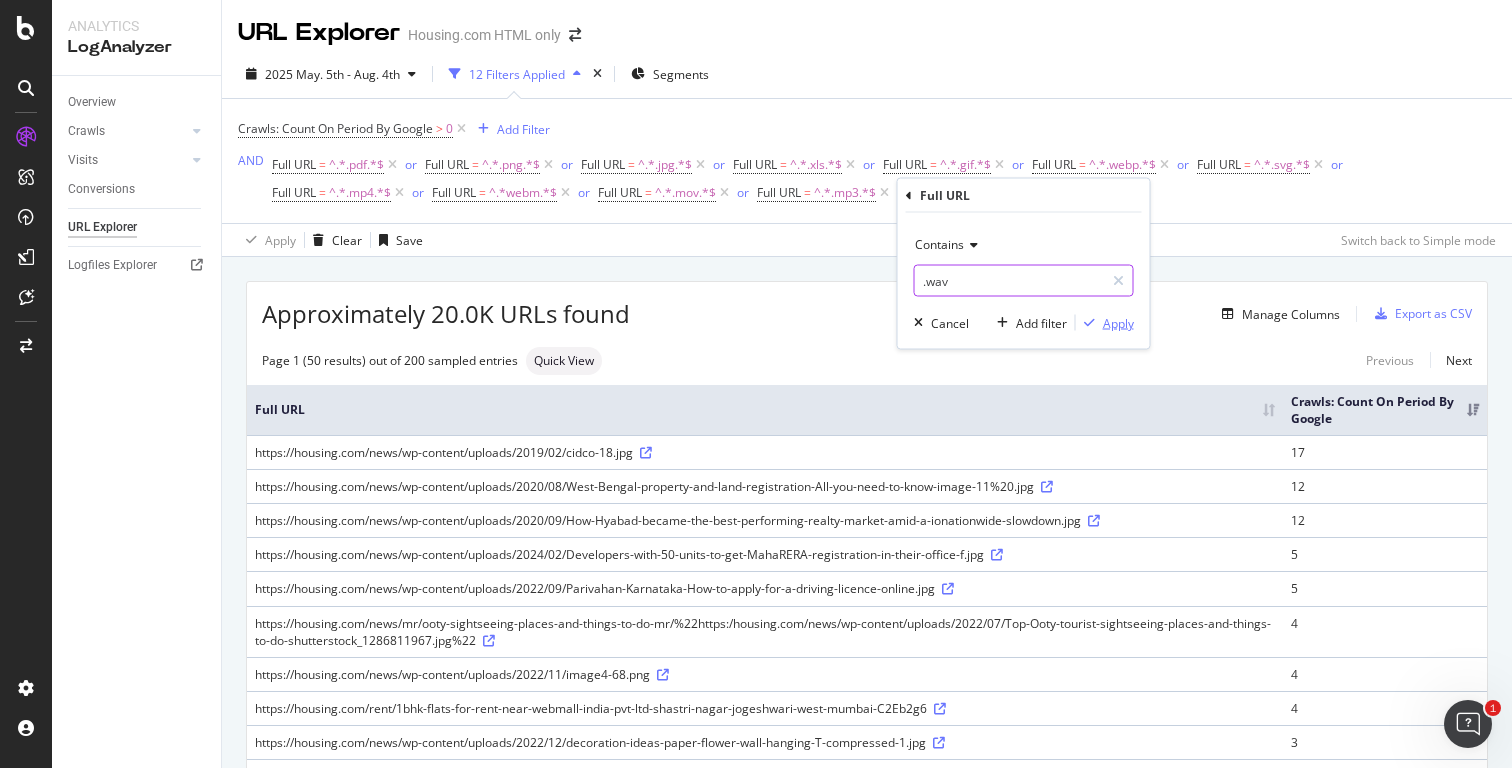 type on ".wav" 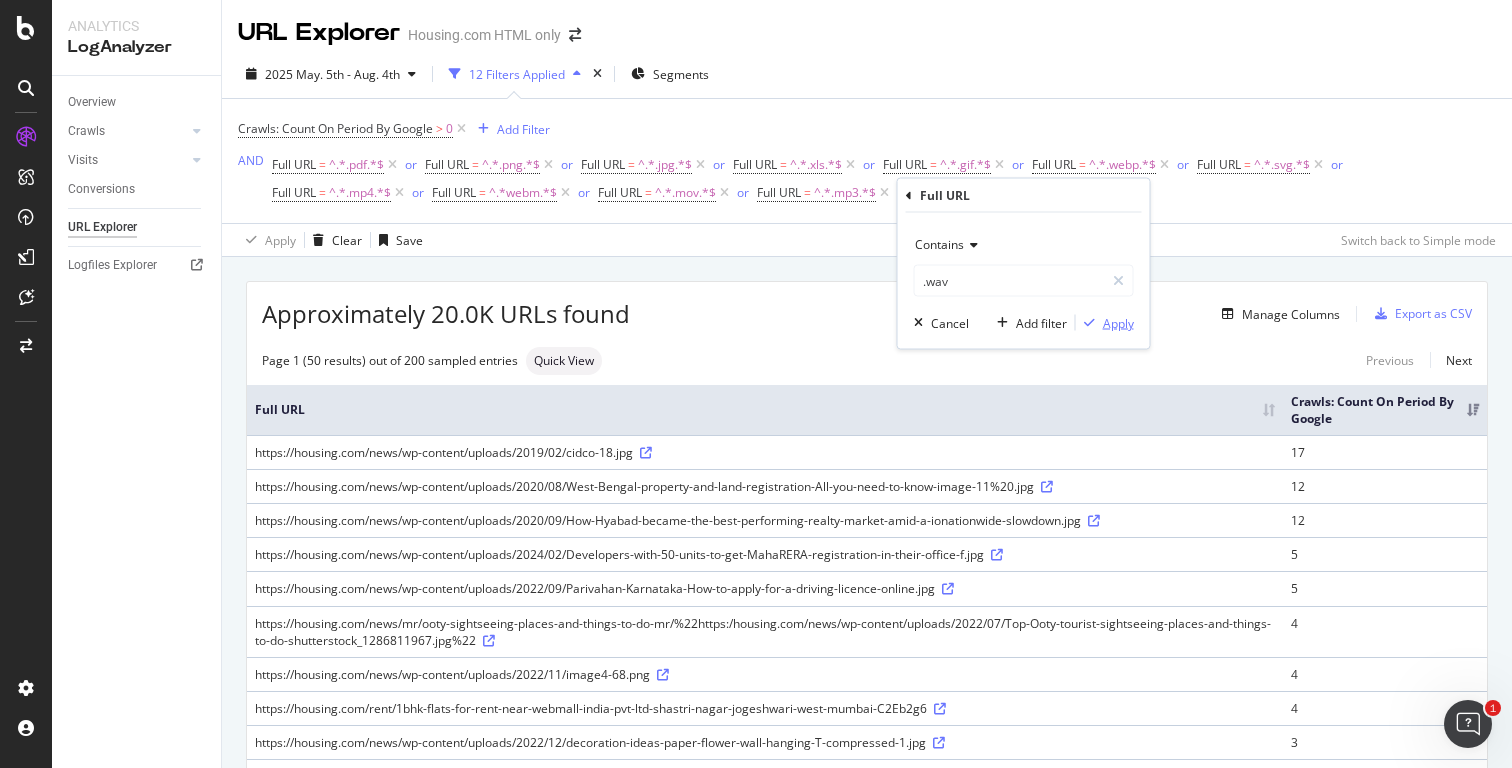 click on "Apply" at bounding box center (1118, 322) 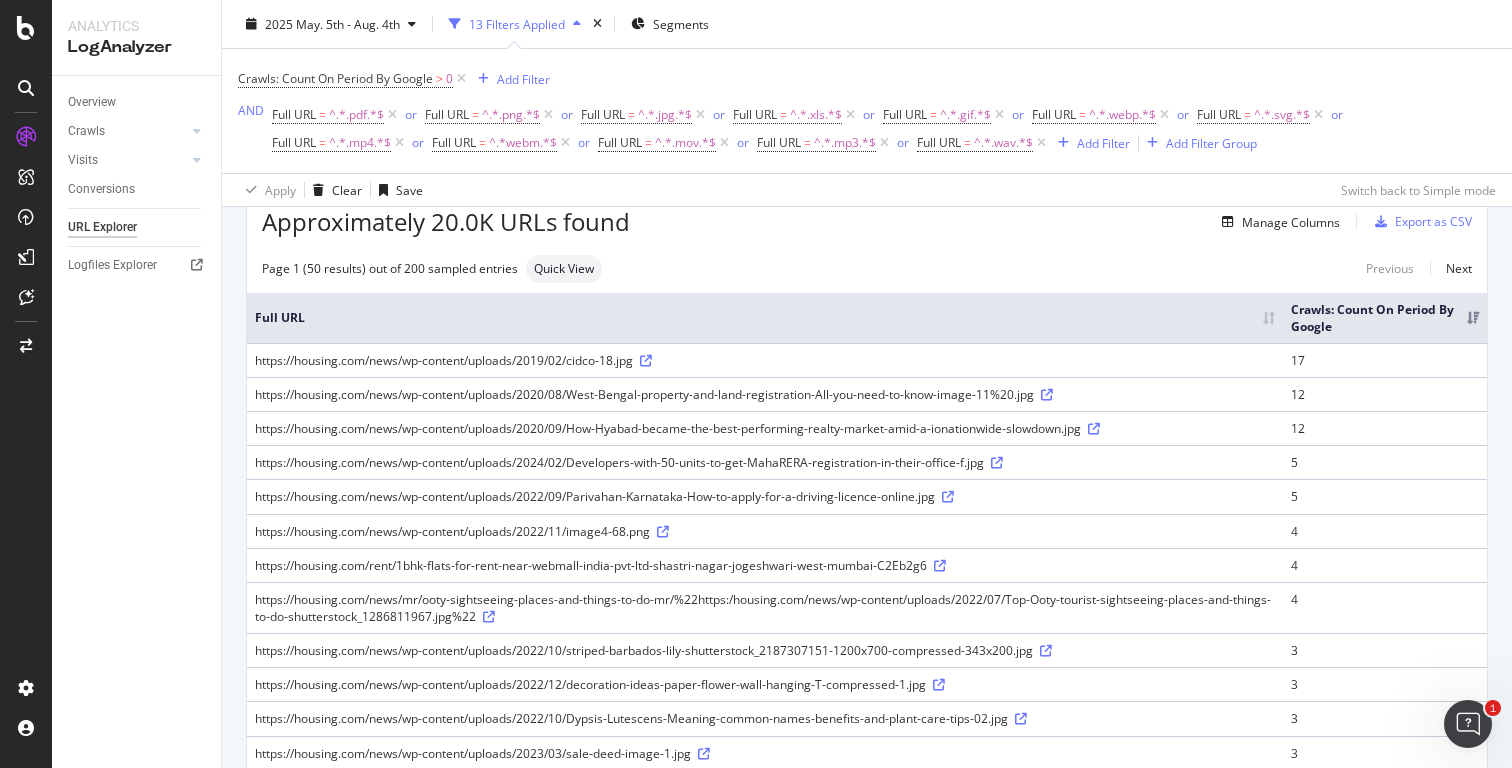 scroll, scrollTop: 53, scrollLeft: 0, axis: vertical 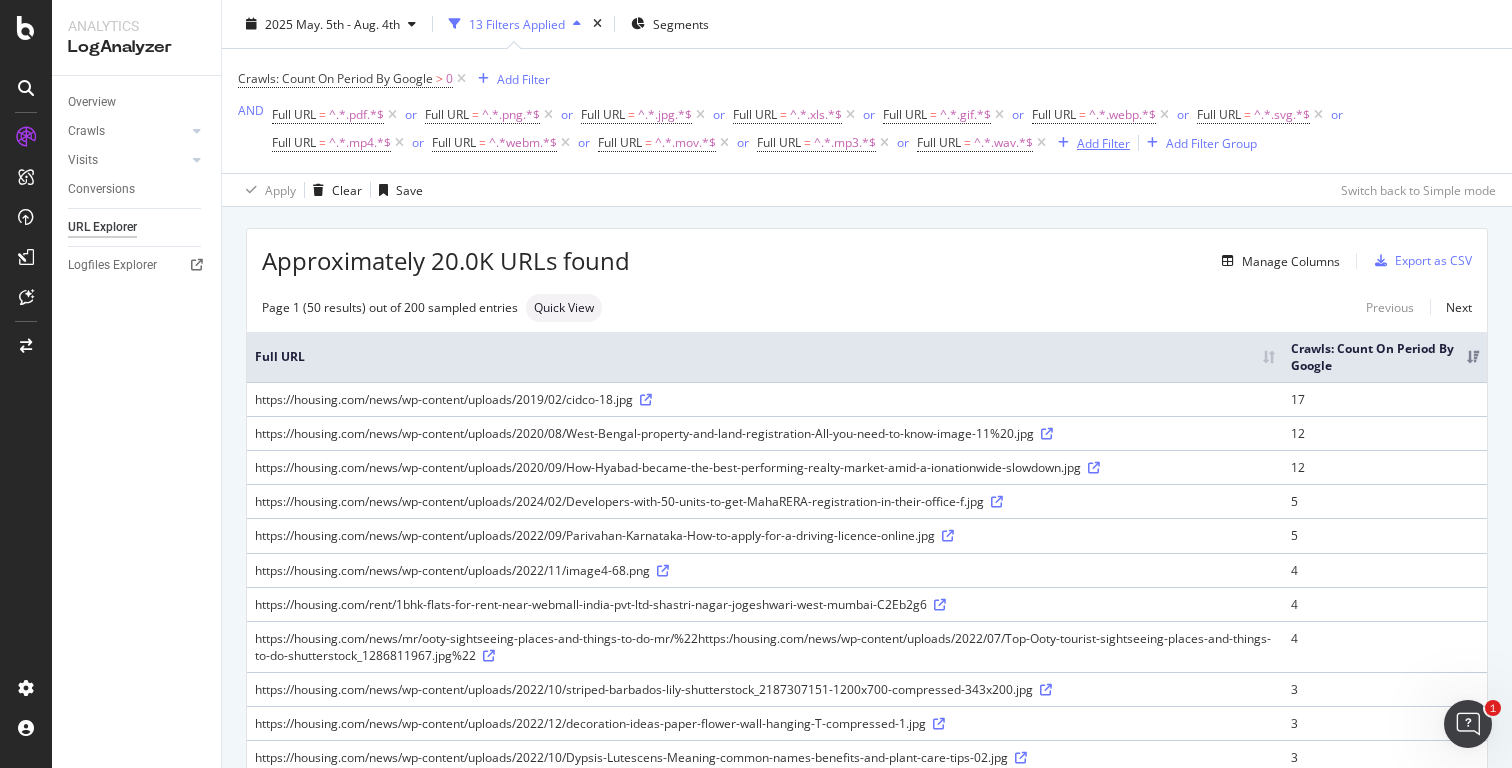 click on "Add Filter" at bounding box center [1103, 142] 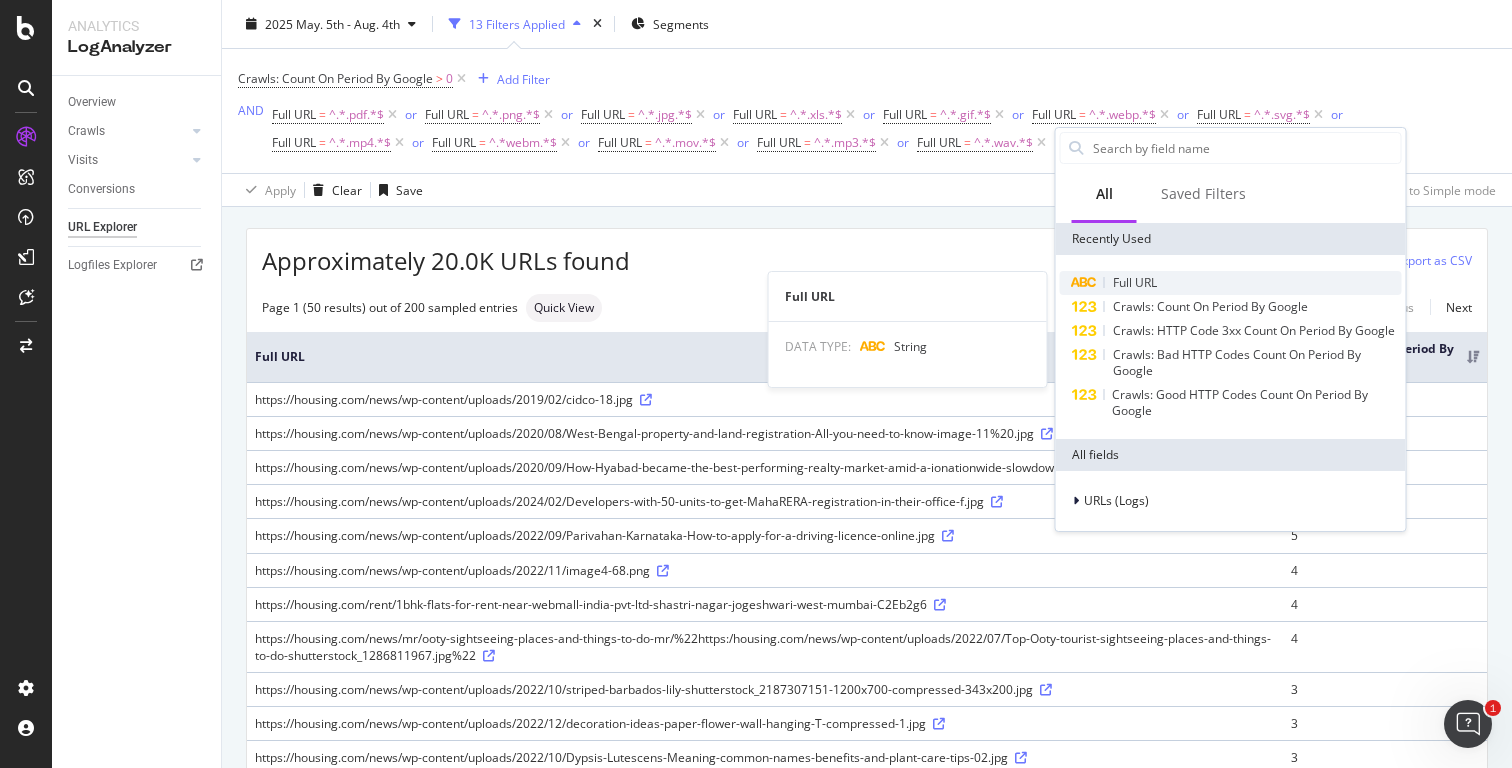 click on "Full URL" at bounding box center [1135, 282] 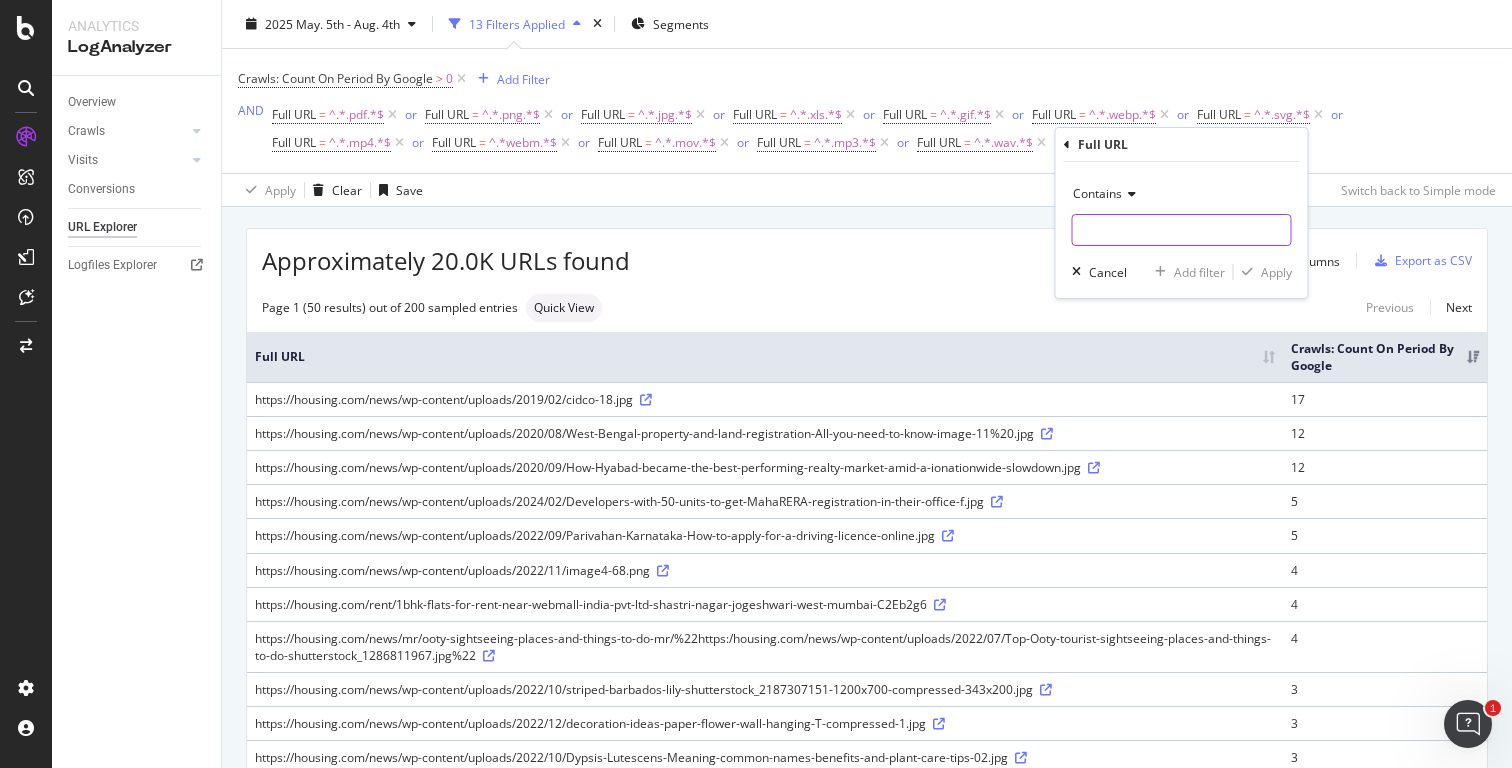 click at bounding box center [1182, 230] 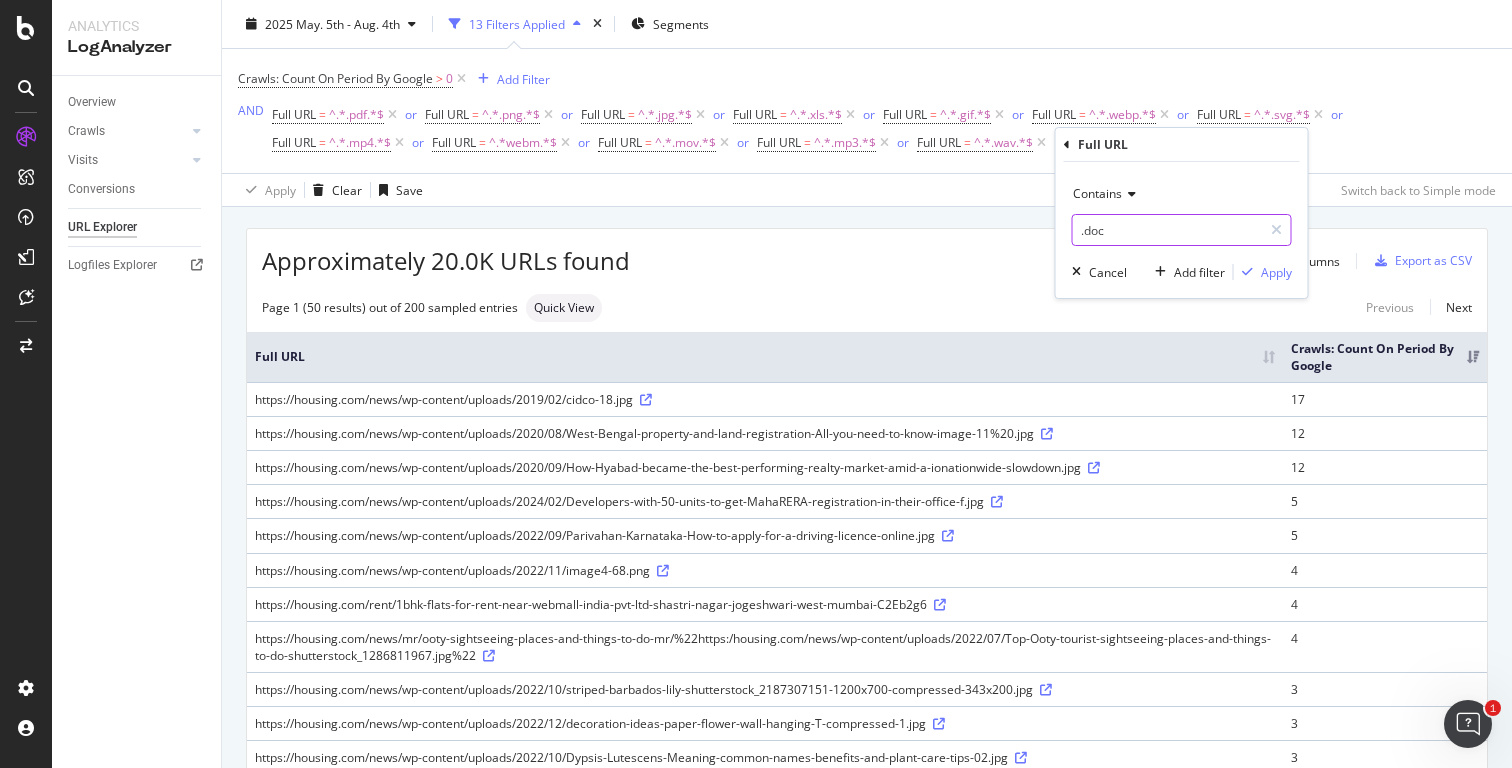 type on ".doc" 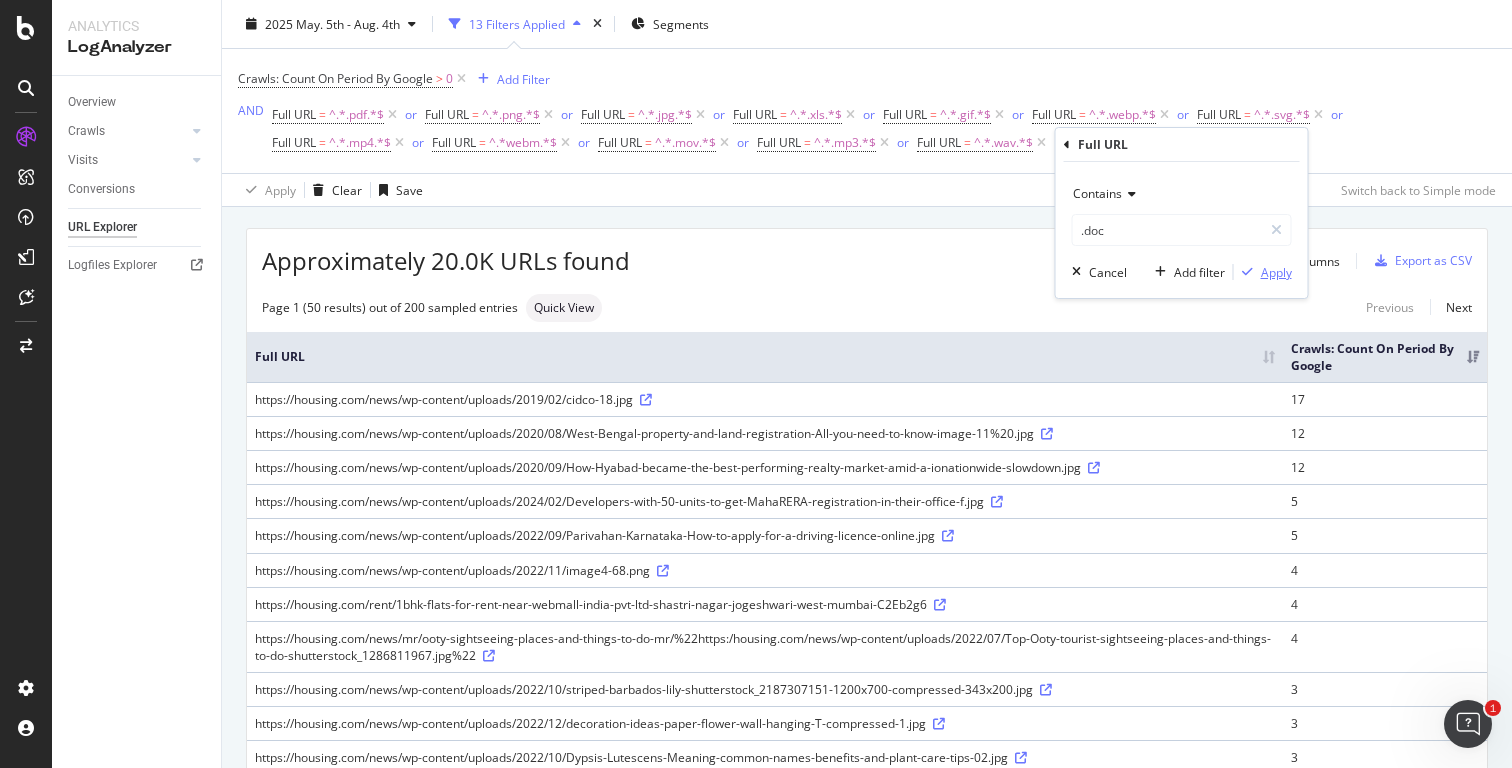 click on "Apply" at bounding box center (1276, 272) 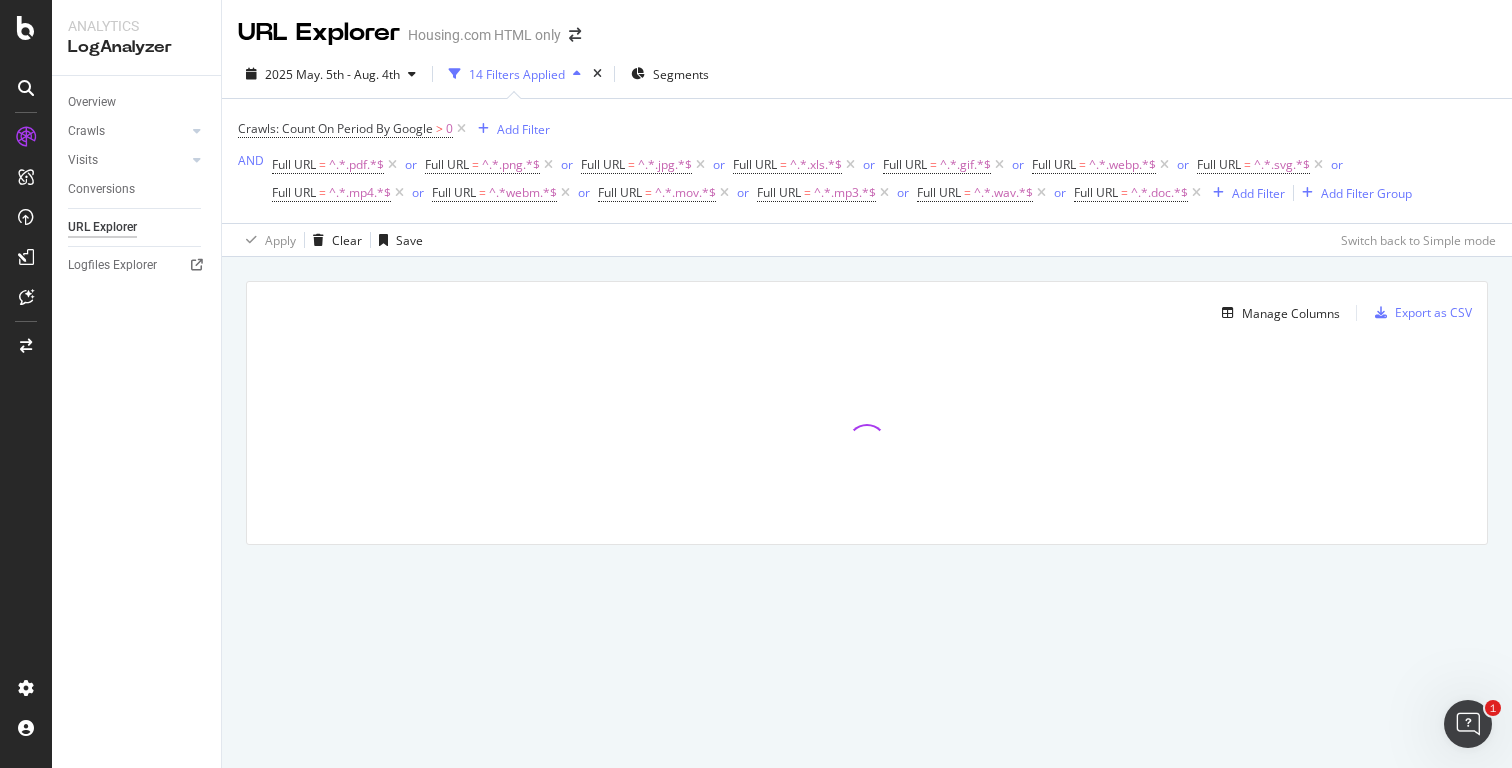 scroll, scrollTop: 0, scrollLeft: 0, axis: both 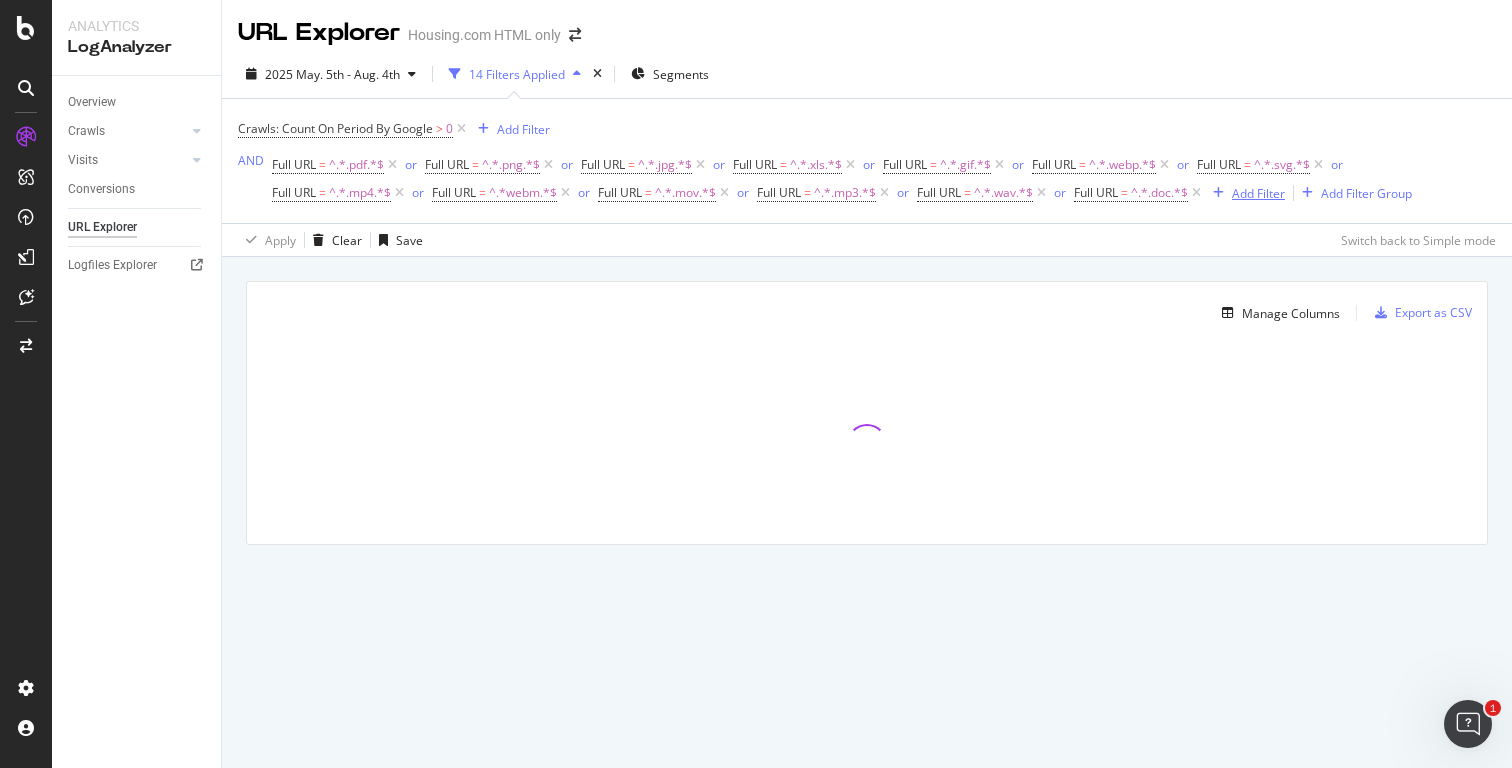 click on "Add Filter" at bounding box center (1258, 193) 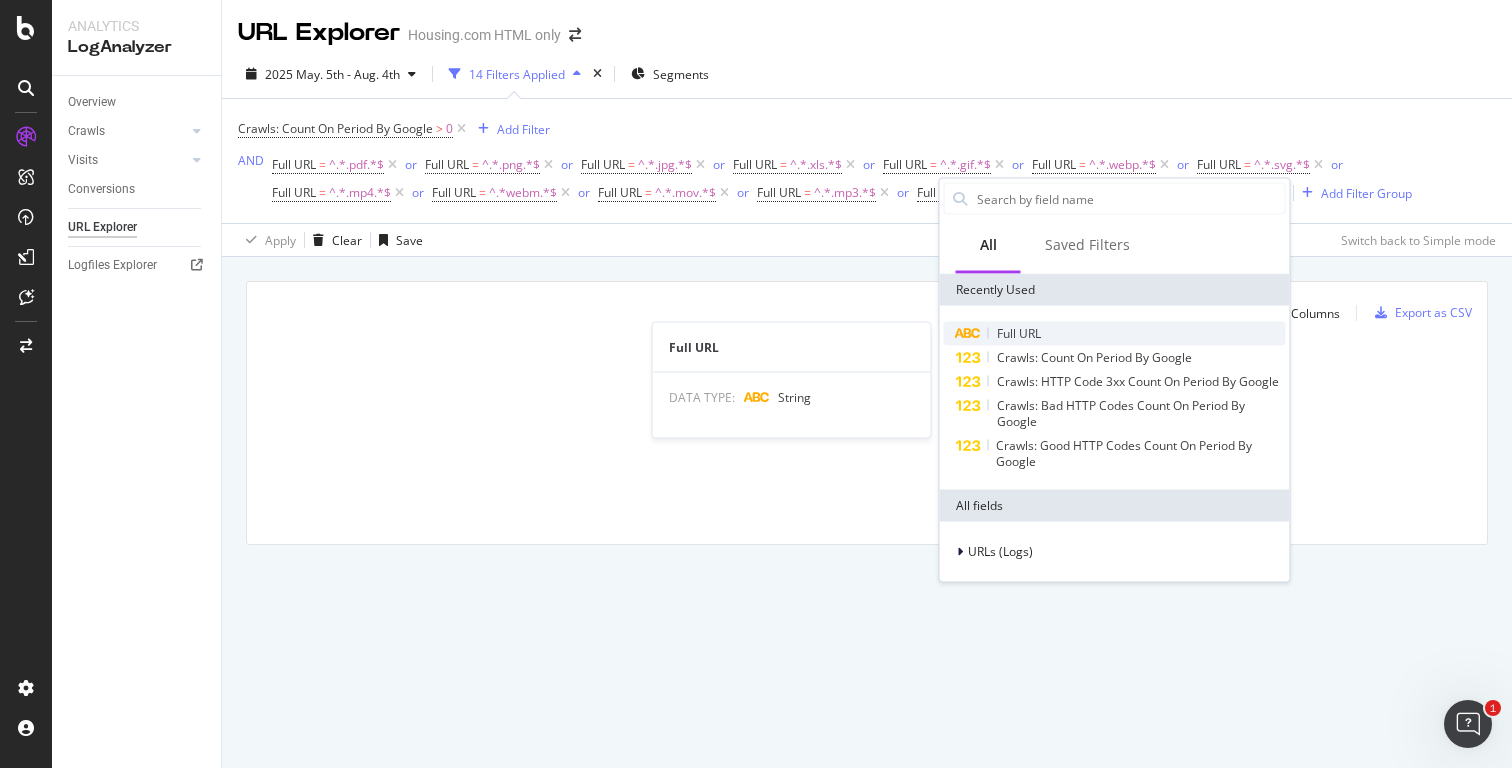 click on "Full URL" at bounding box center (1115, 334) 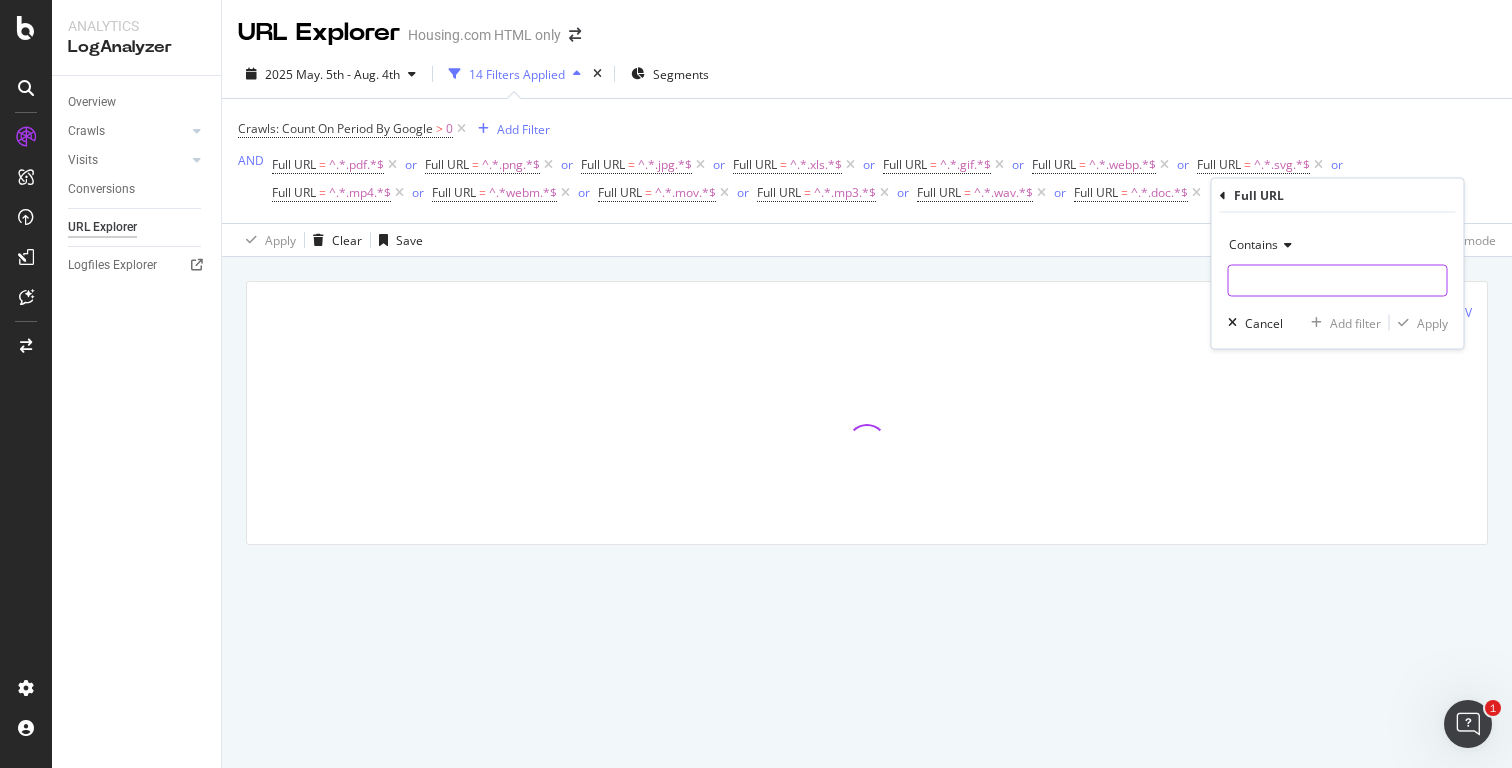 click at bounding box center [1338, 281] 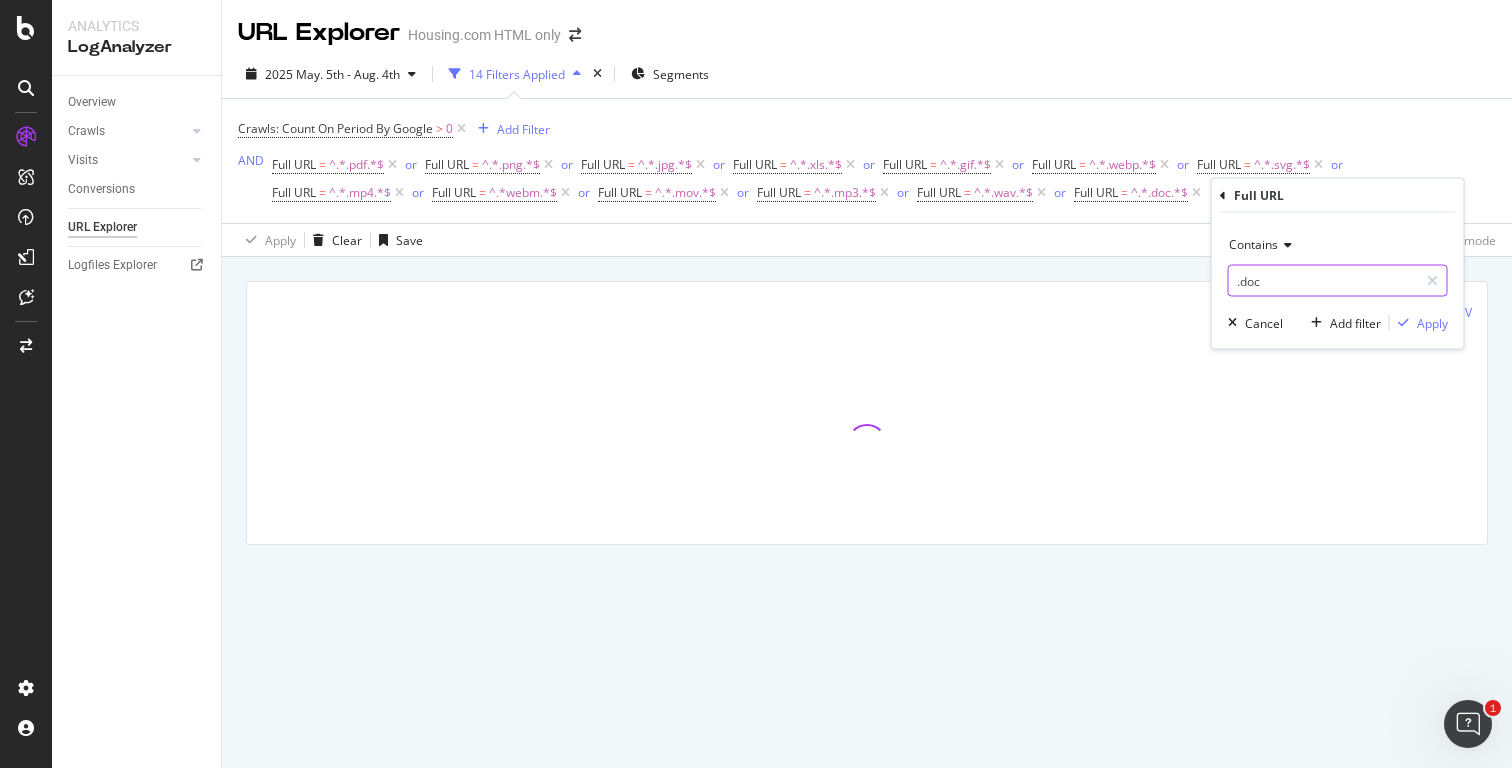 type on ".docx" 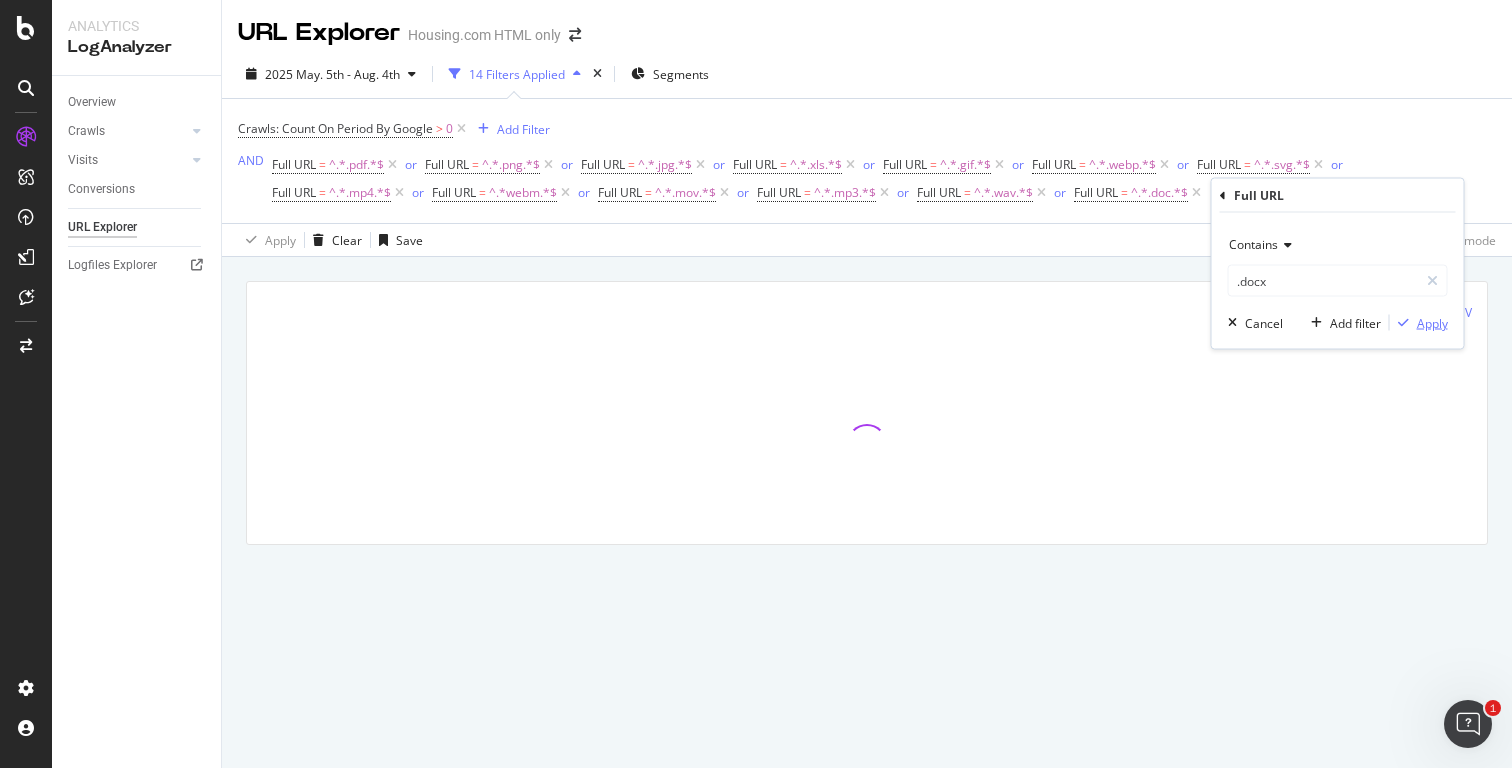 click at bounding box center (1403, 323) 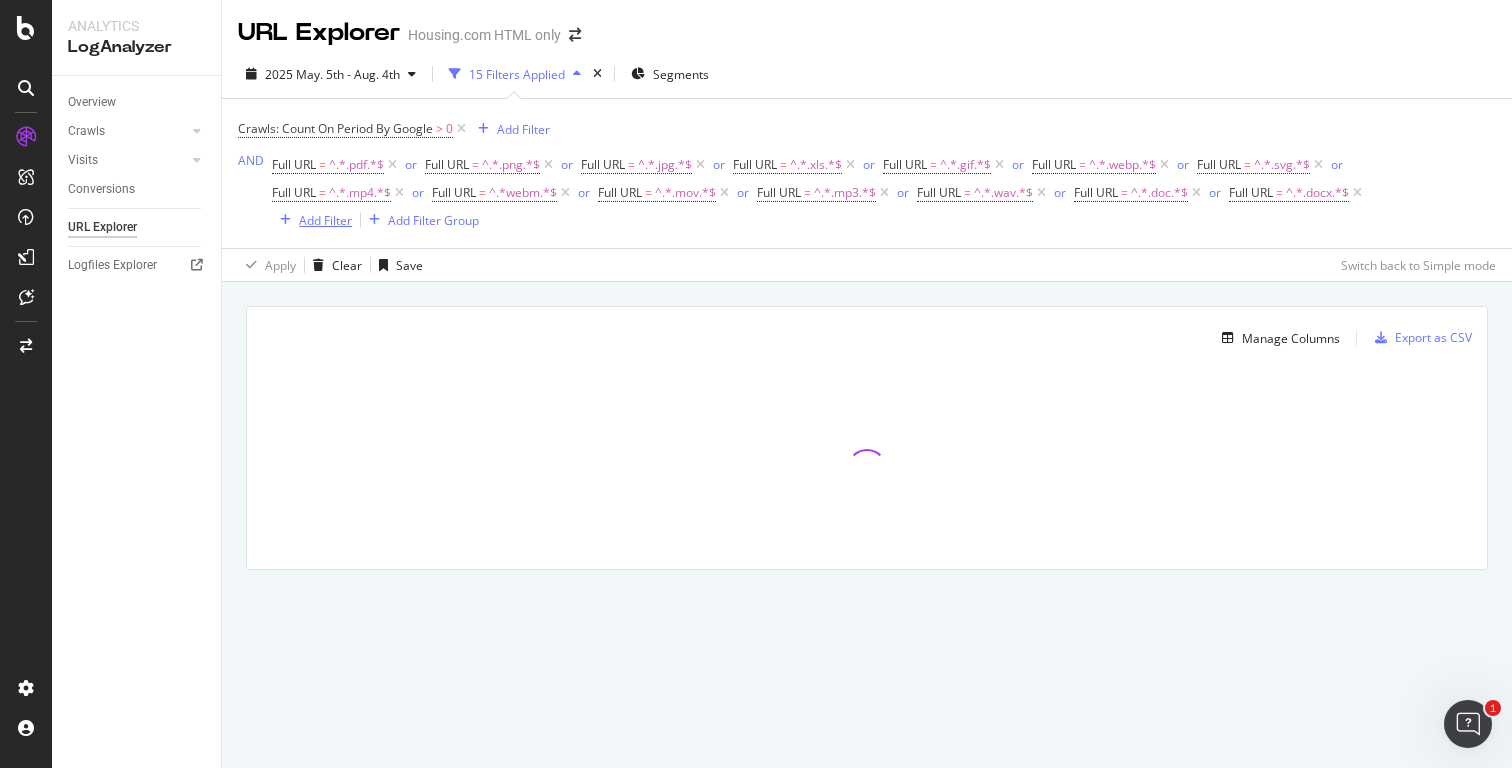 click on "Add Filter" at bounding box center [325, 220] 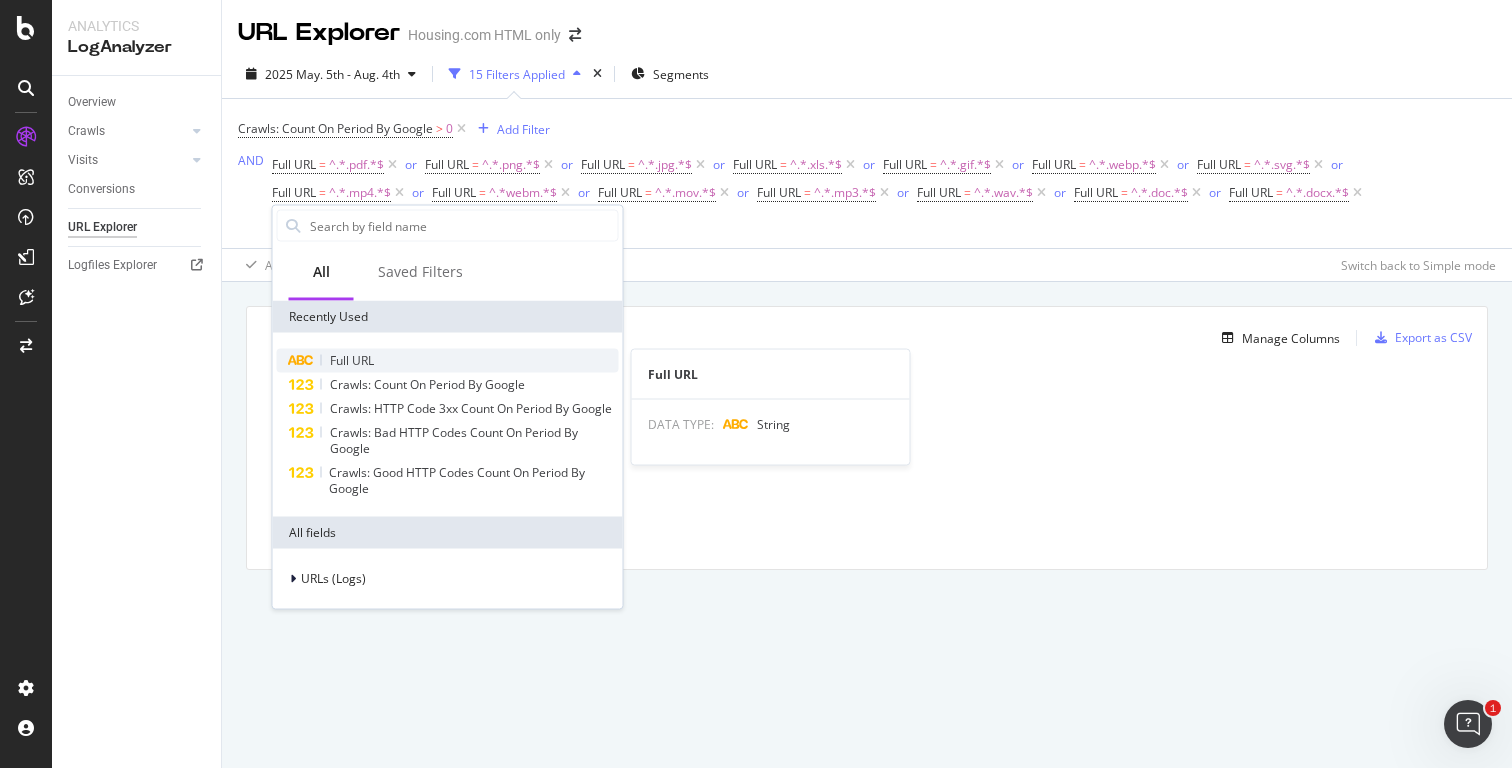 click on "Full URL" at bounding box center [448, 361] 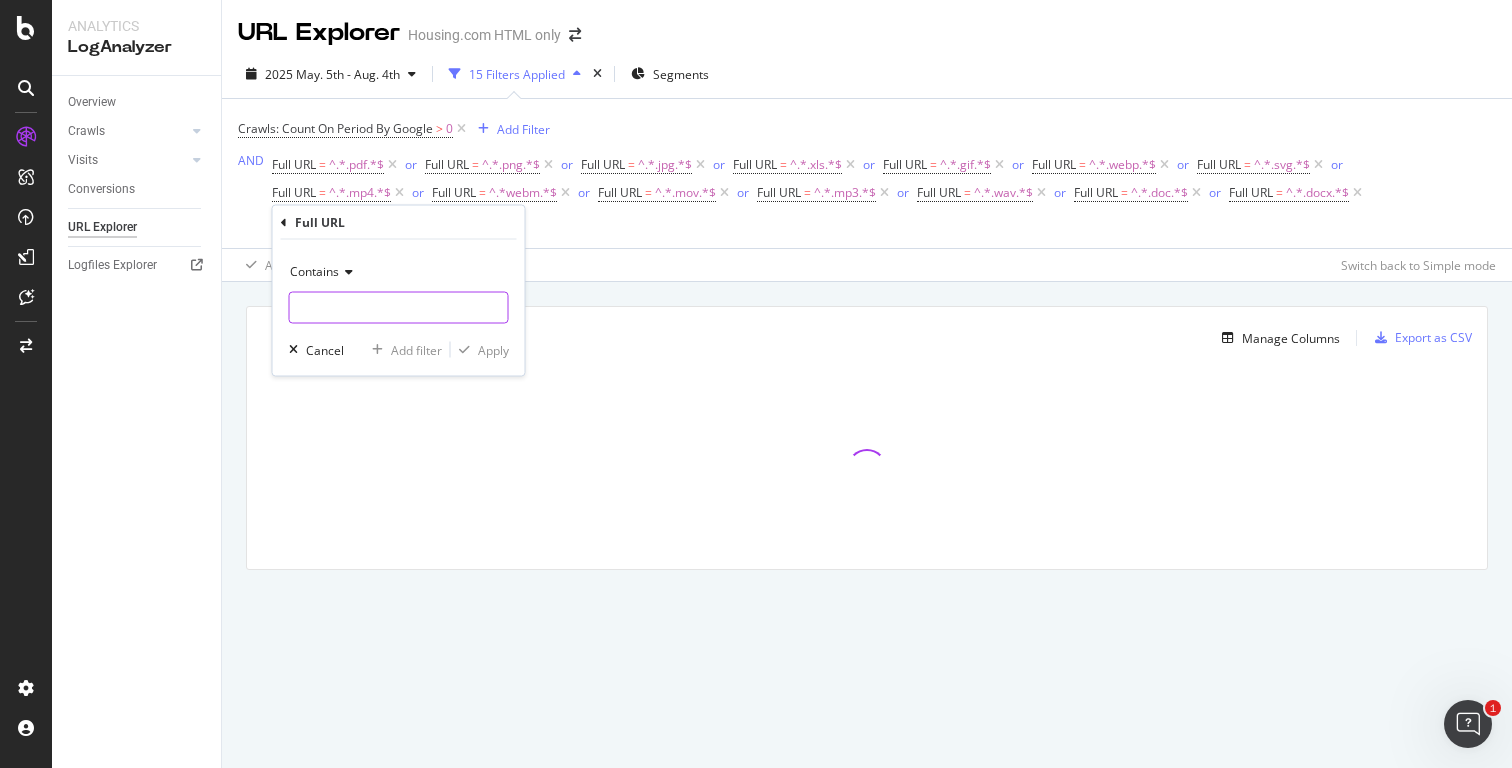 click at bounding box center (399, 308) 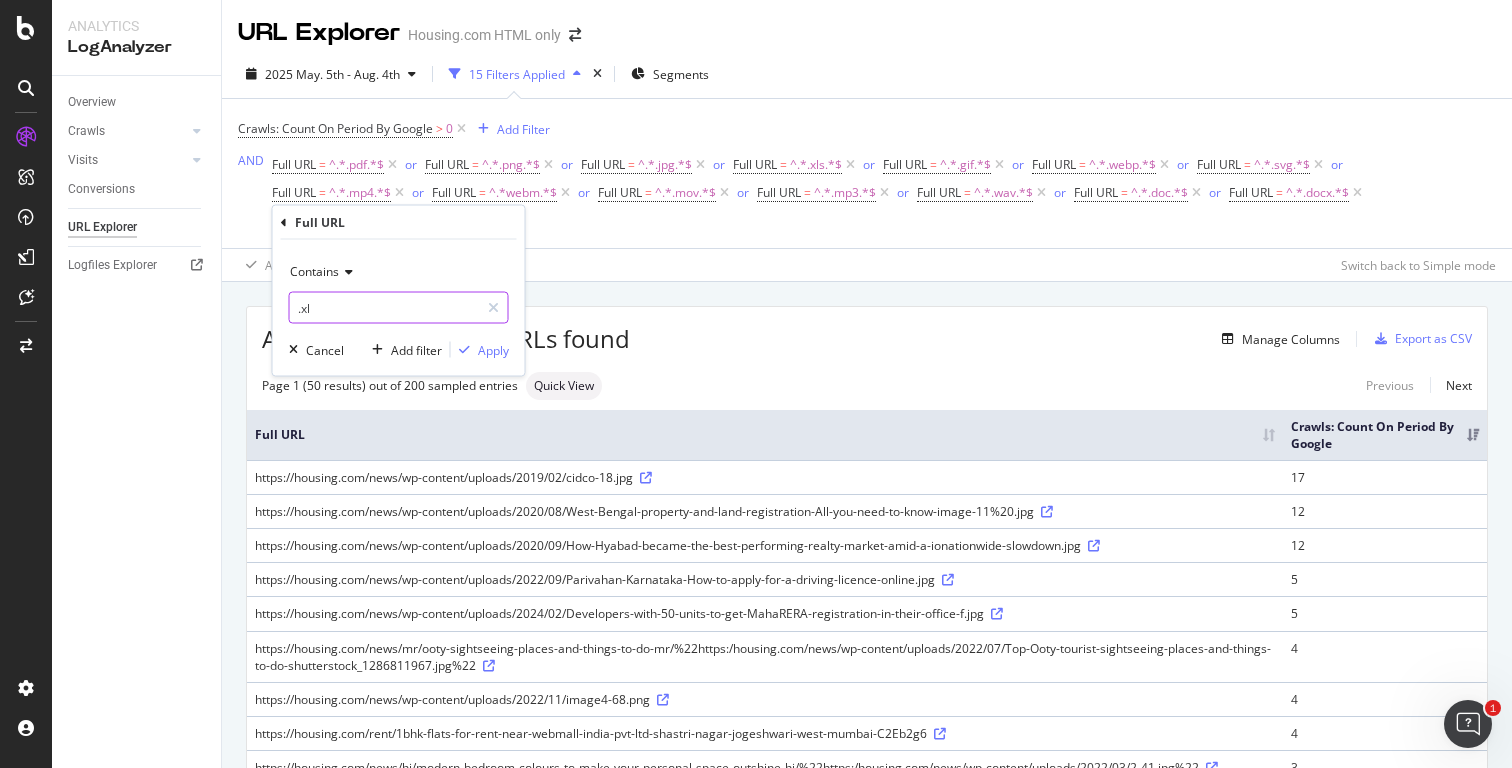 type on ".xls" 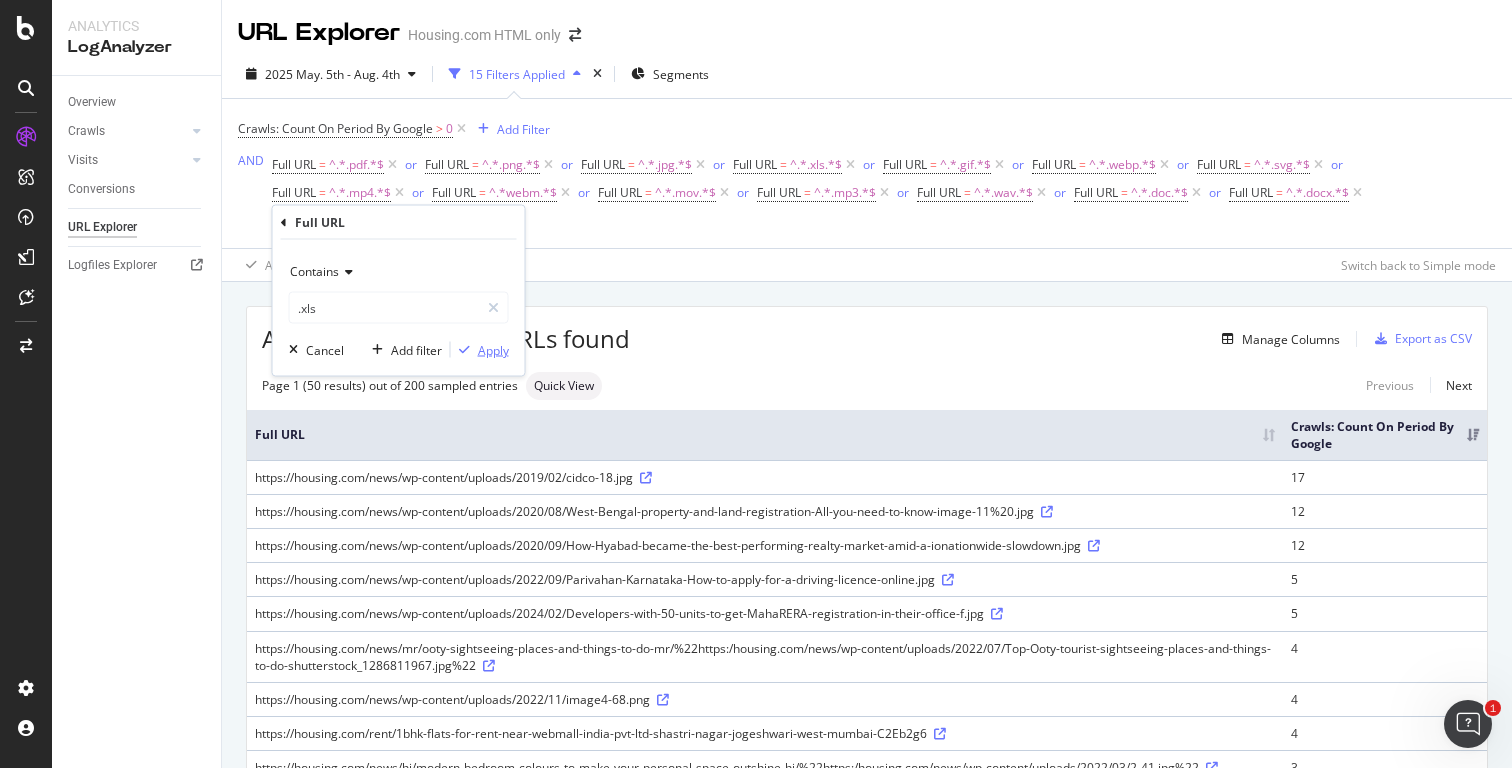 click on "Apply" at bounding box center (493, 349) 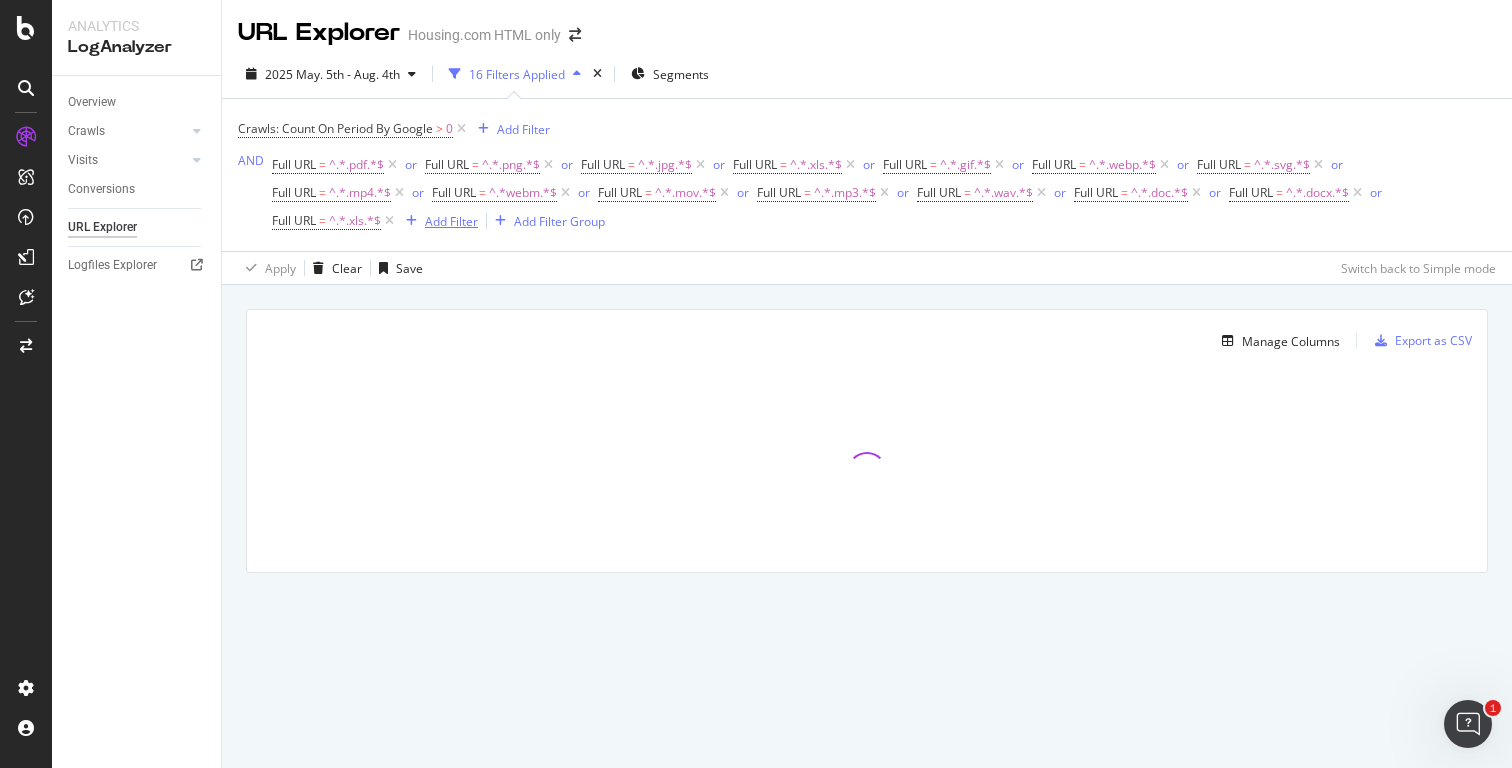 click on "Add Filter" at bounding box center (451, 221) 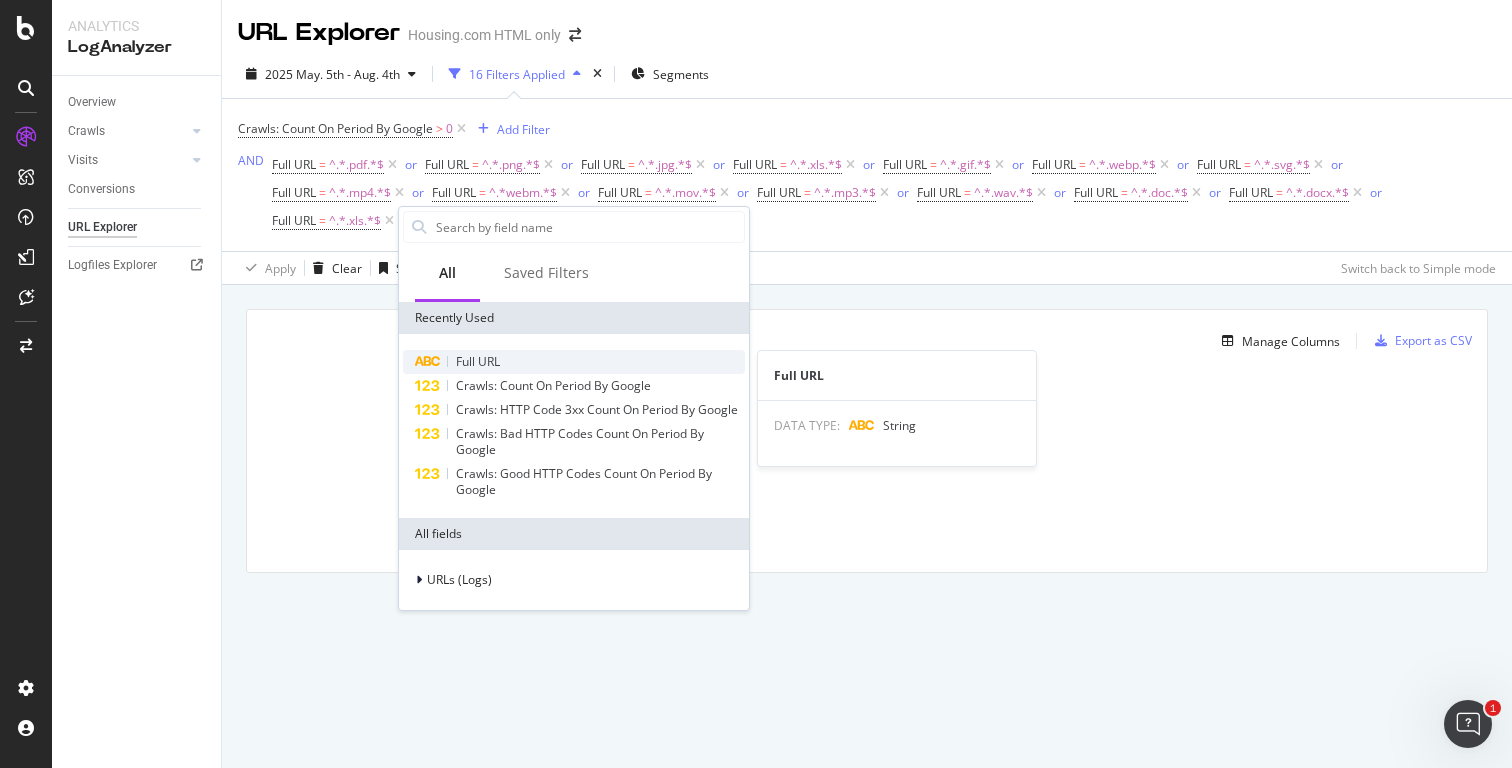 click on "Full URL" at bounding box center (574, 362) 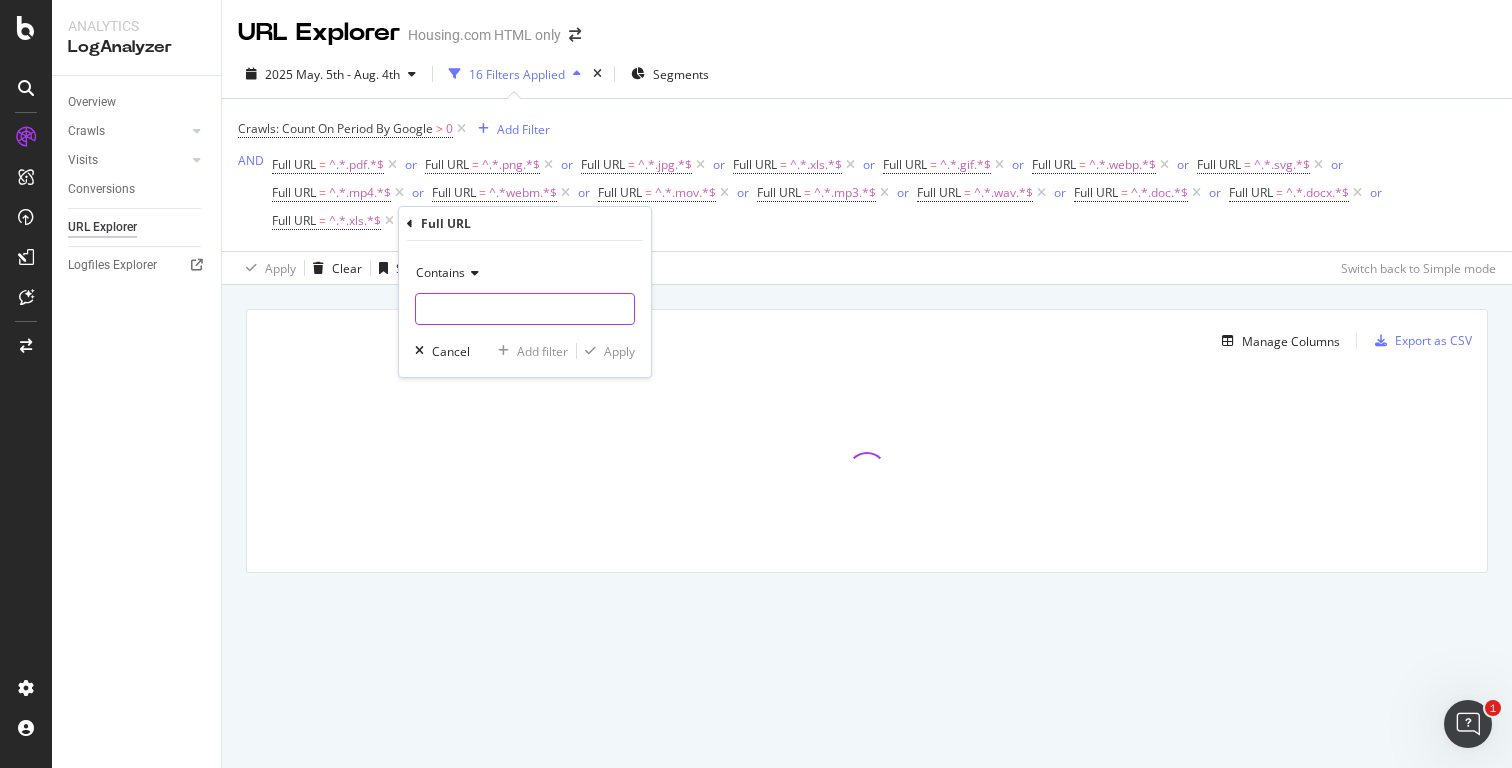 click at bounding box center [525, 309] 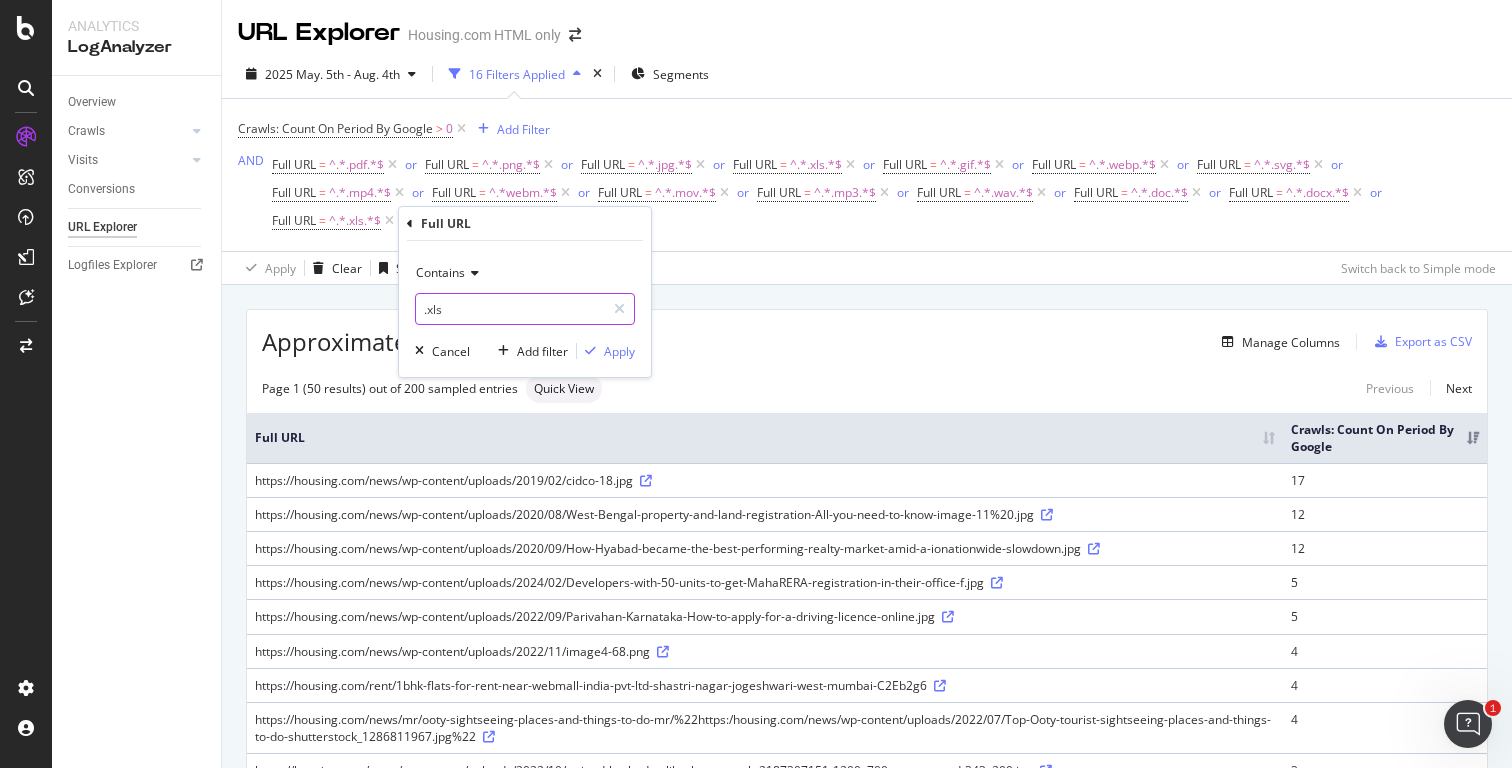 type on ".xlsx" 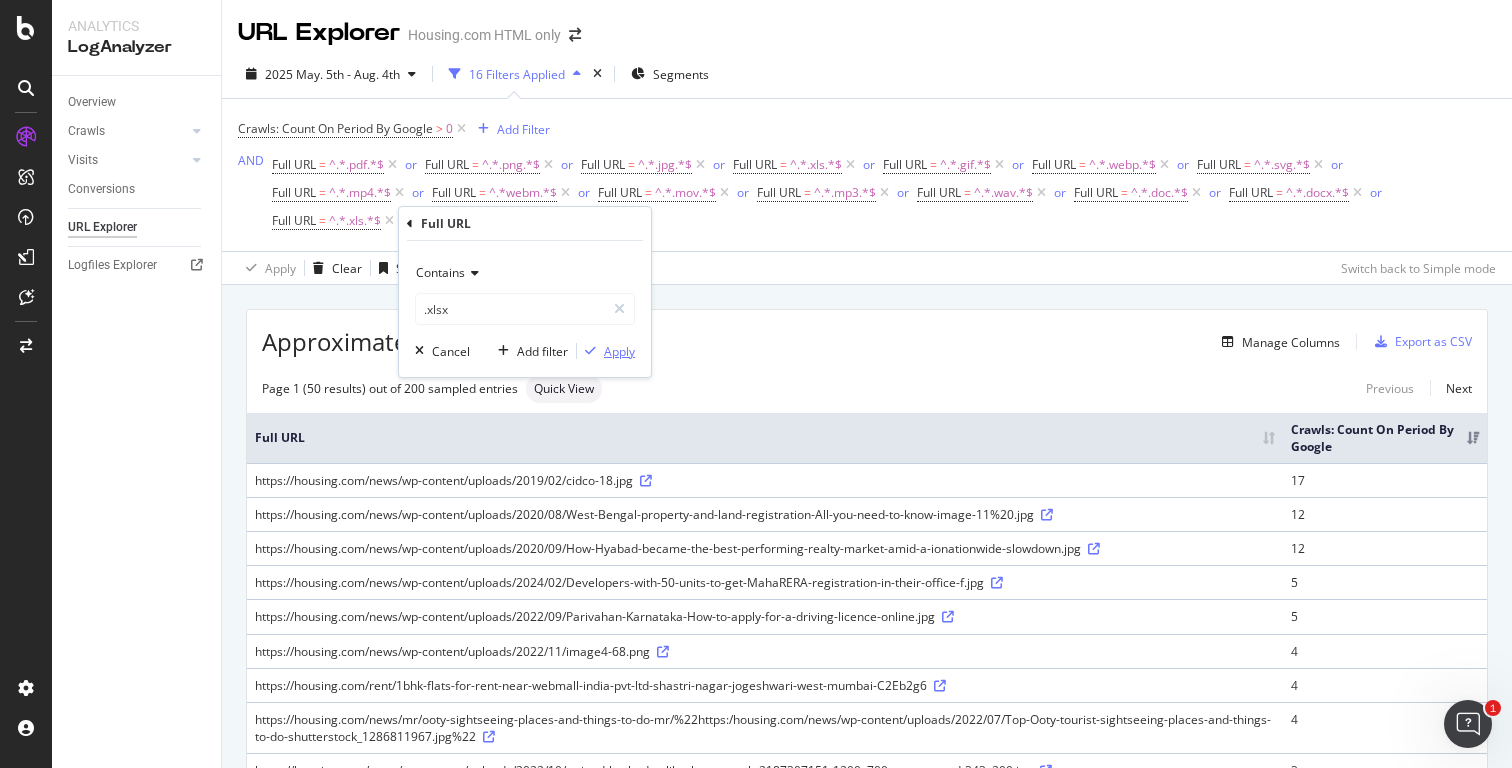 click on "Apply" at bounding box center [619, 351] 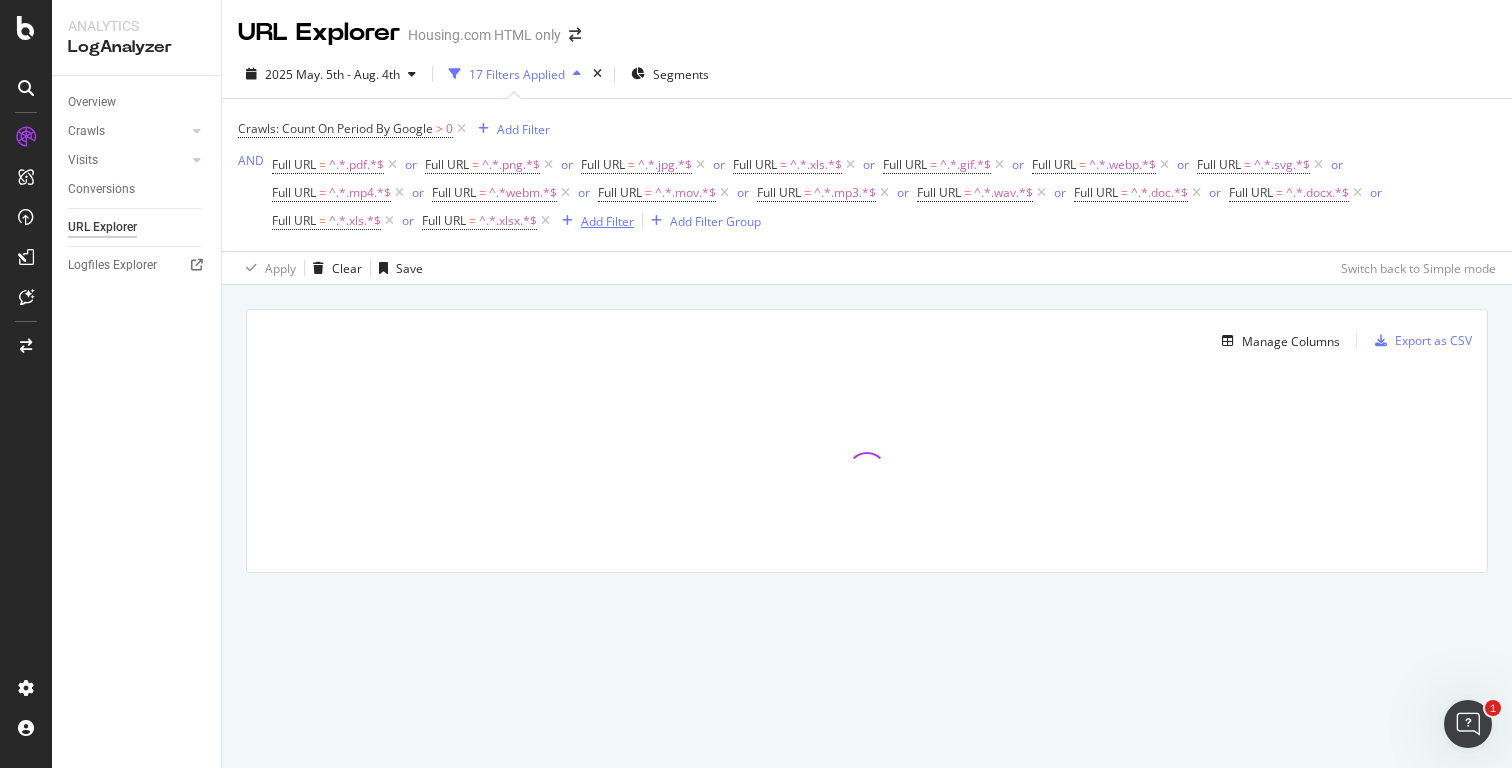 click on "Add Filter" at bounding box center [607, 221] 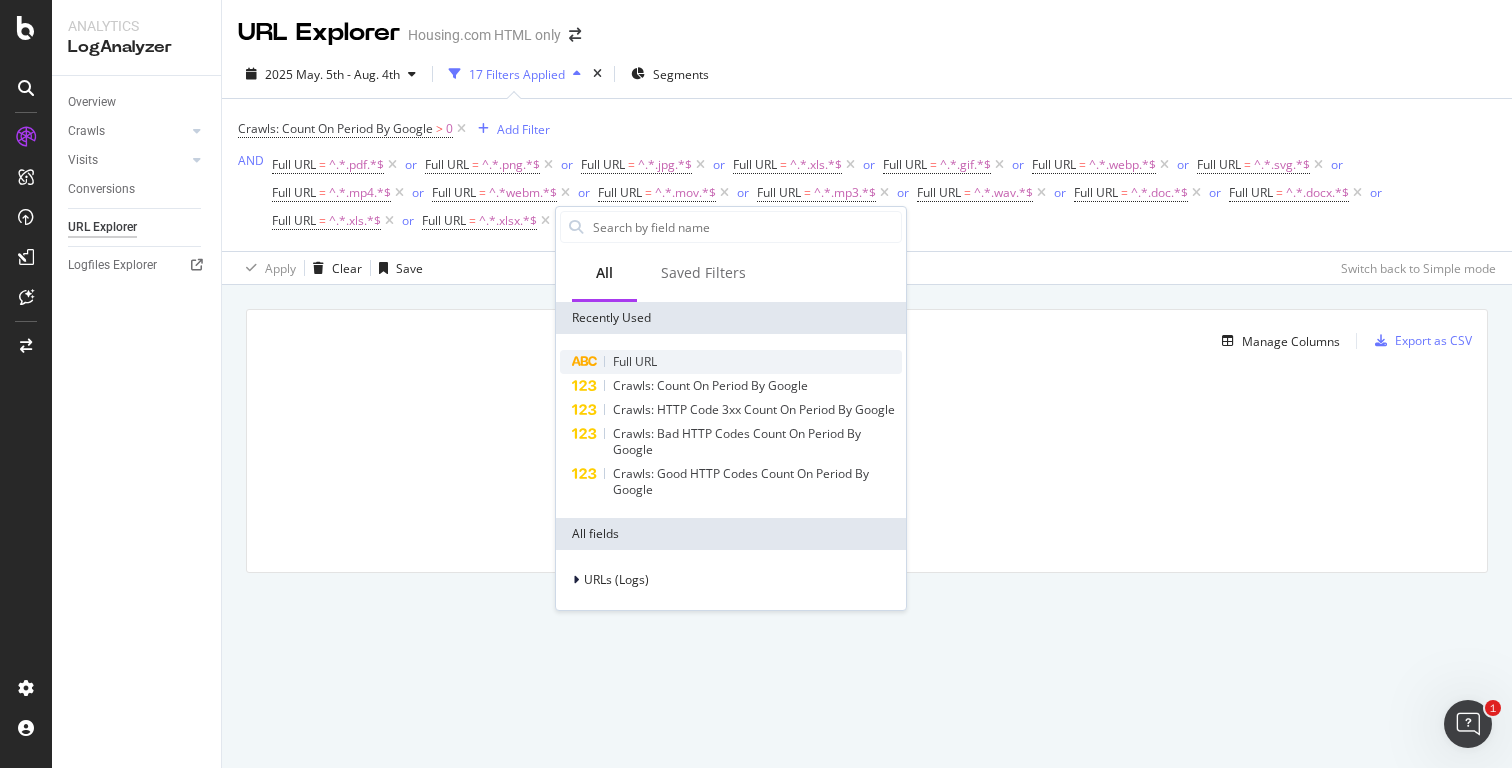 click on "Full URL" at bounding box center (731, 362) 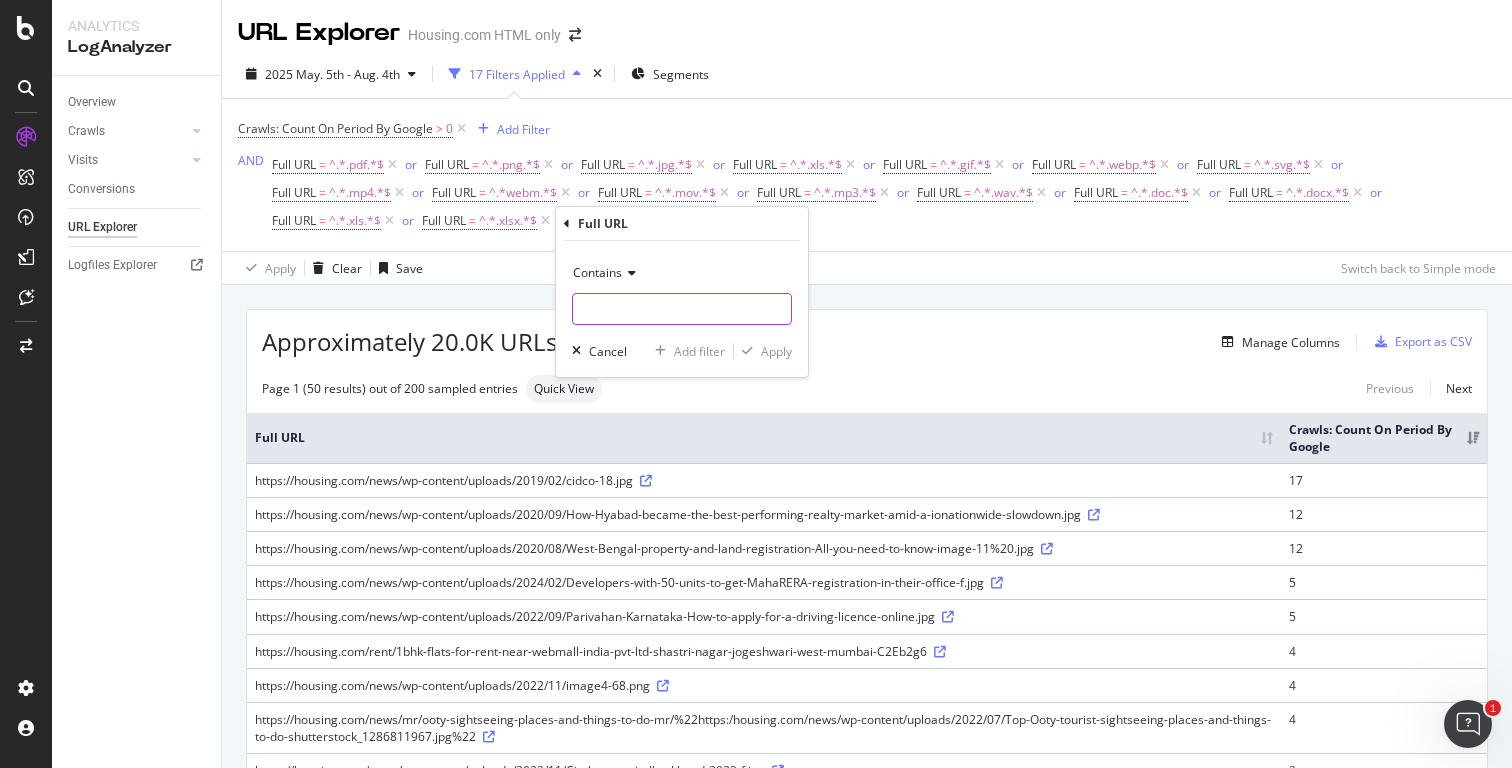 click at bounding box center (682, 309) 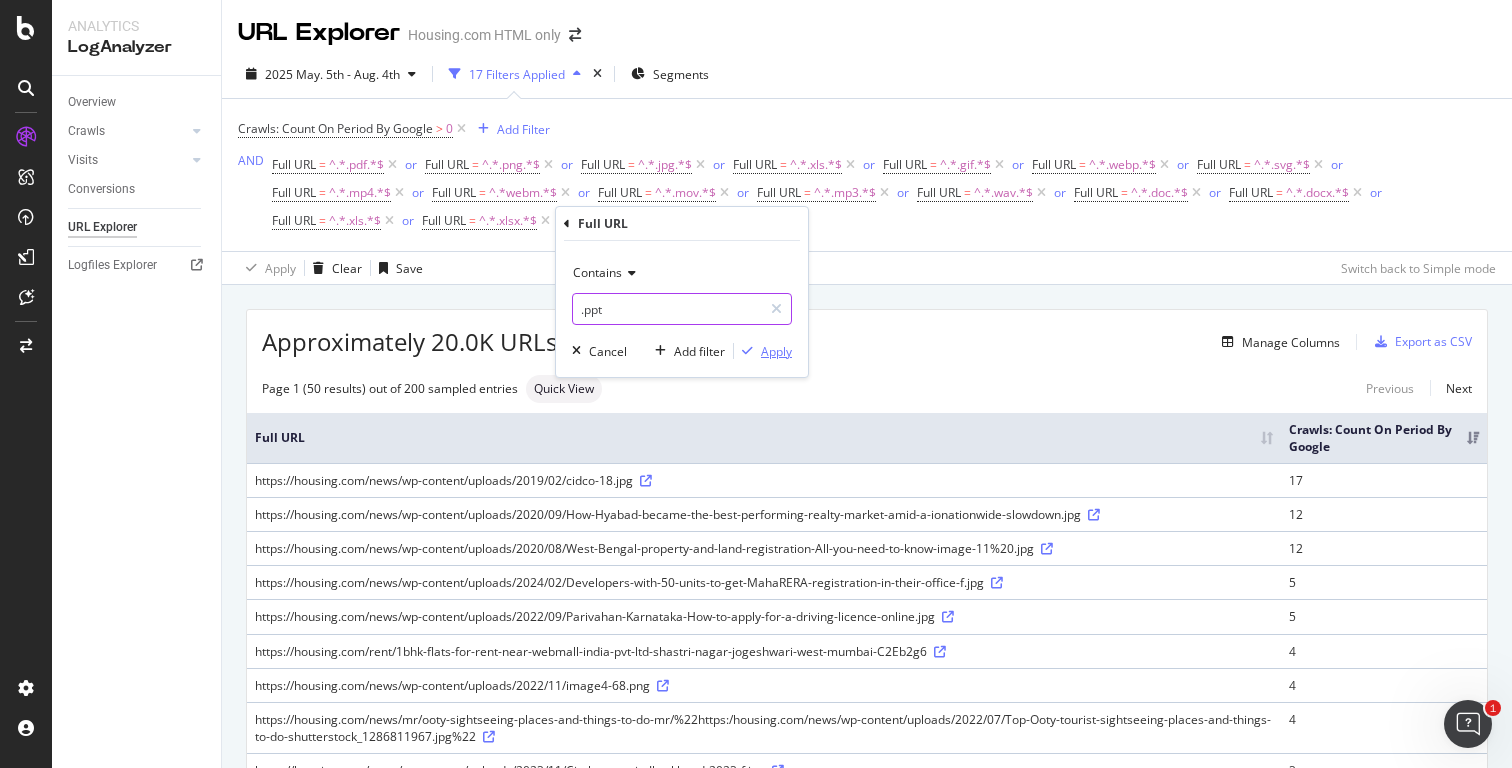 type on ".ppt" 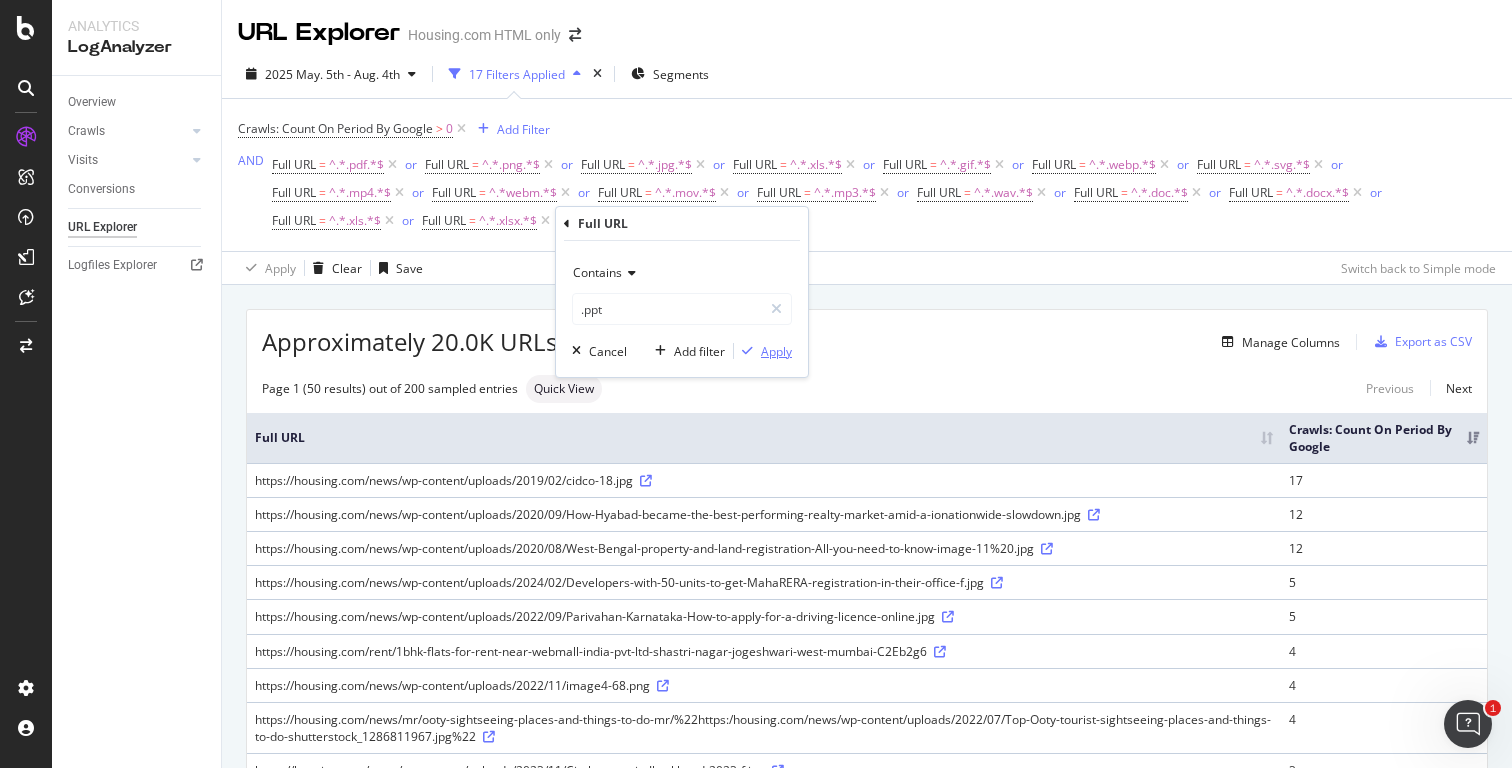 click on "Apply" at bounding box center (776, 351) 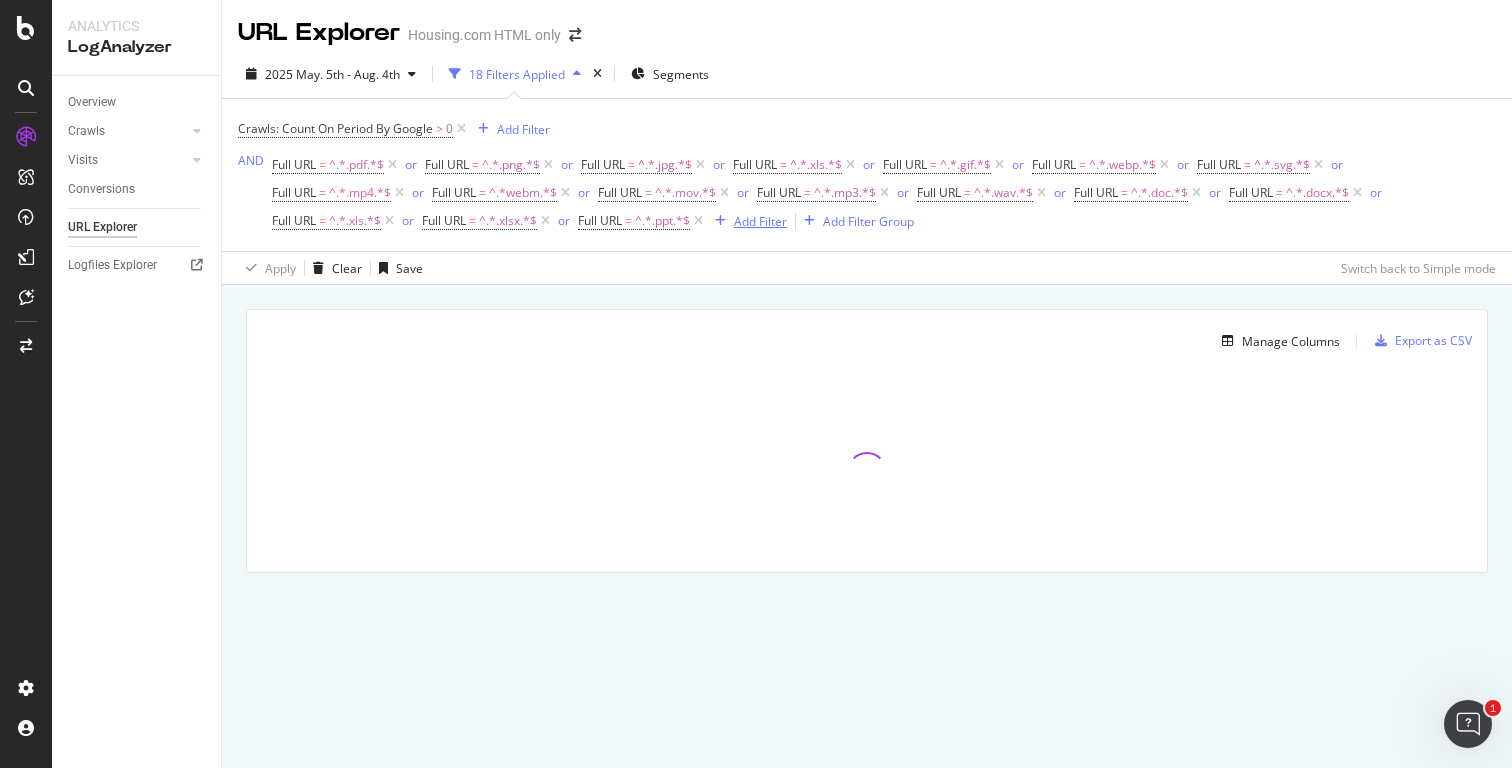 click on "Add Filter" at bounding box center (760, 221) 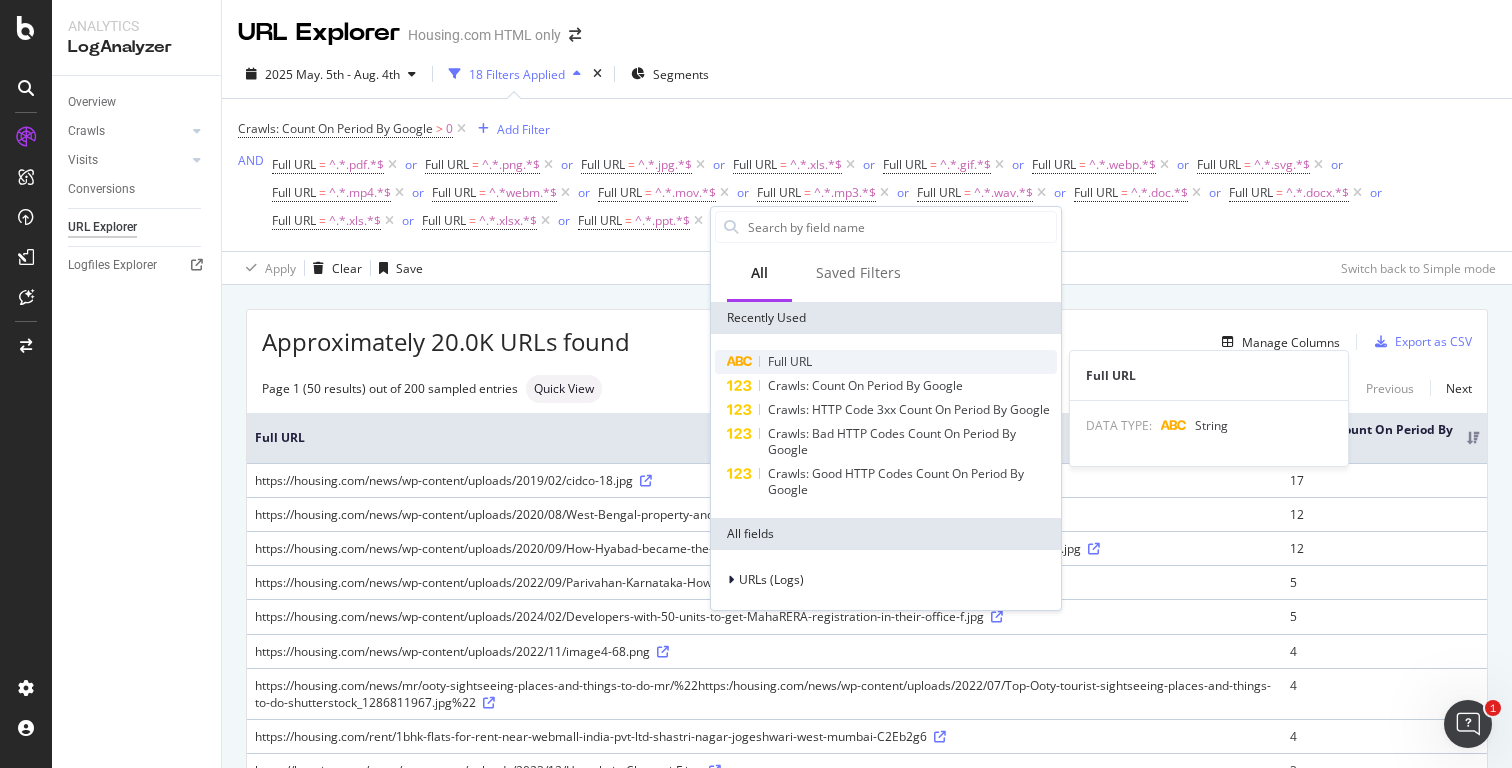 click on "Full URL" at bounding box center (886, 362) 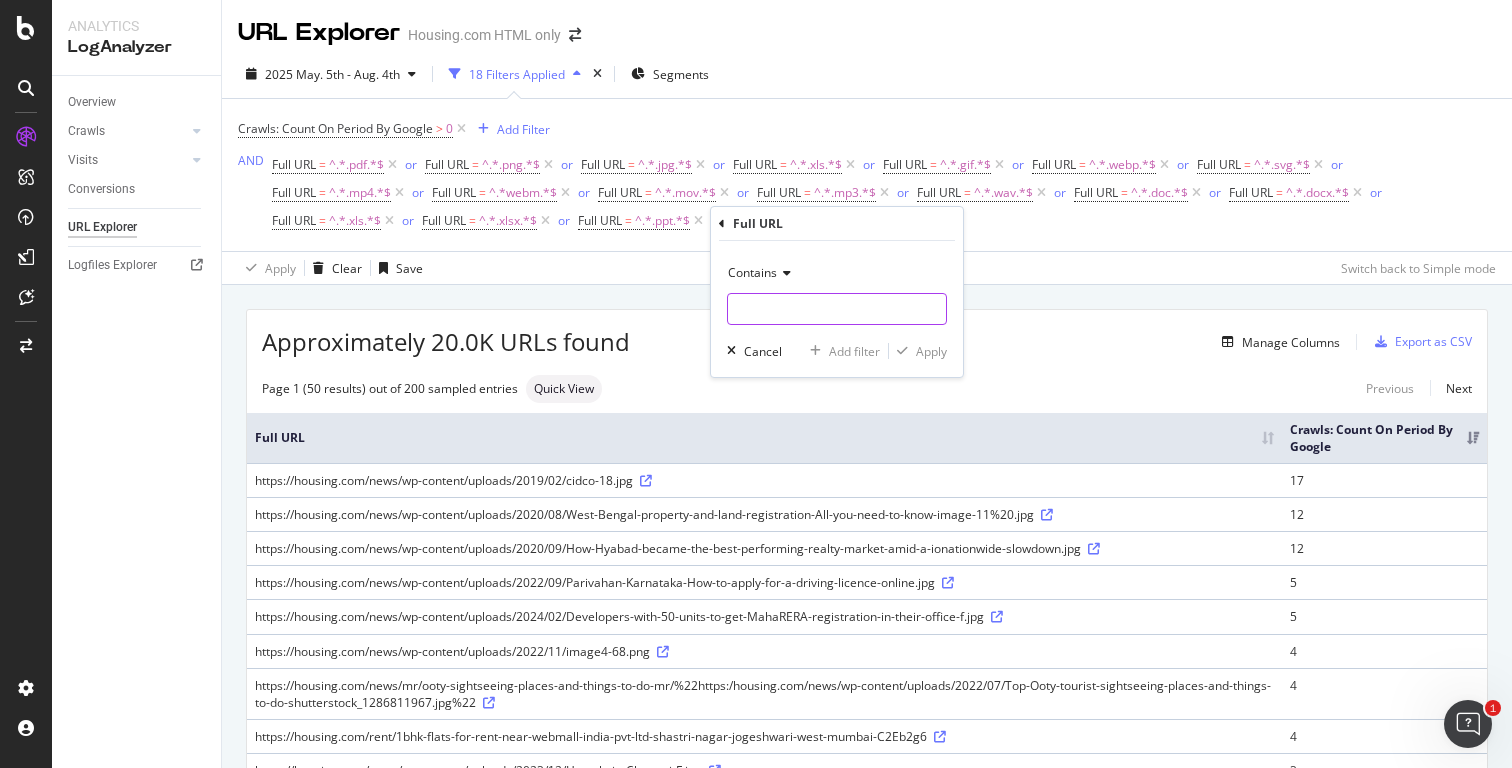 click at bounding box center [837, 309] 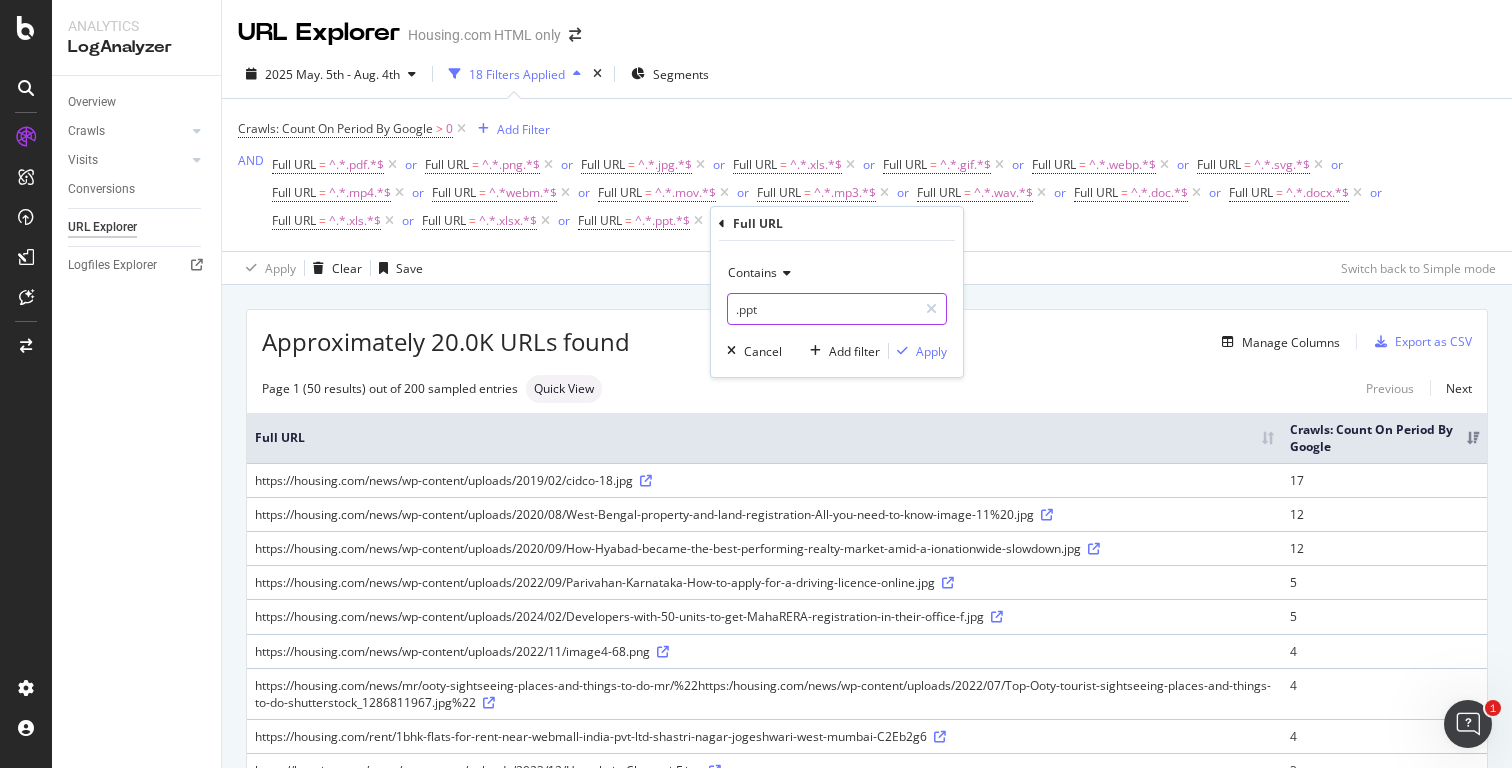 type on ".pptx" 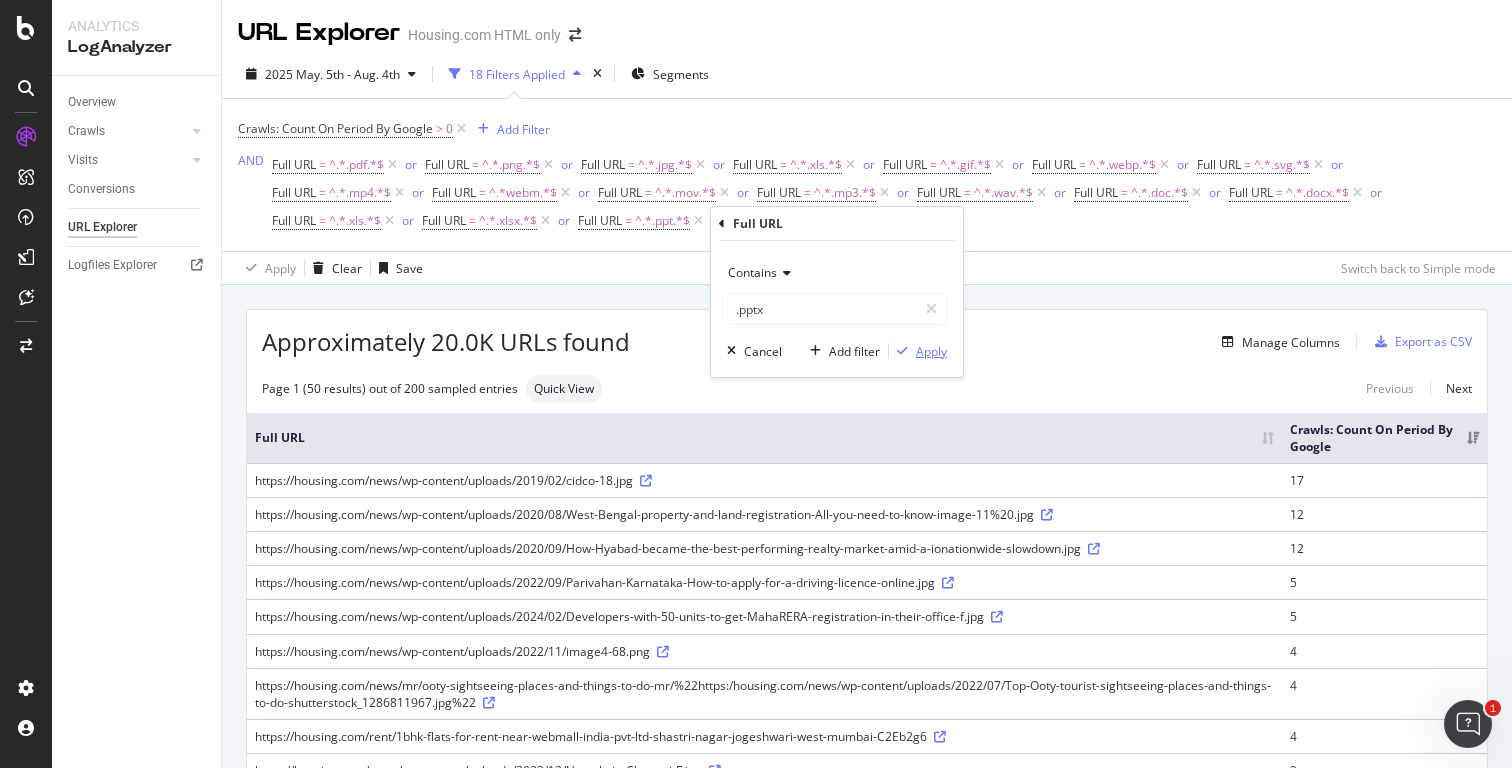click on "Apply" at bounding box center (931, 351) 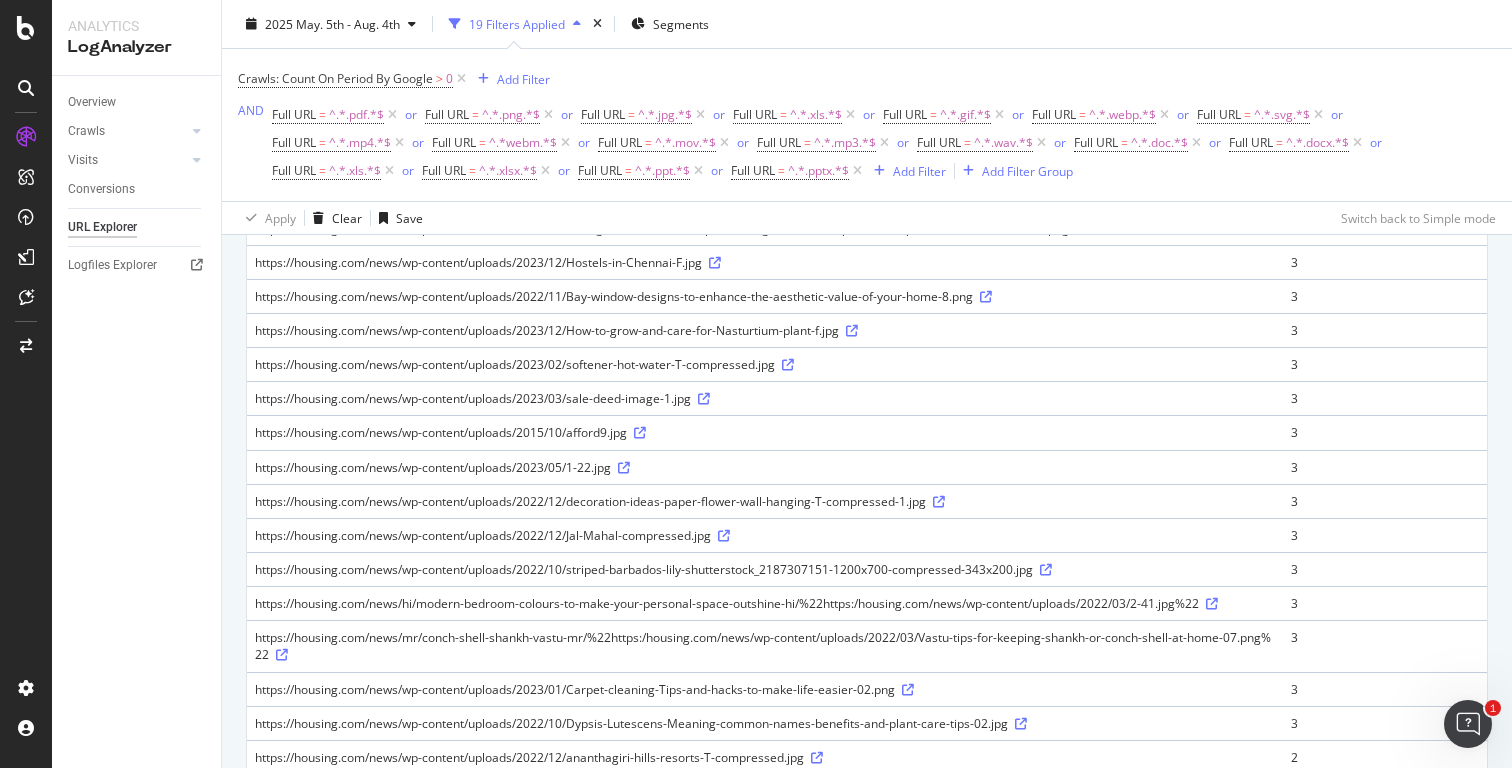 scroll, scrollTop: 0, scrollLeft: 0, axis: both 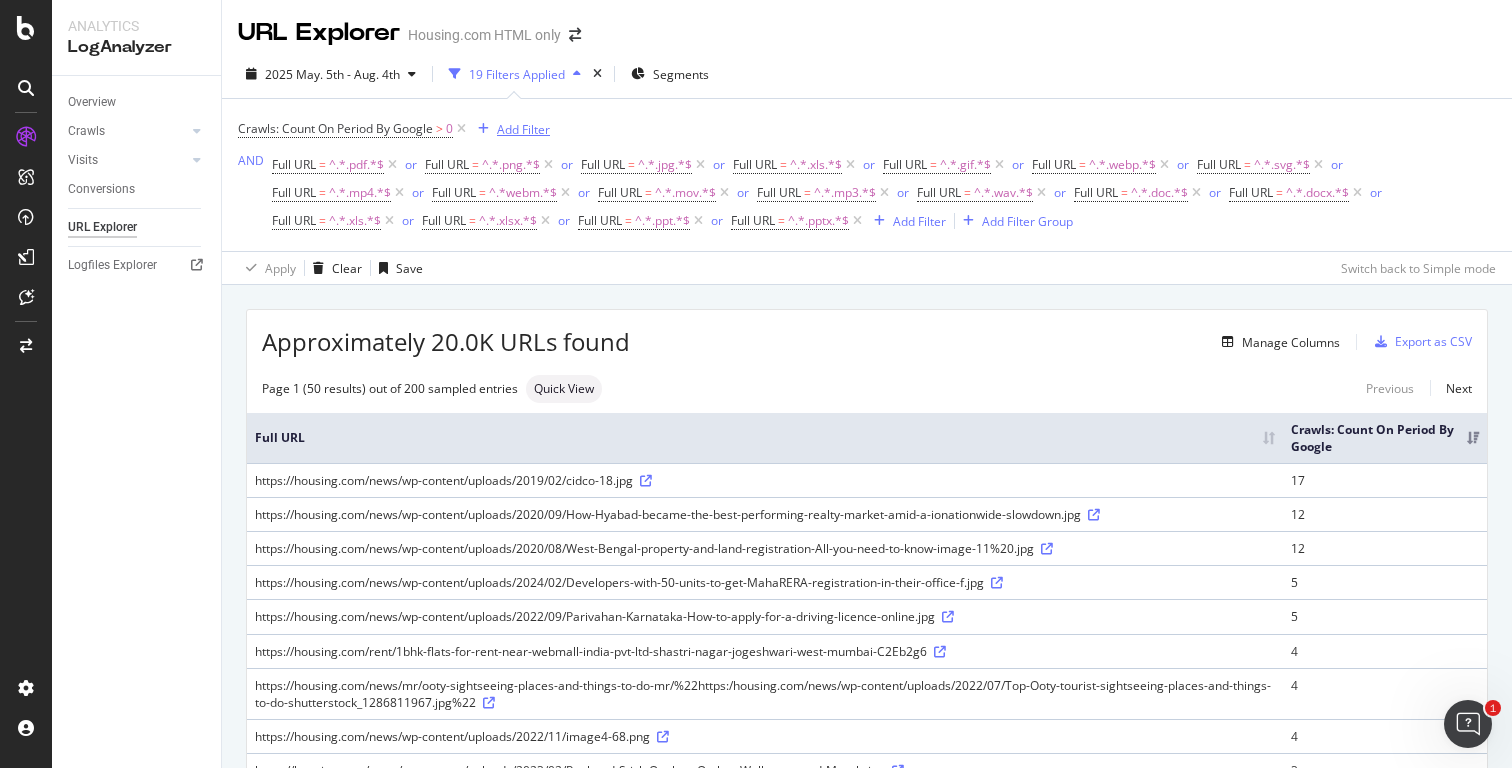 click on "Add Filter" at bounding box center [523, 129] 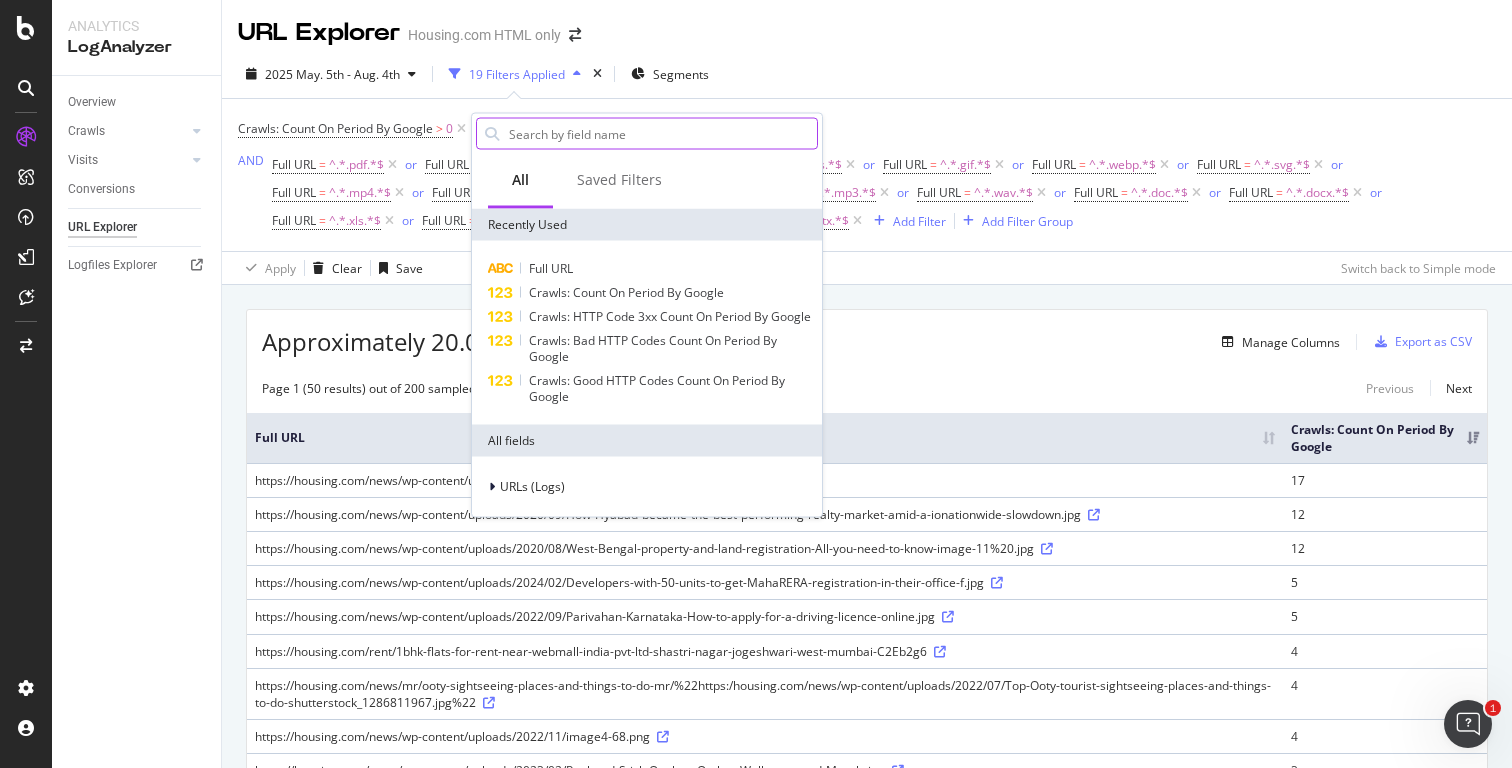 click at bounding box center (662, 134) 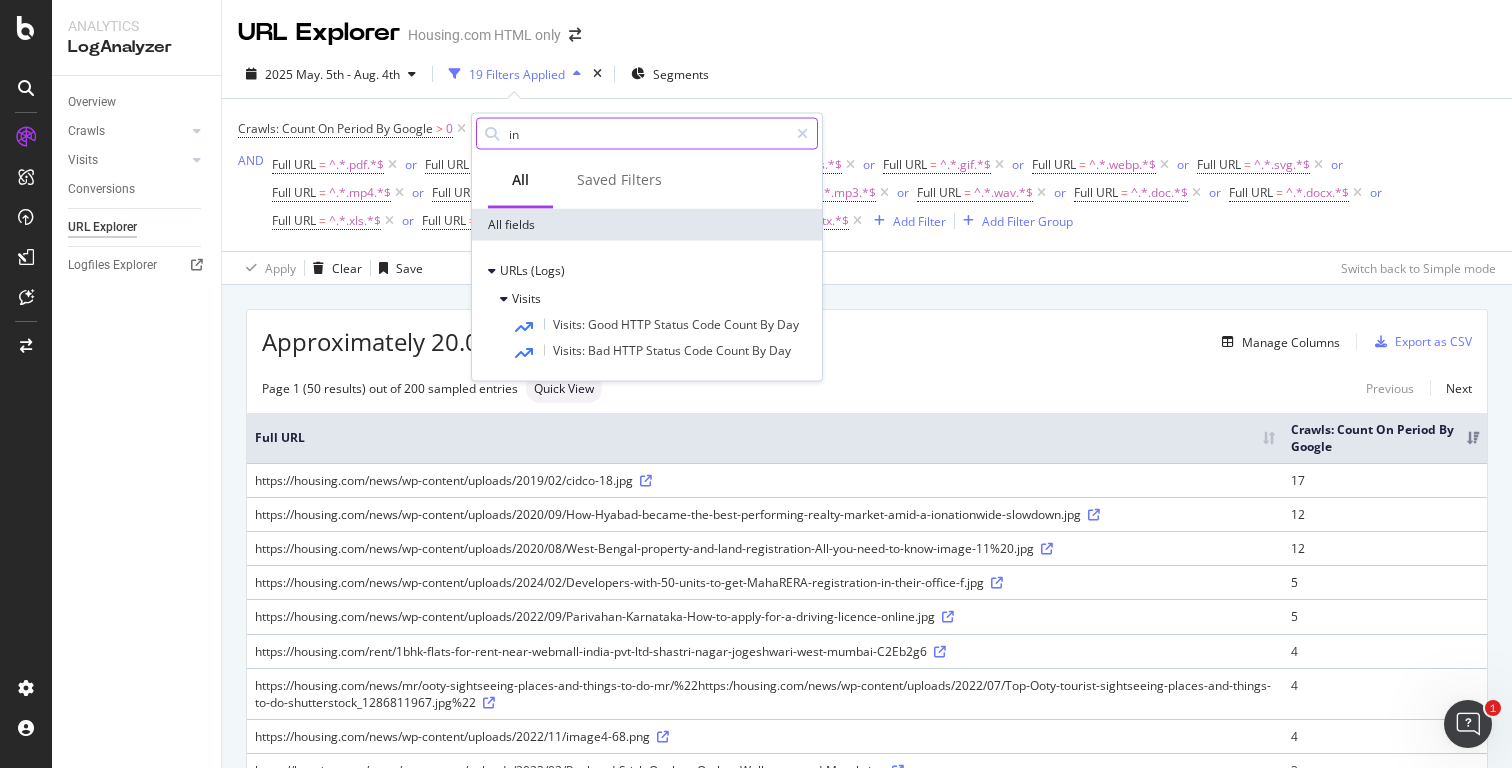 type on "i" 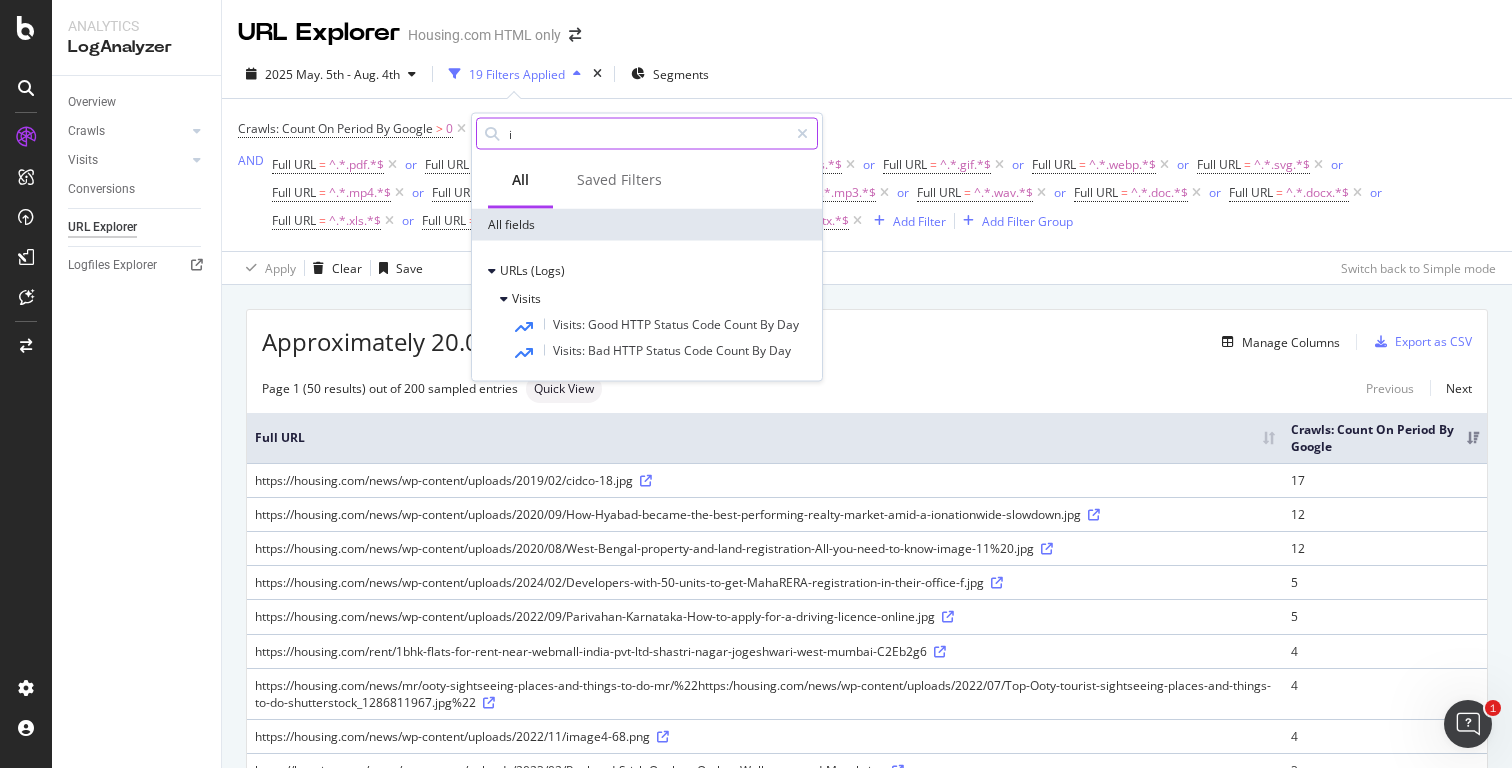 type 